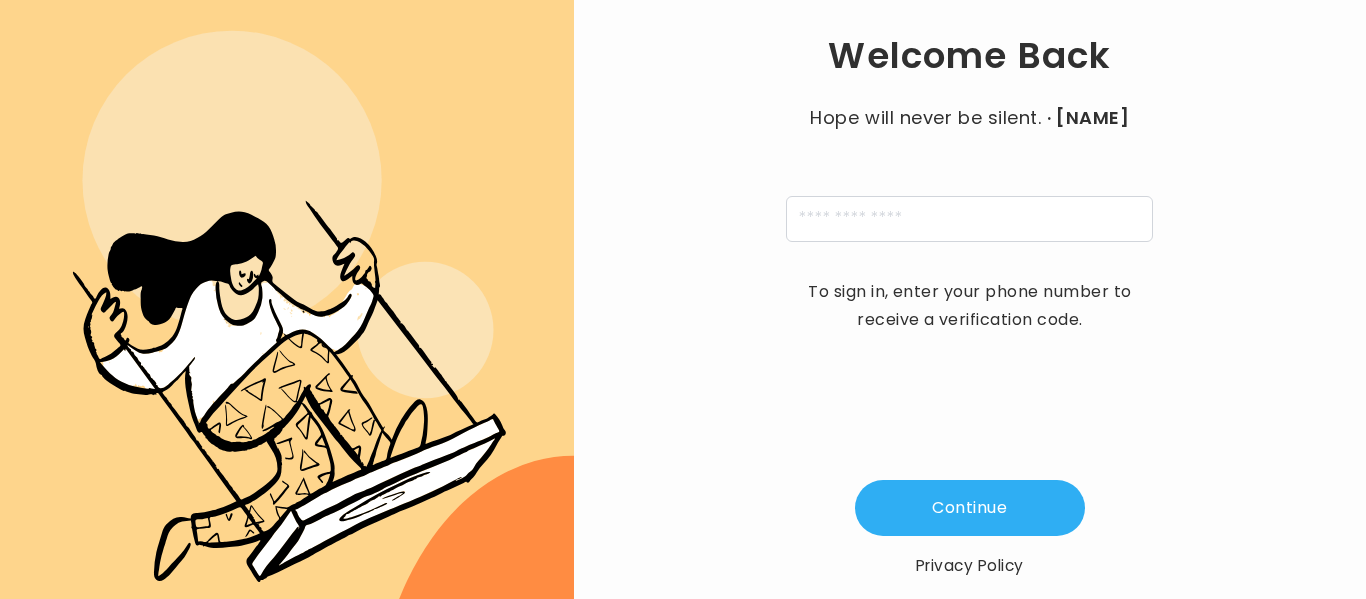 scroll, scrollTop: 0, scrollLeft: 0, axis: both 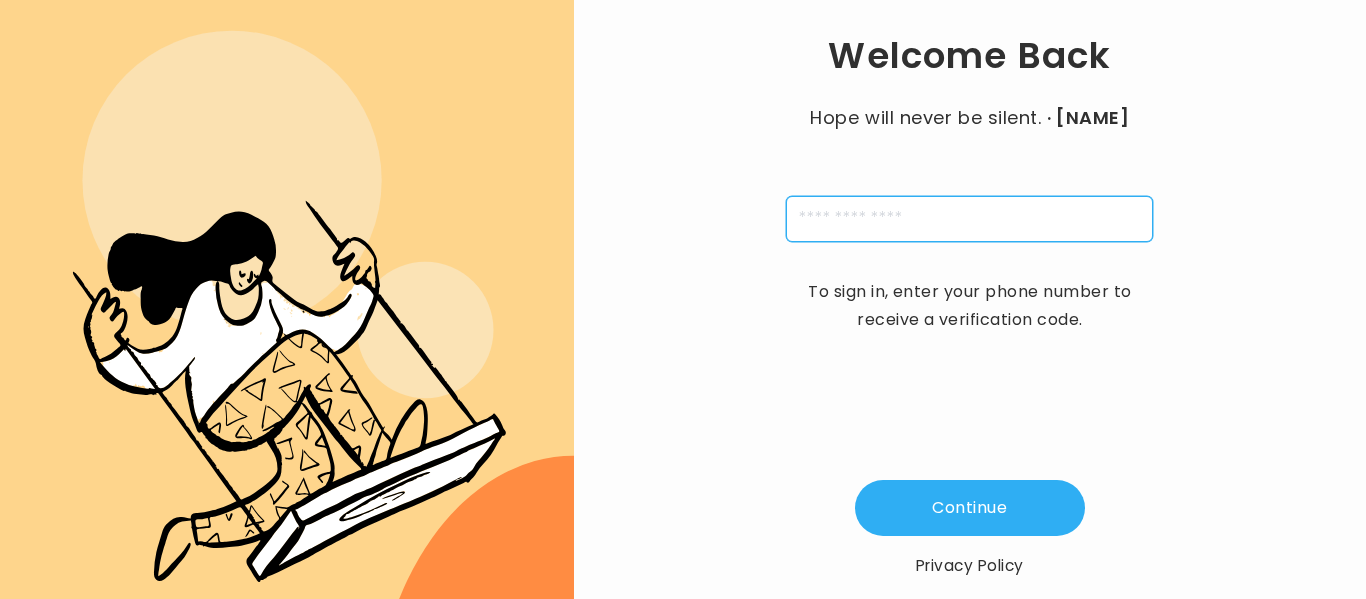 click at bounding box center [969, 219] 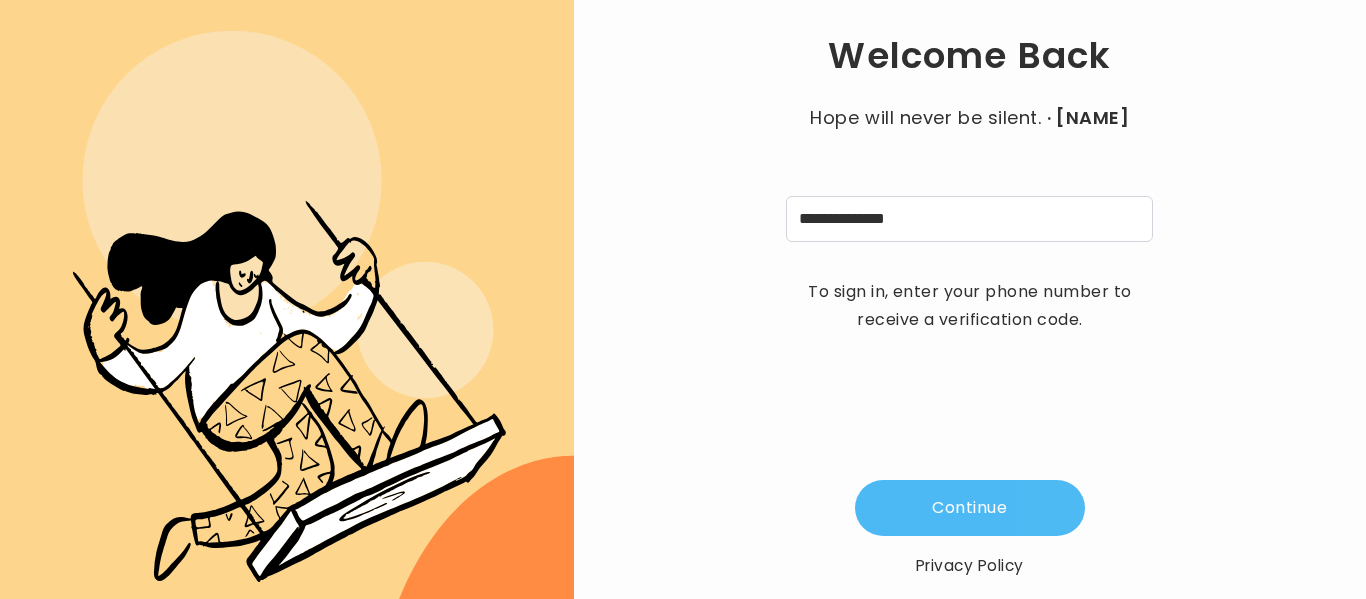 click on "Continue" at bounding box center (970, 508) 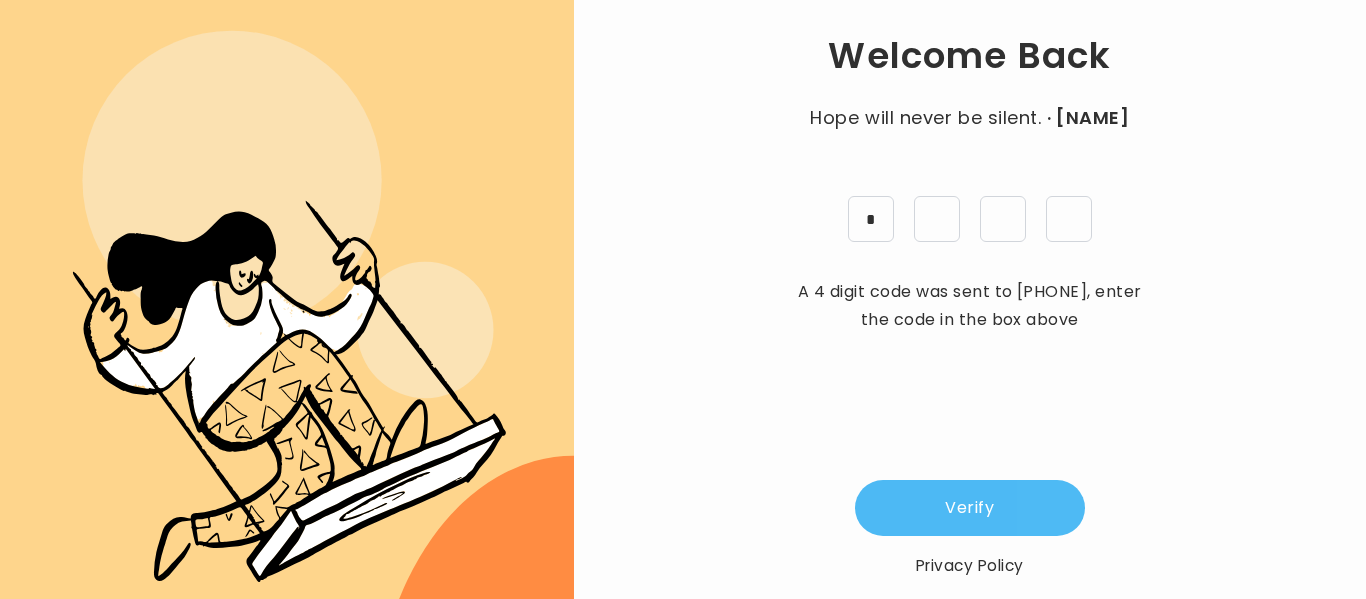 type on "*" 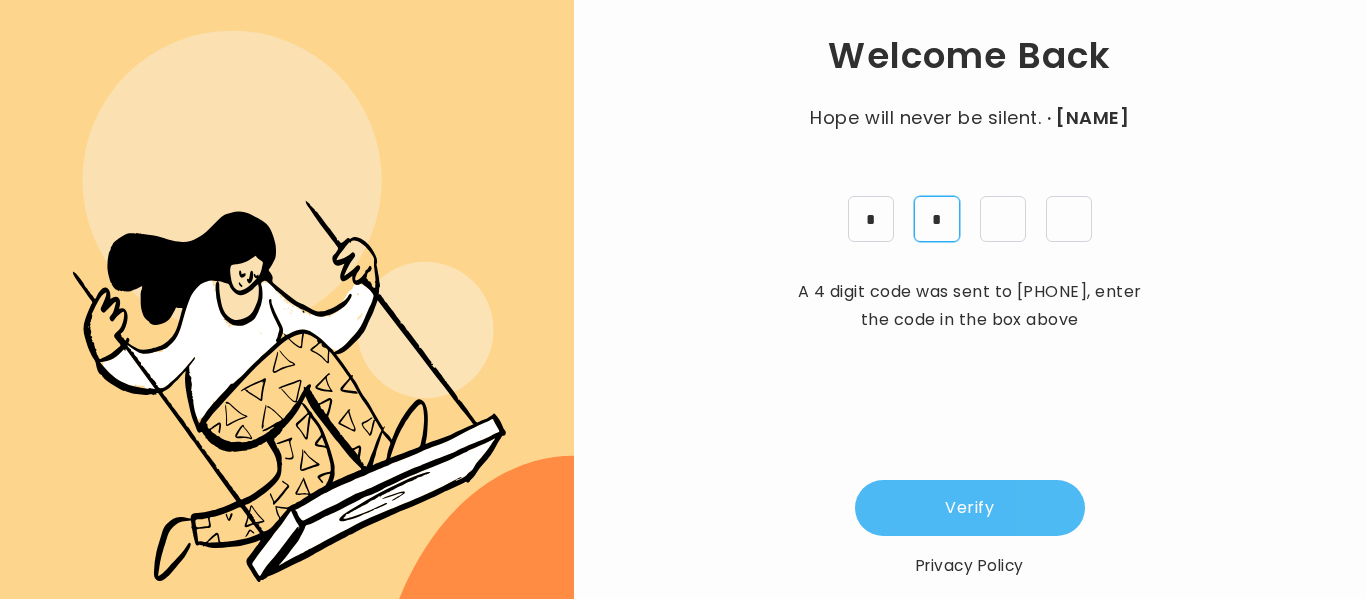 type on "*" 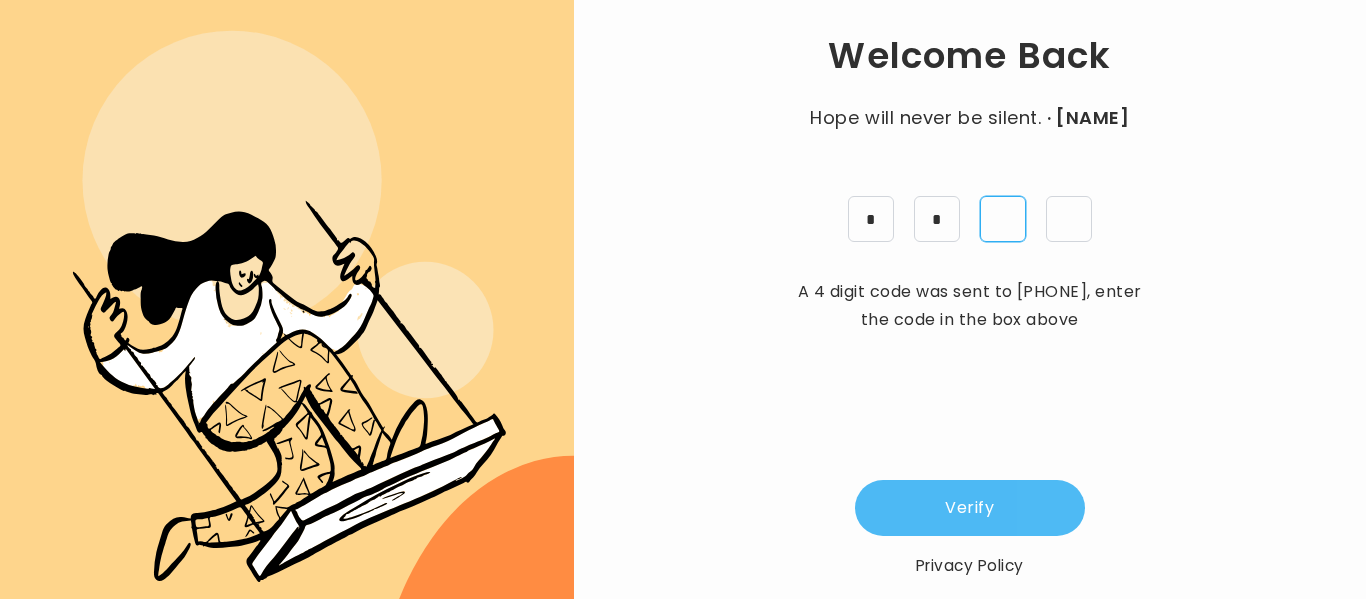 type on "*" 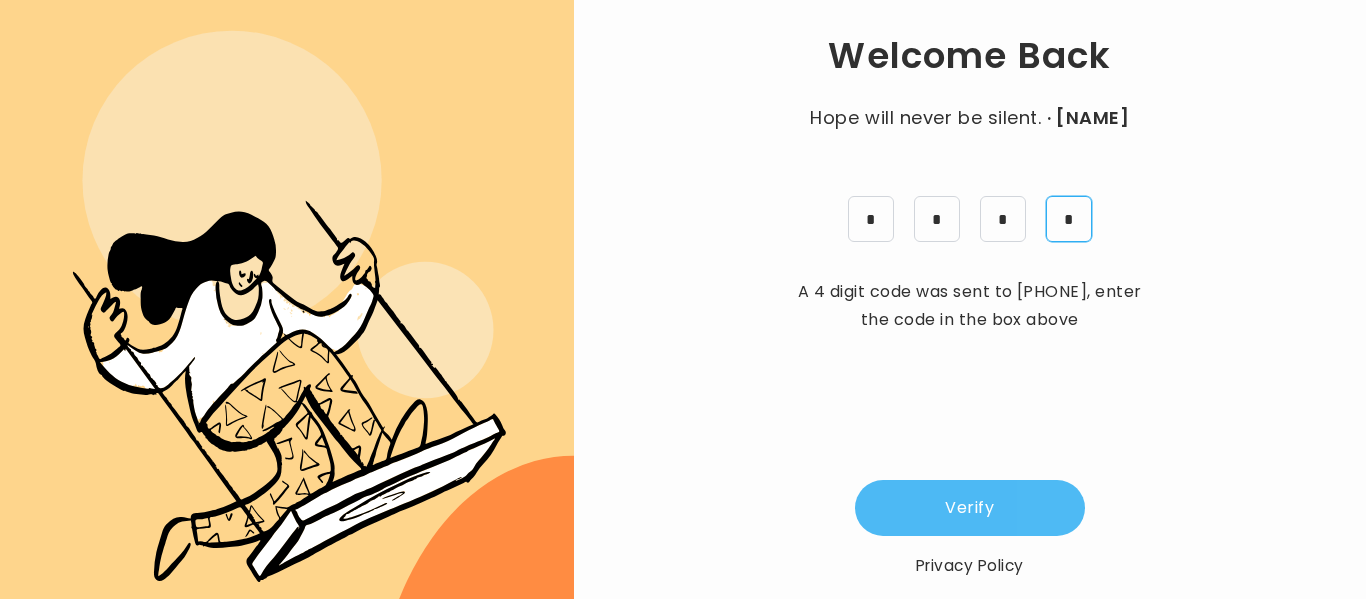 type on "*" 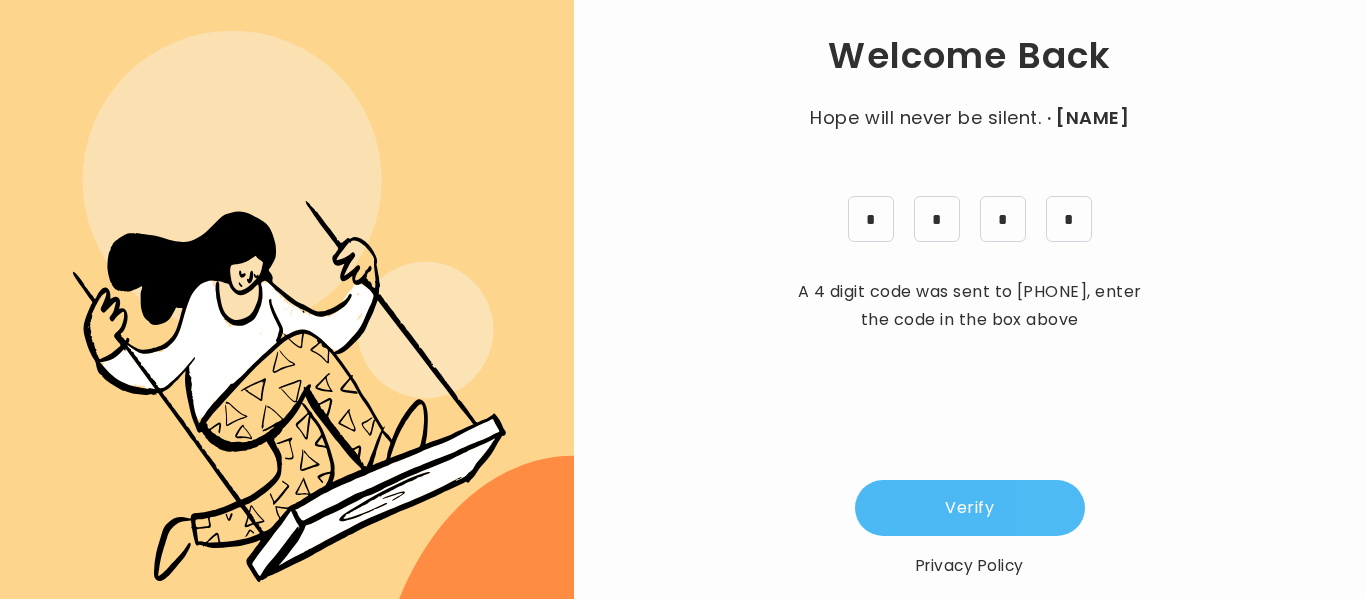 click on "Verify" at bounding box center (970, 508) 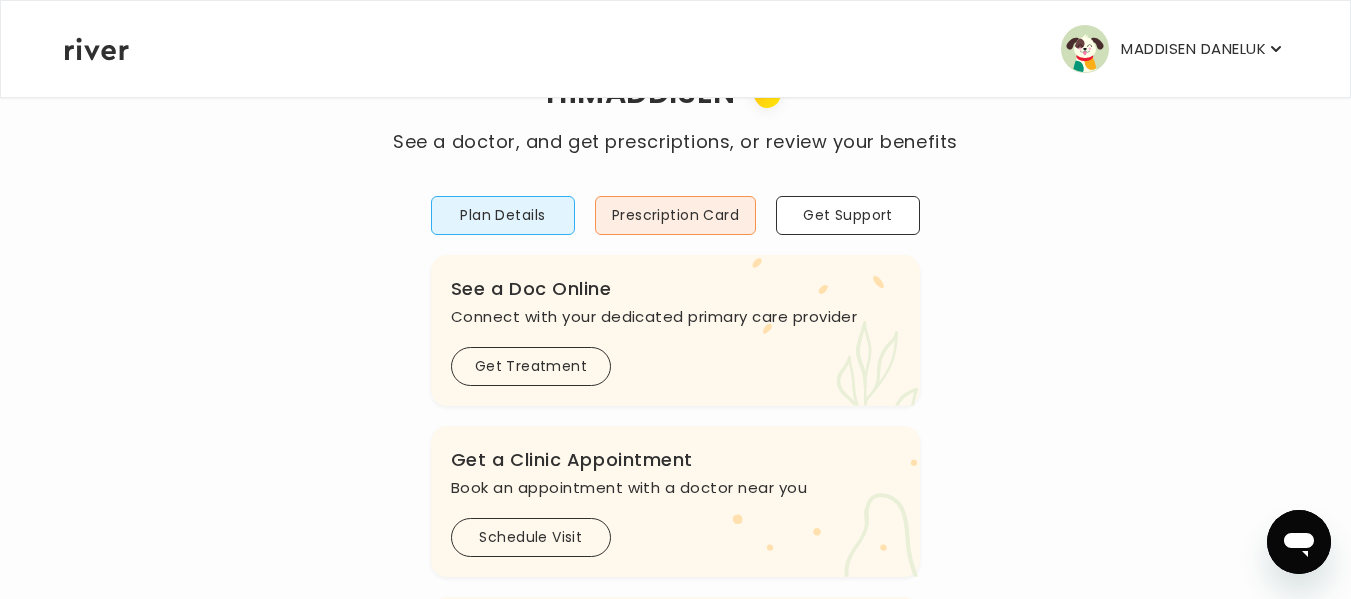 scroll, scrollTop: 92, scrollLeft: 0, axis: vertical 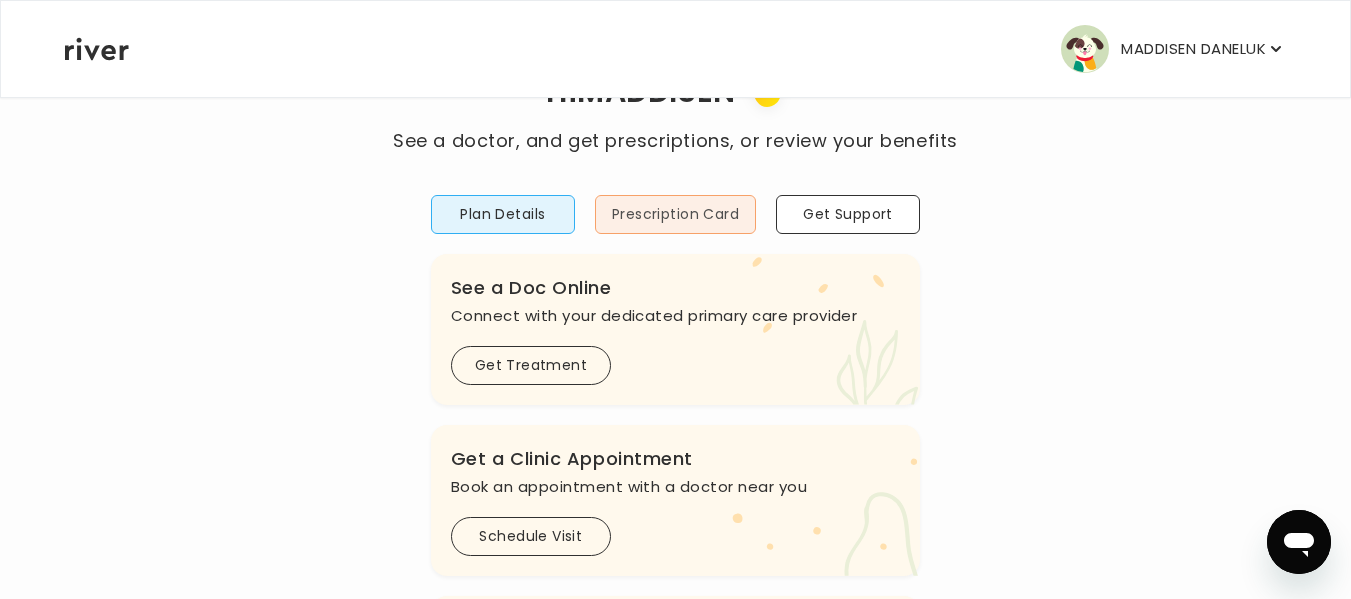 click on "Prescription Card" at bounding box center [675, 214] 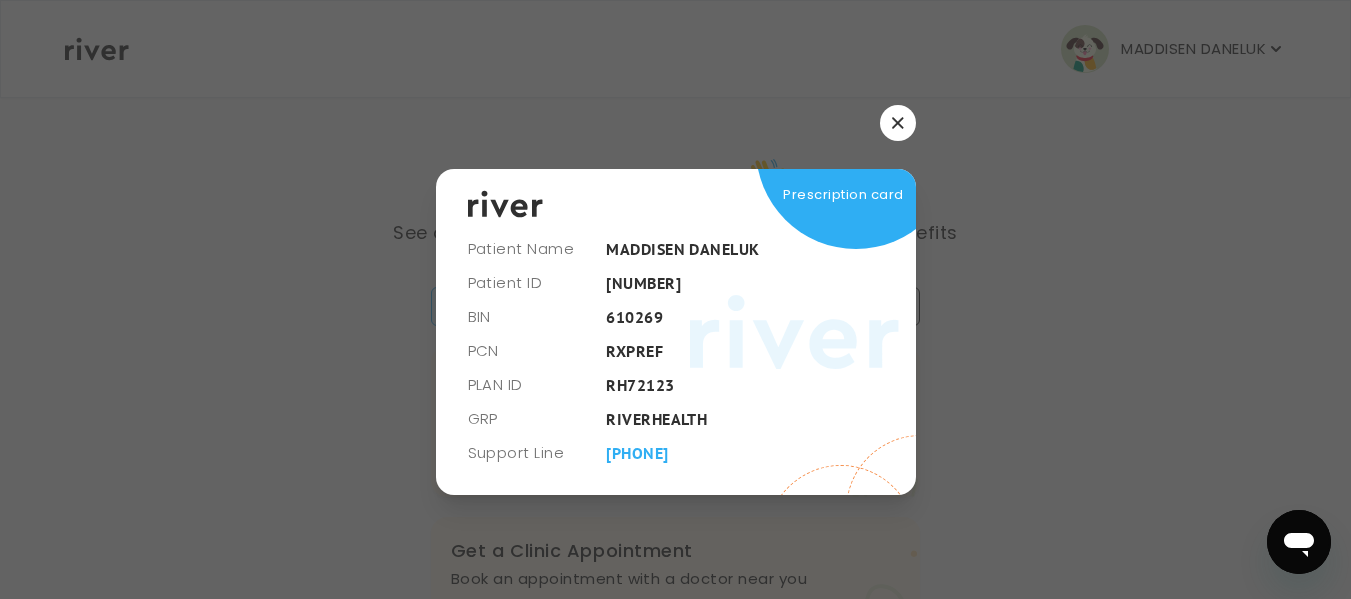 scroll, scrollTop: 0, scrollLeft: 0, axis: both 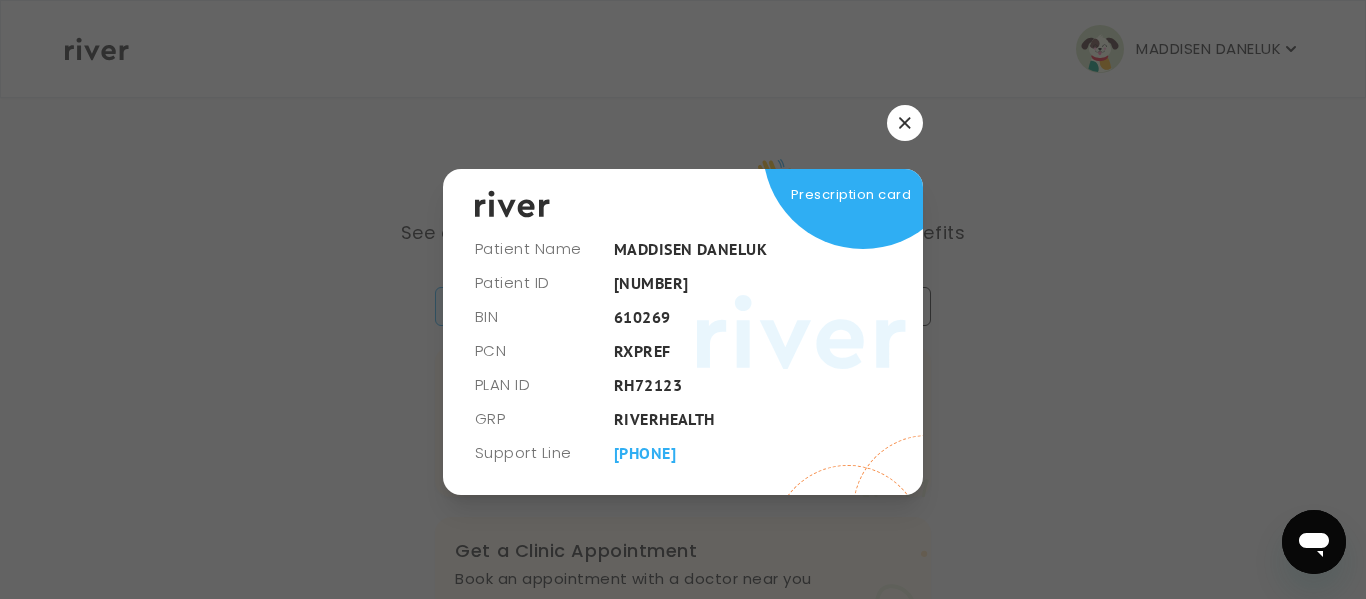 click at bounding box center [905, 123] 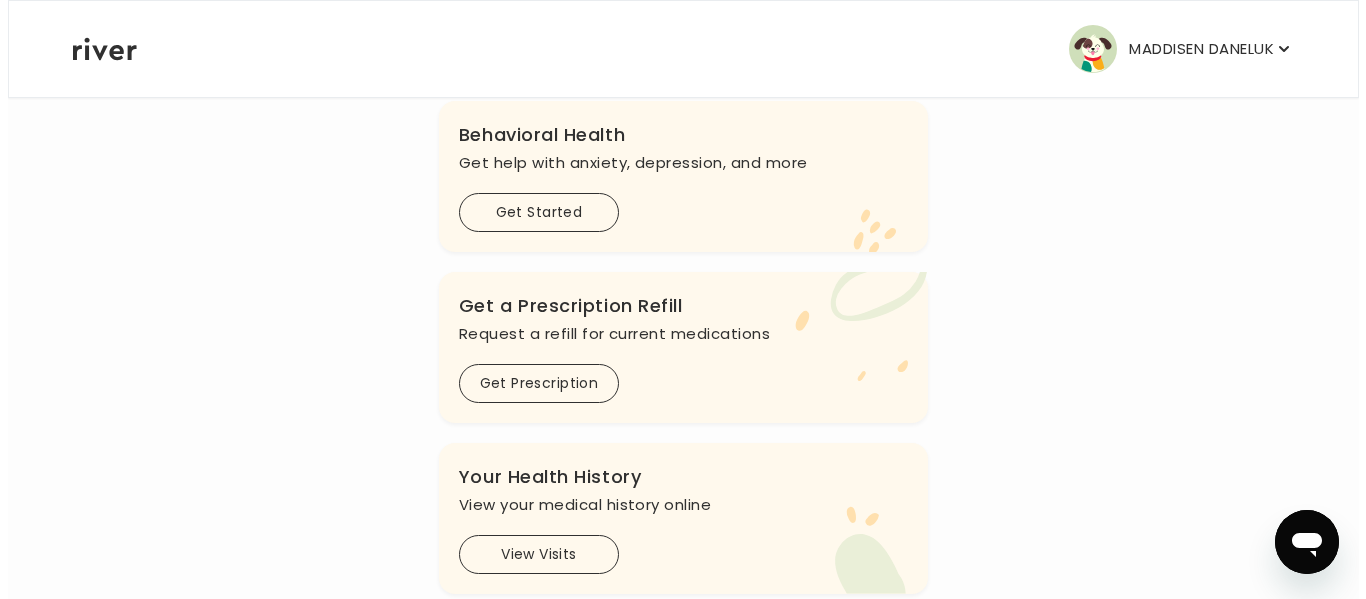 scroll, scrollTop: 0, scrollLeft: 0, axis: both 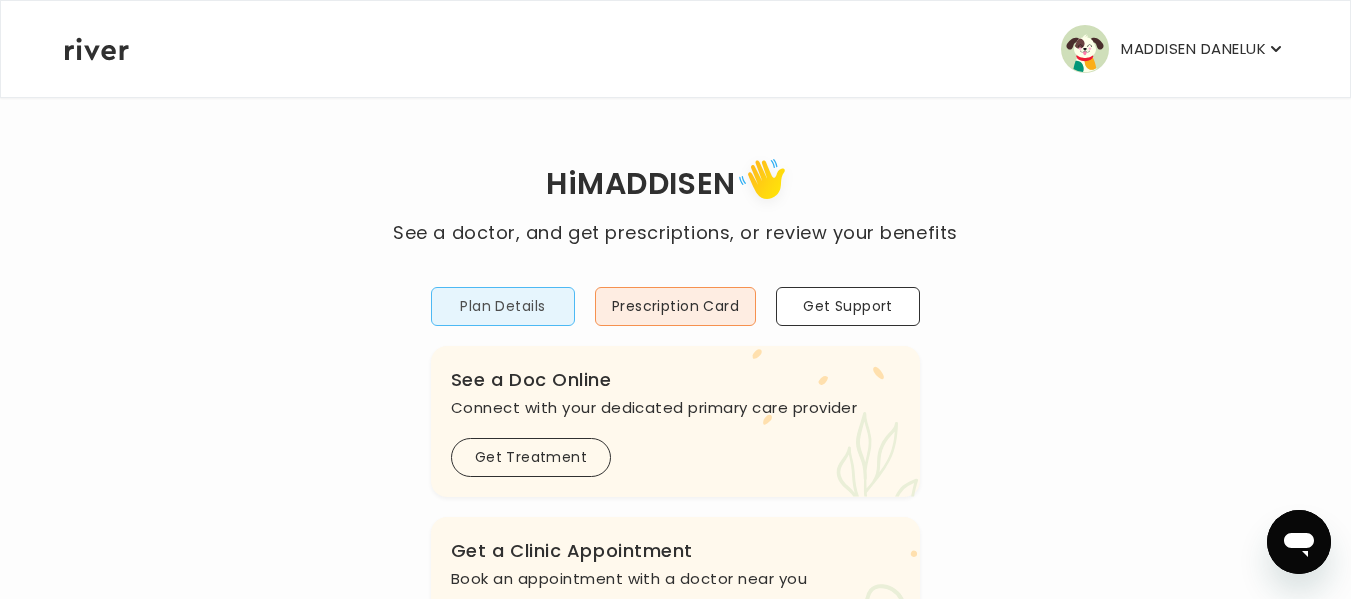 click on "Plan Details" at bounding box center [503, 306] 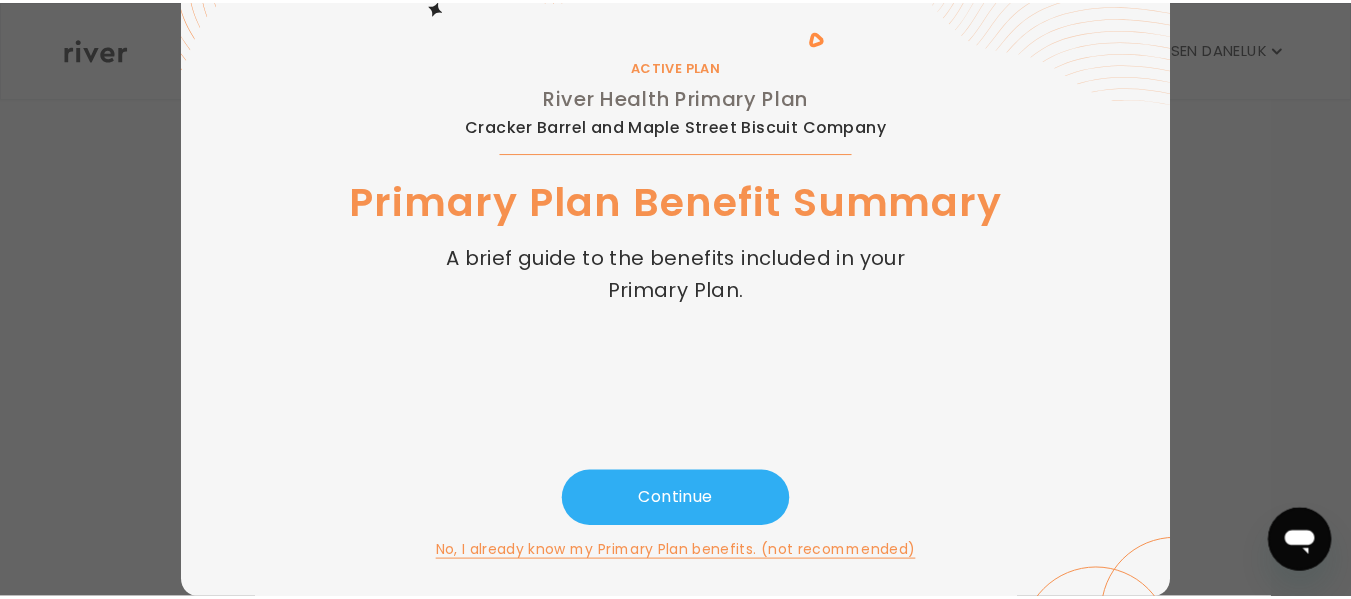 scroll, scrollTop: 0, scrollLeft: 0, axis: both 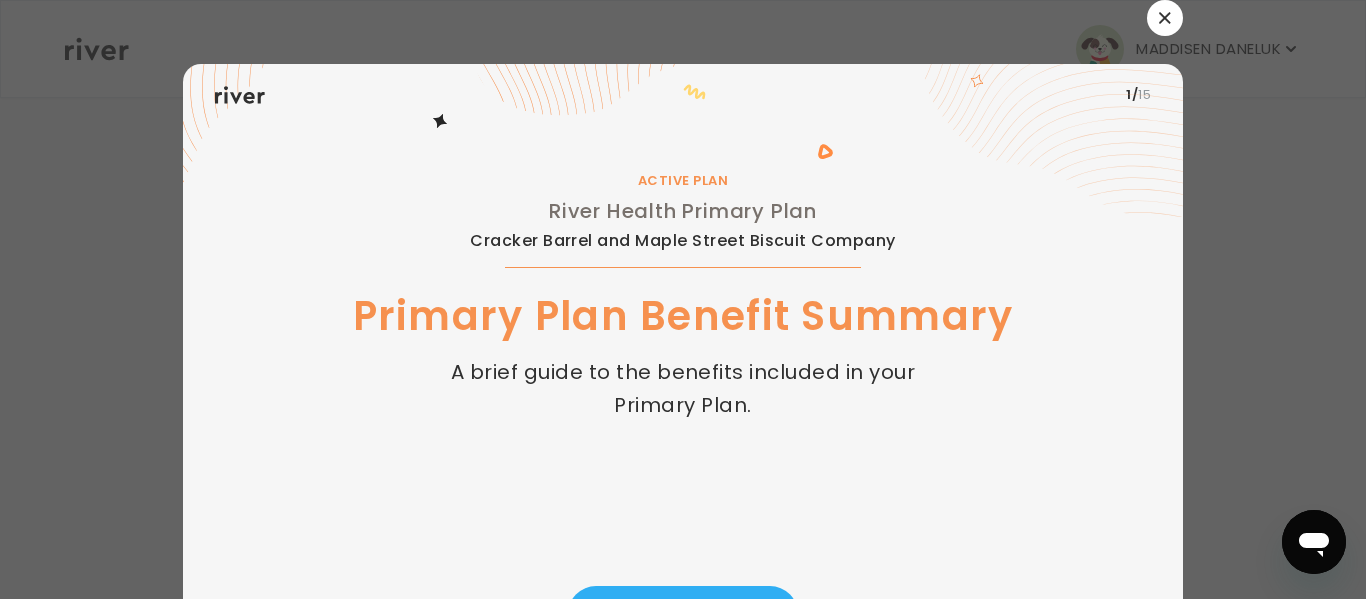 click at bounding box center [1165, 18] 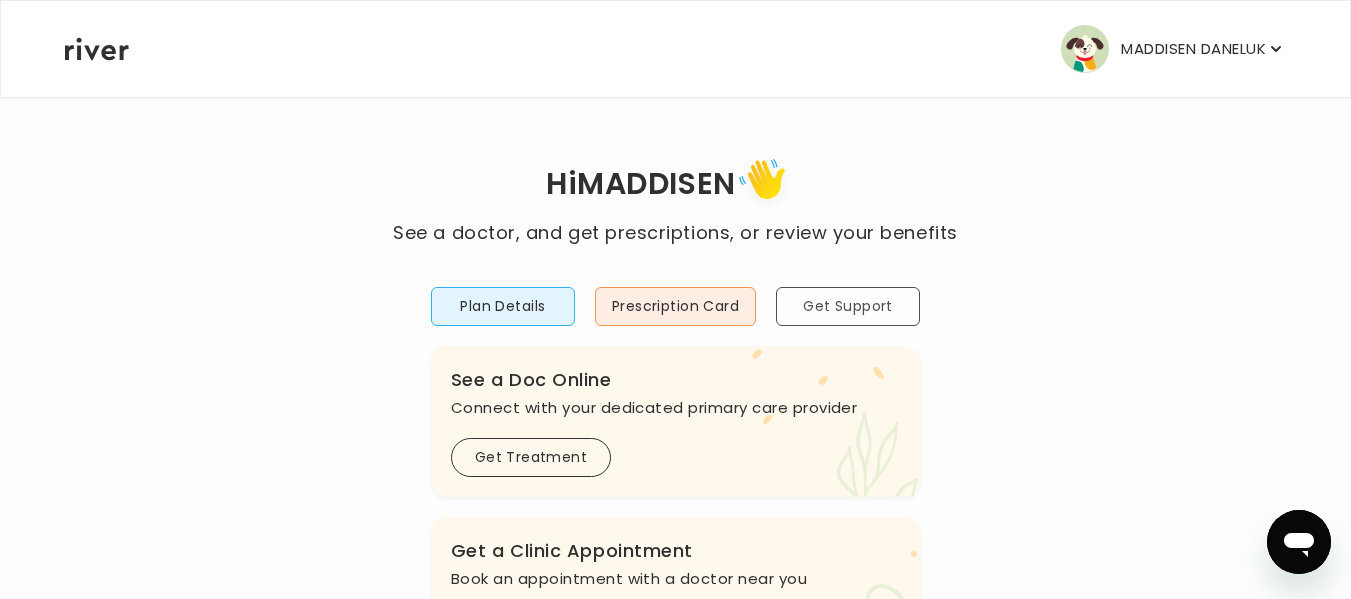 click on "Get Support" at bounding box center [848, 306] 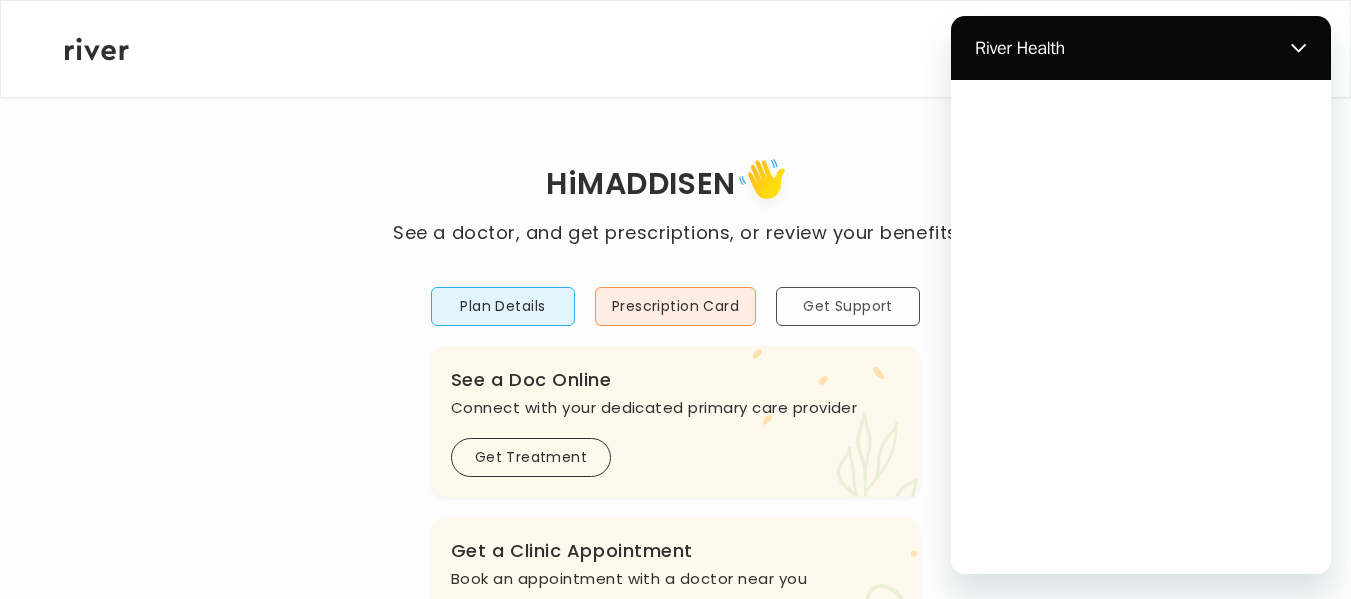 scroll, scrollTop: 0, scrollLeft: 0, axis: both 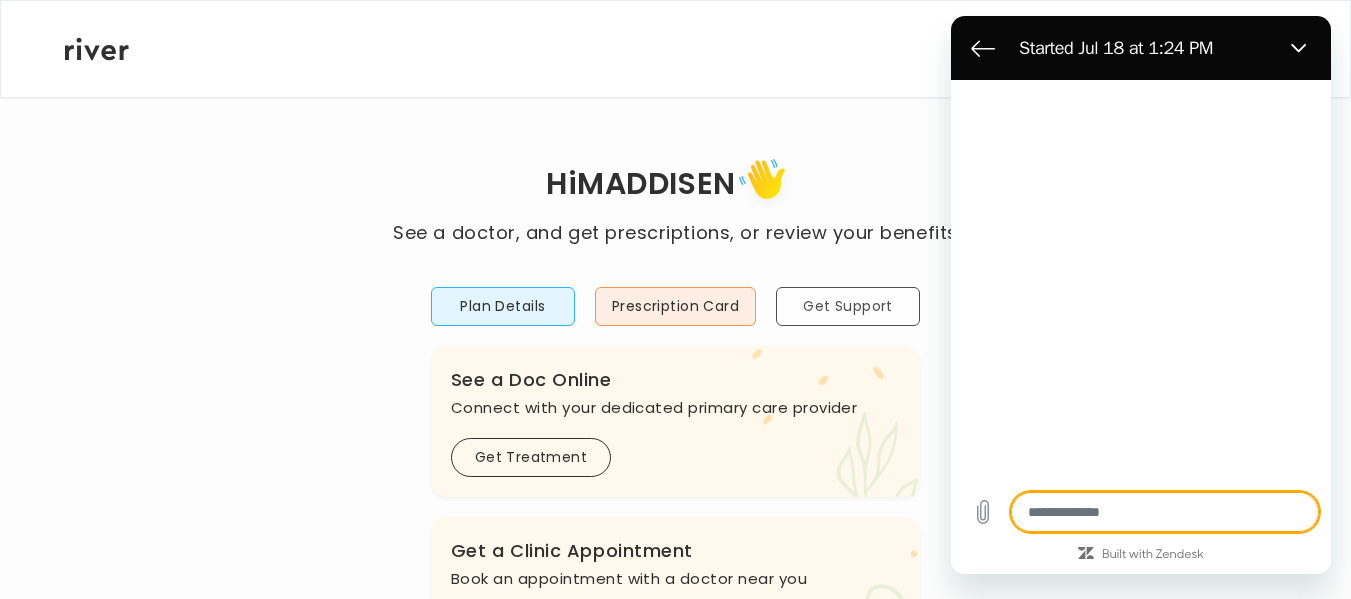 type on "*" 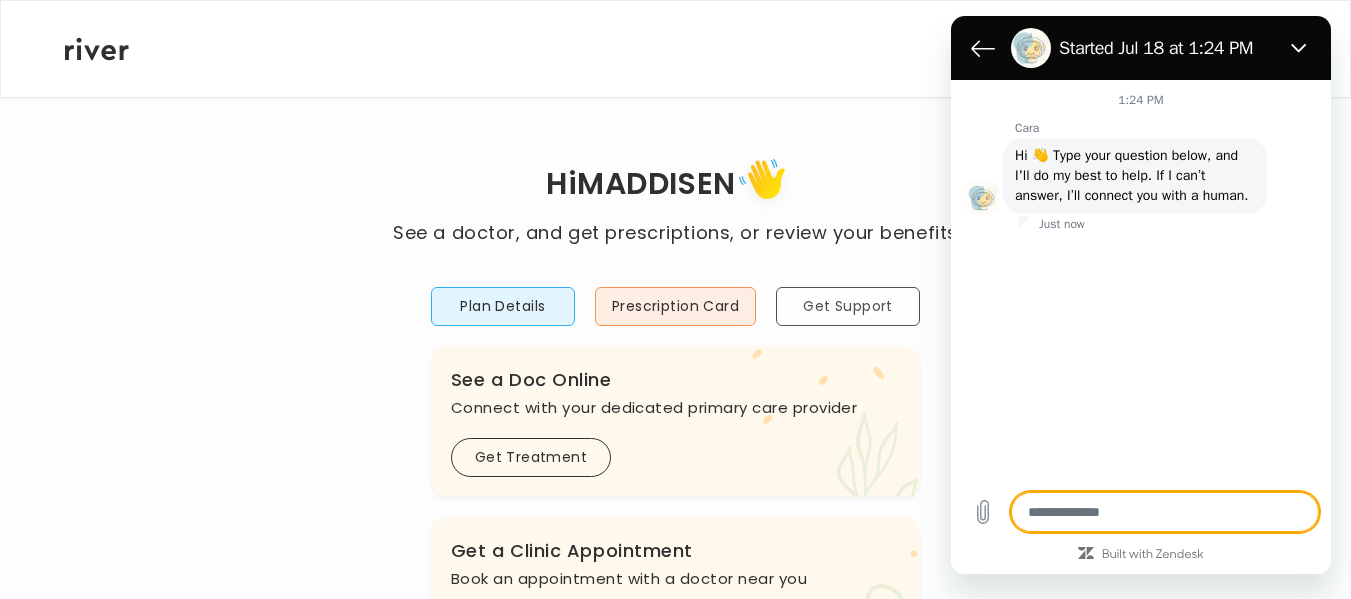 type 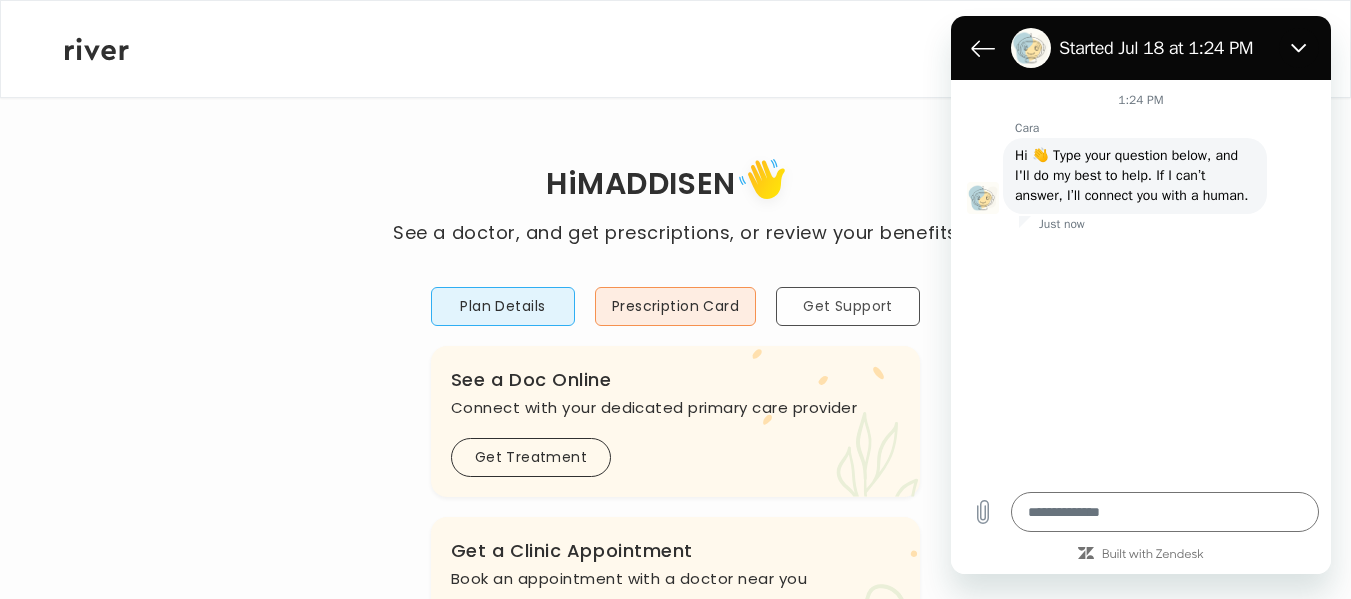 click on "Get Support" at bounding box center [848, 306] 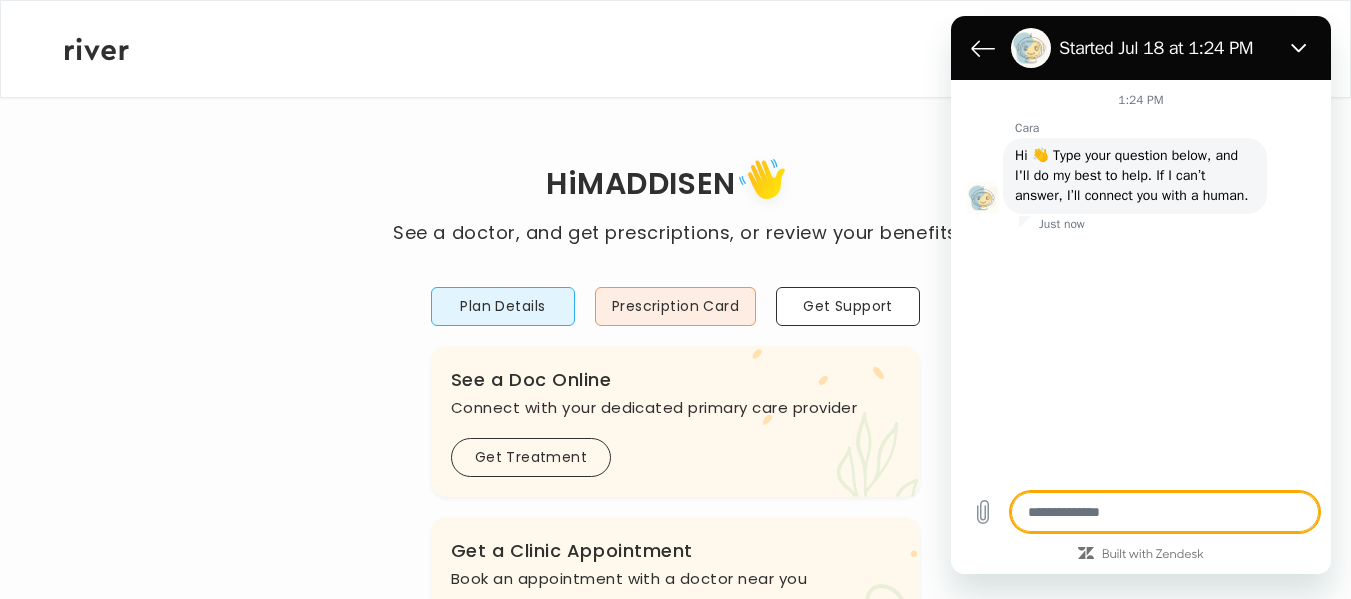 click at bounding box center [1165, 512] 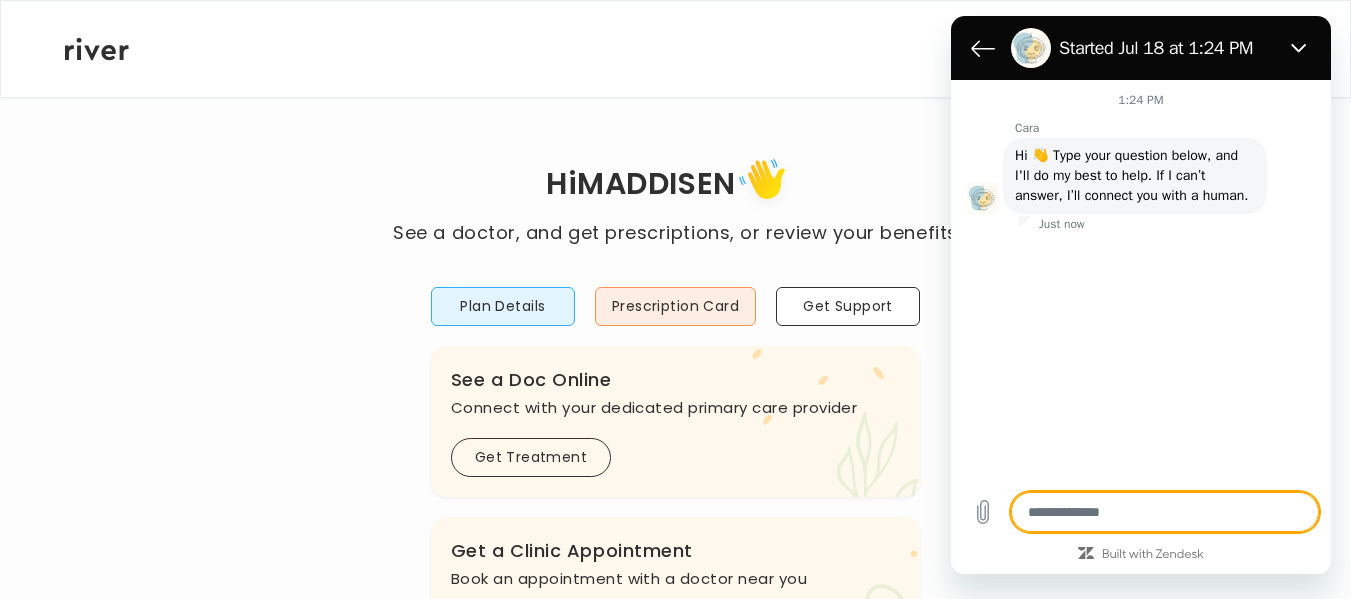 type on "*" 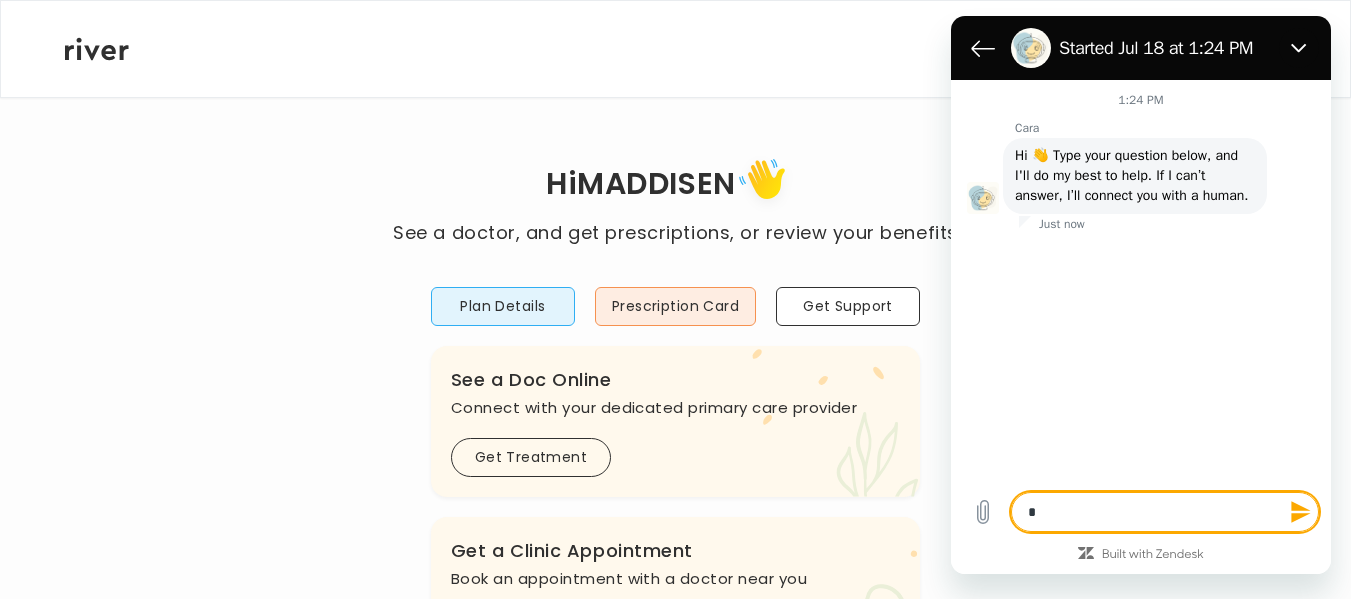type on "**" 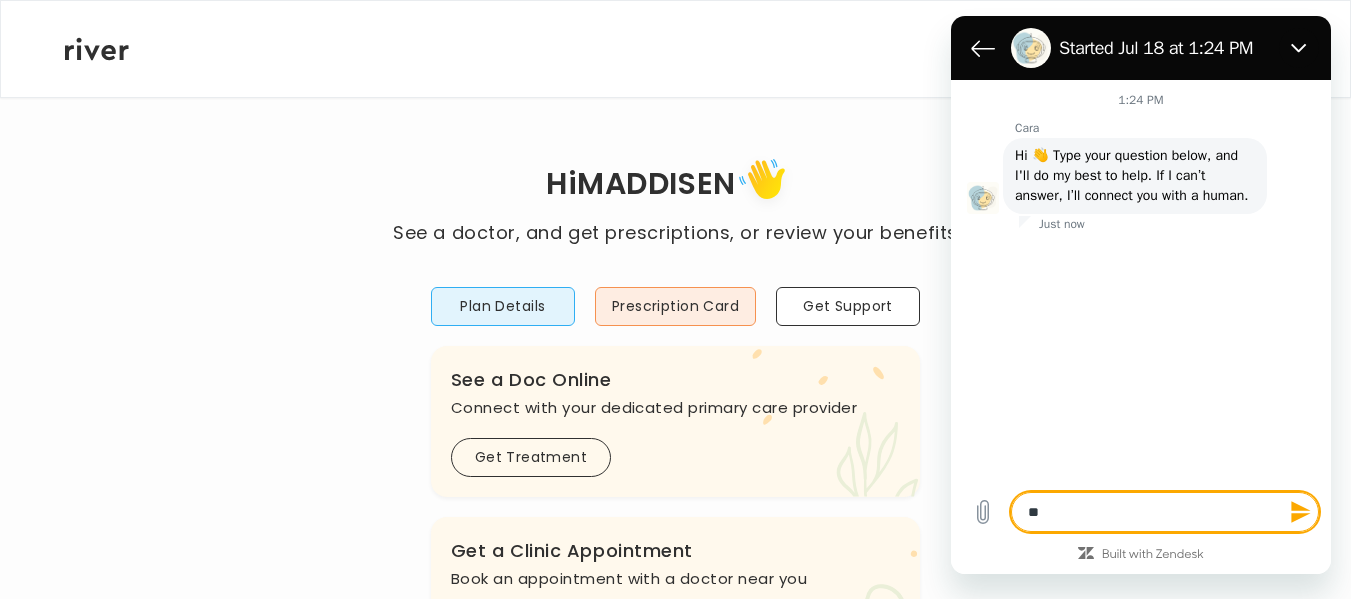 type on "***" 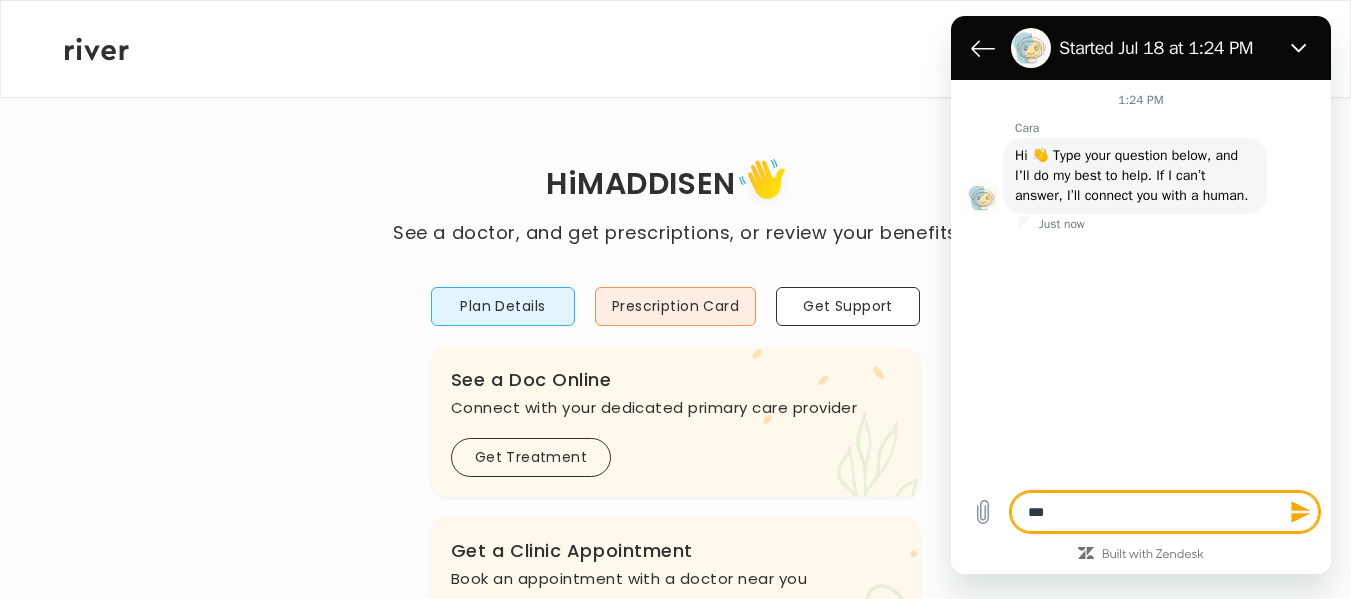 type on "****" 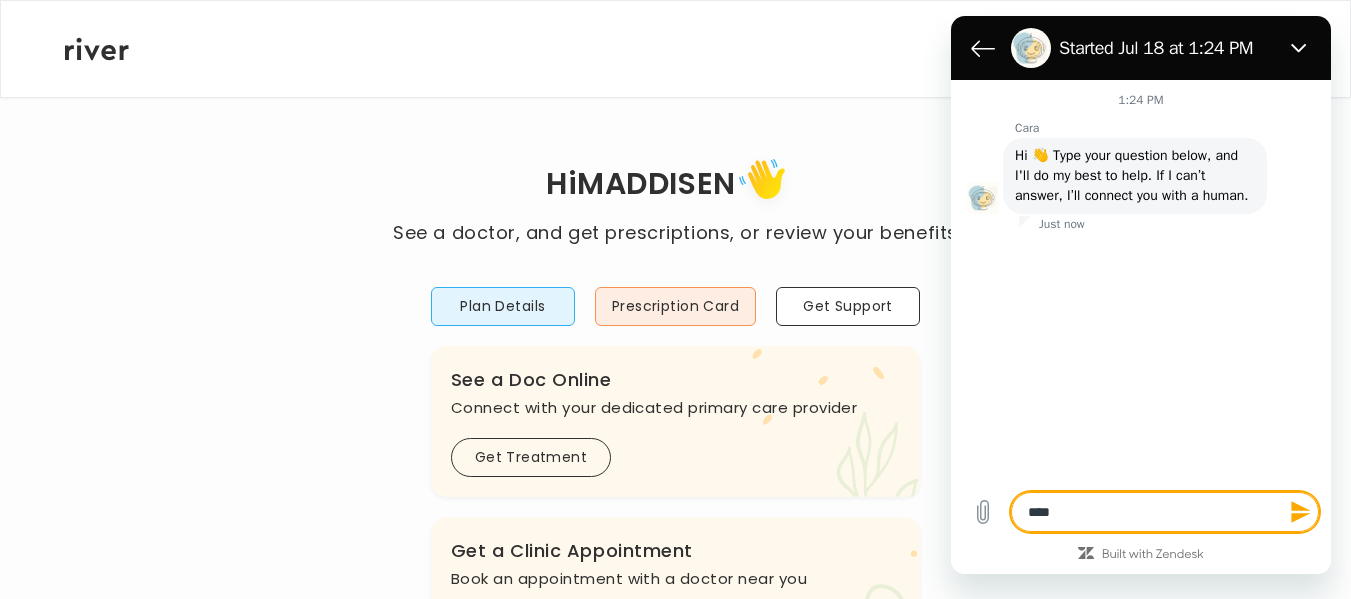 type on "*****" 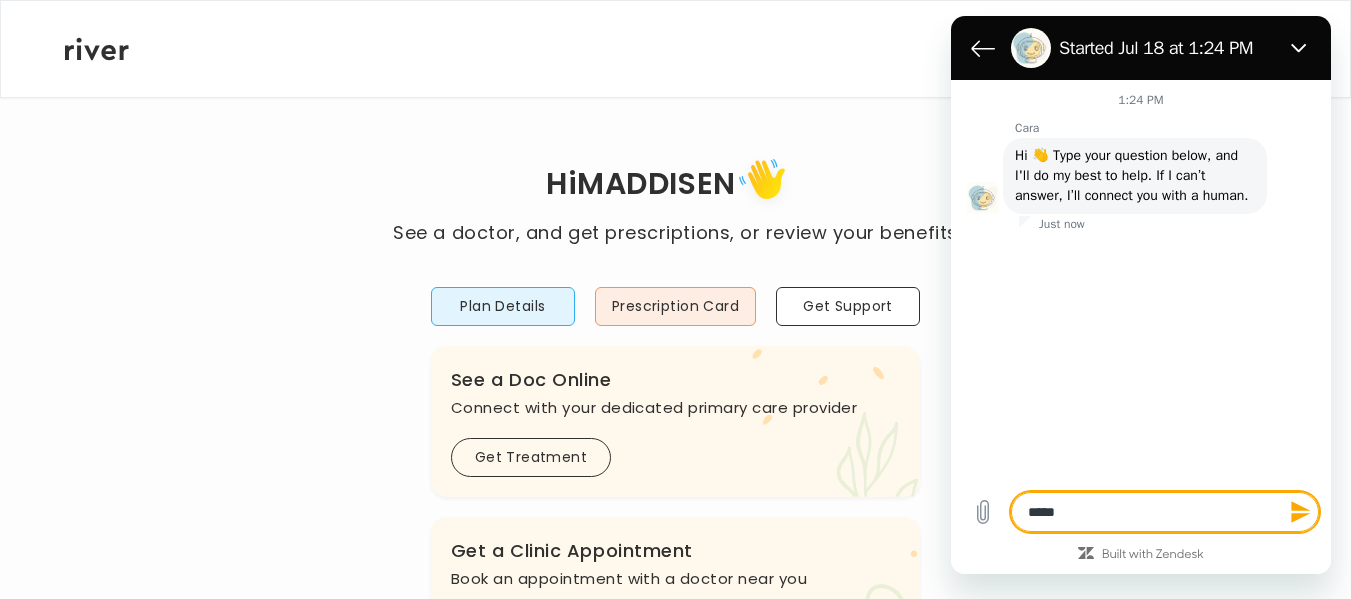 type on "******" 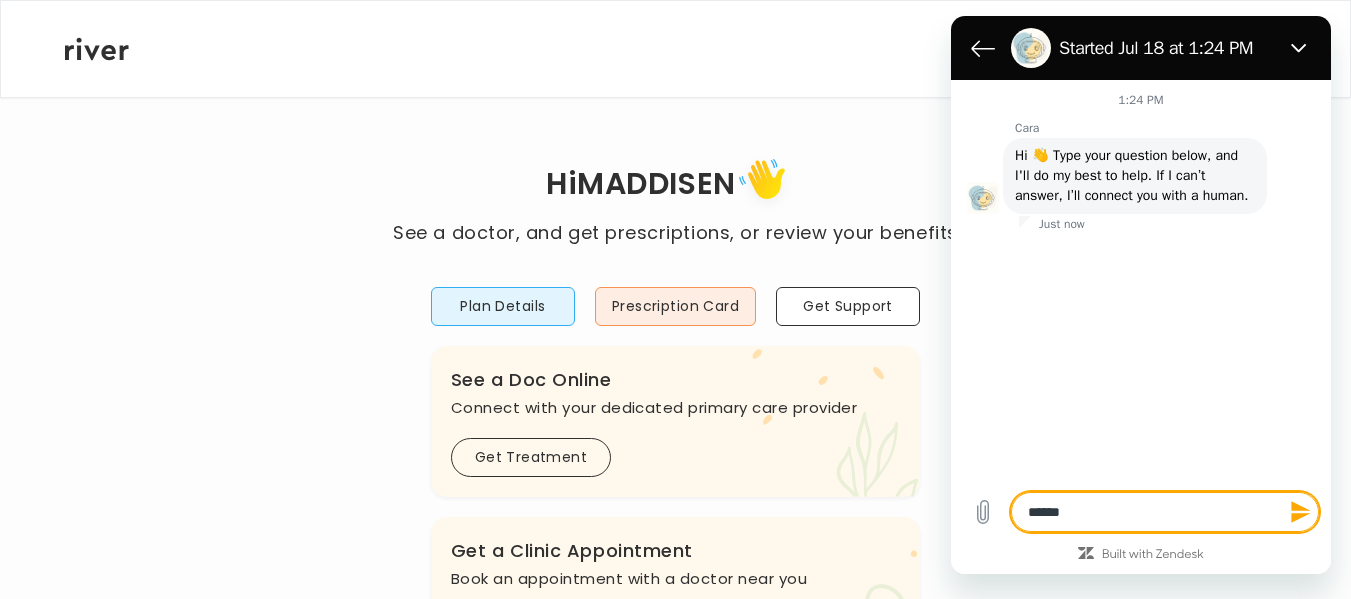 type on "******" 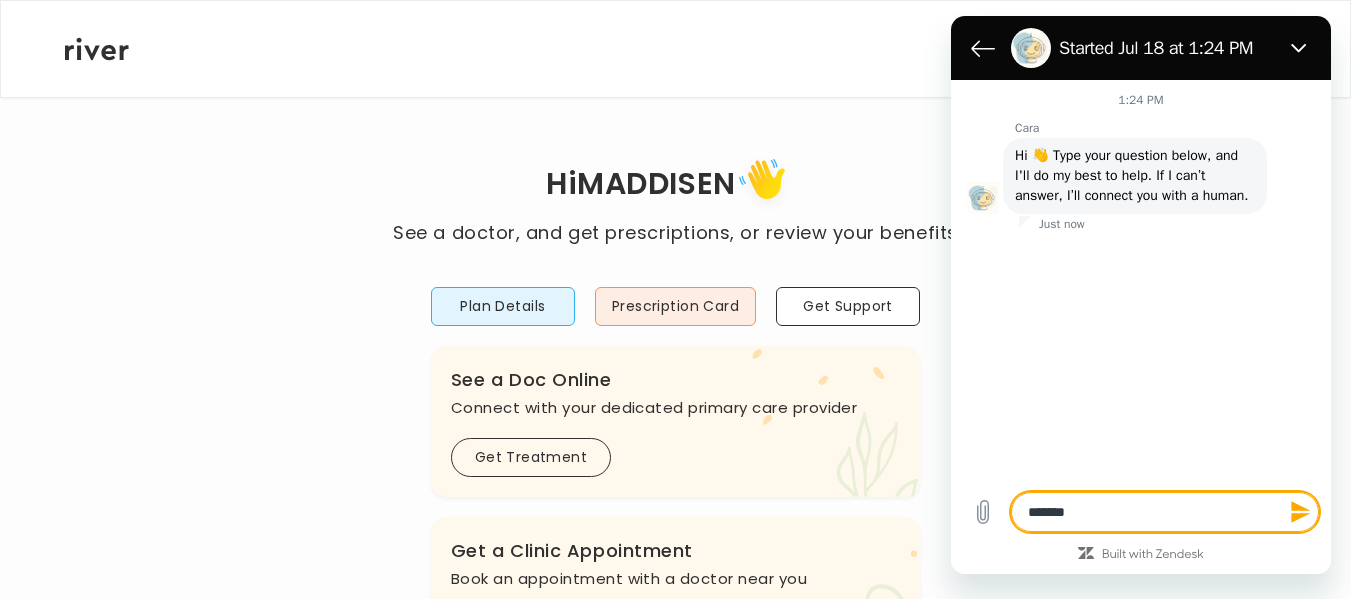 type on "********" 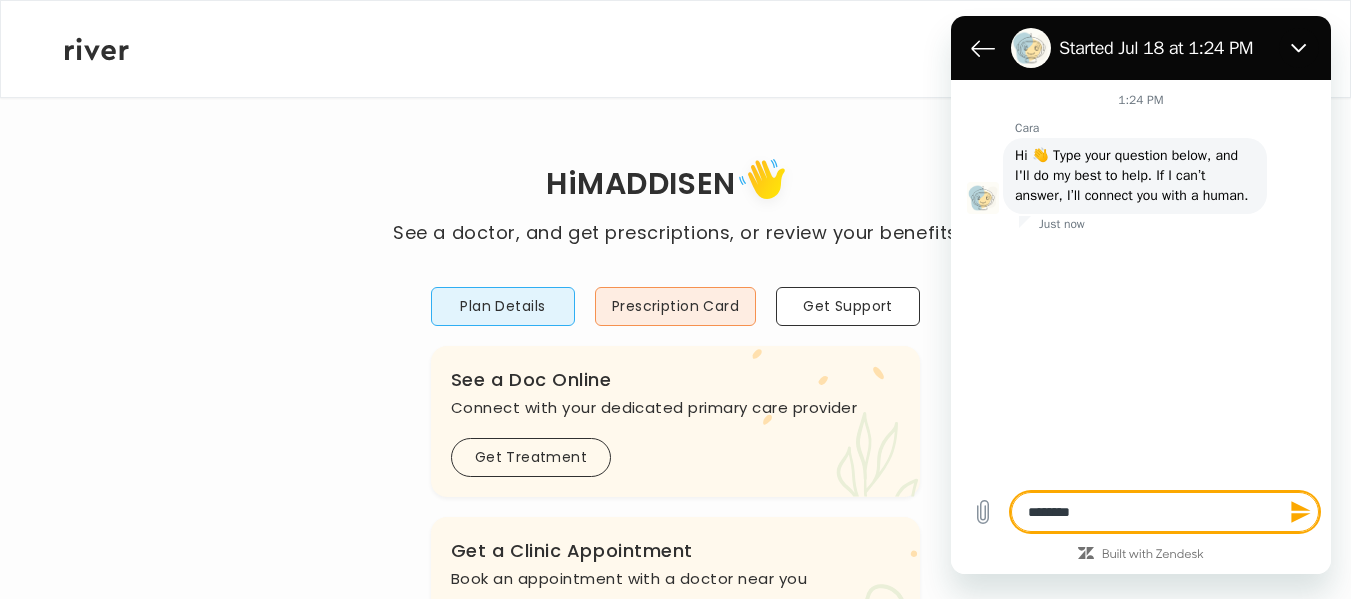 type on "********" 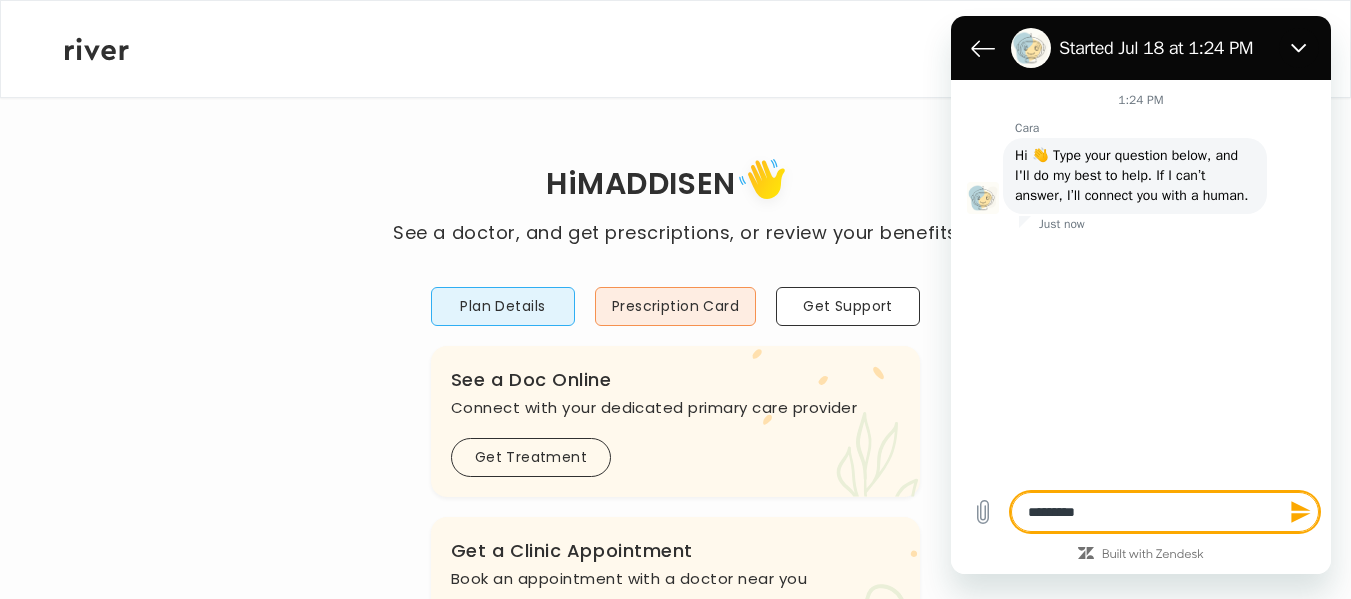 type on "**********" 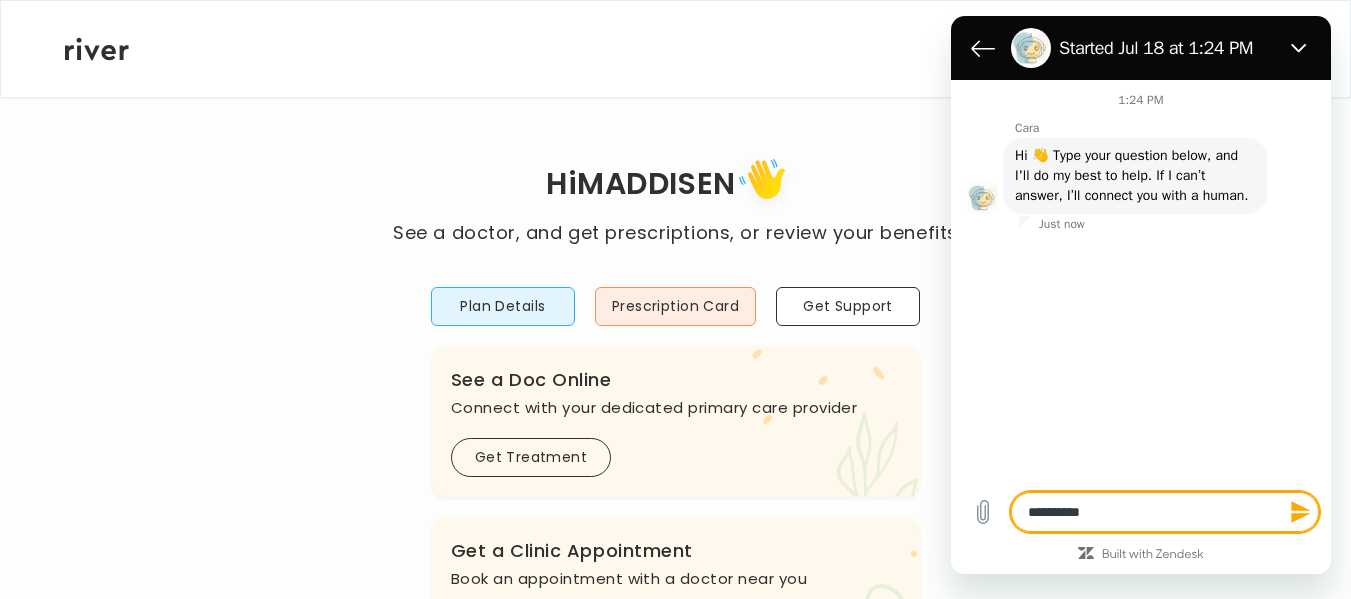 type on "**********" 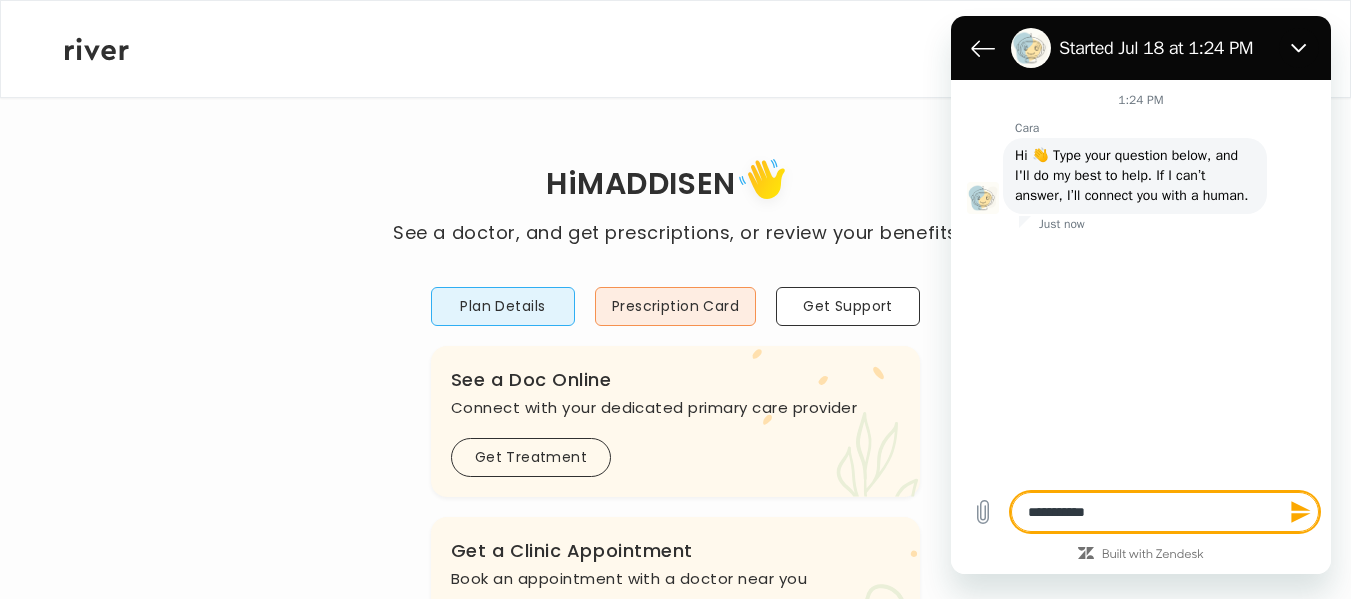 type on "**********" 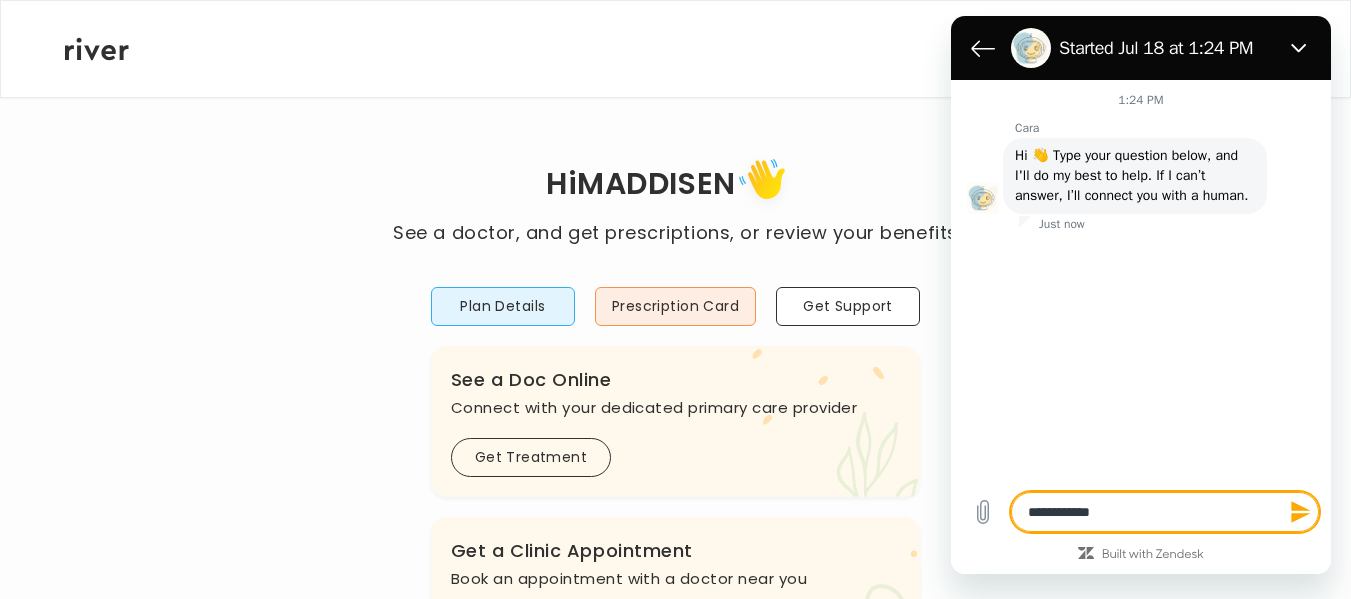 type on "**********" 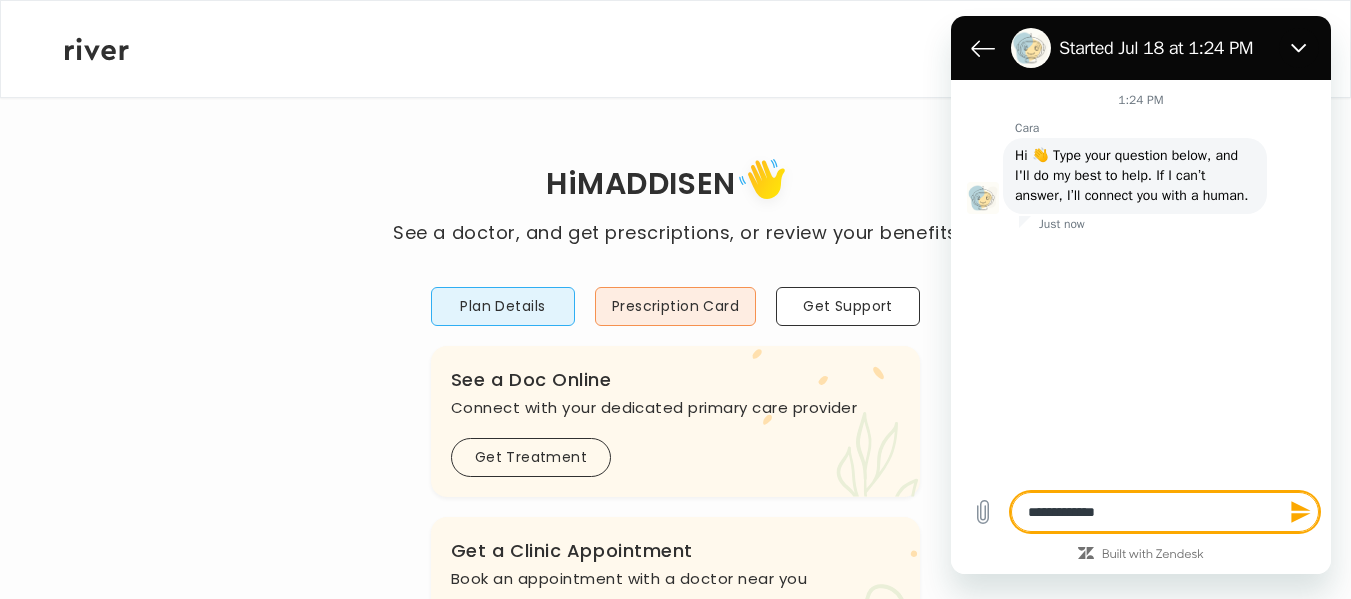 type on "**********" 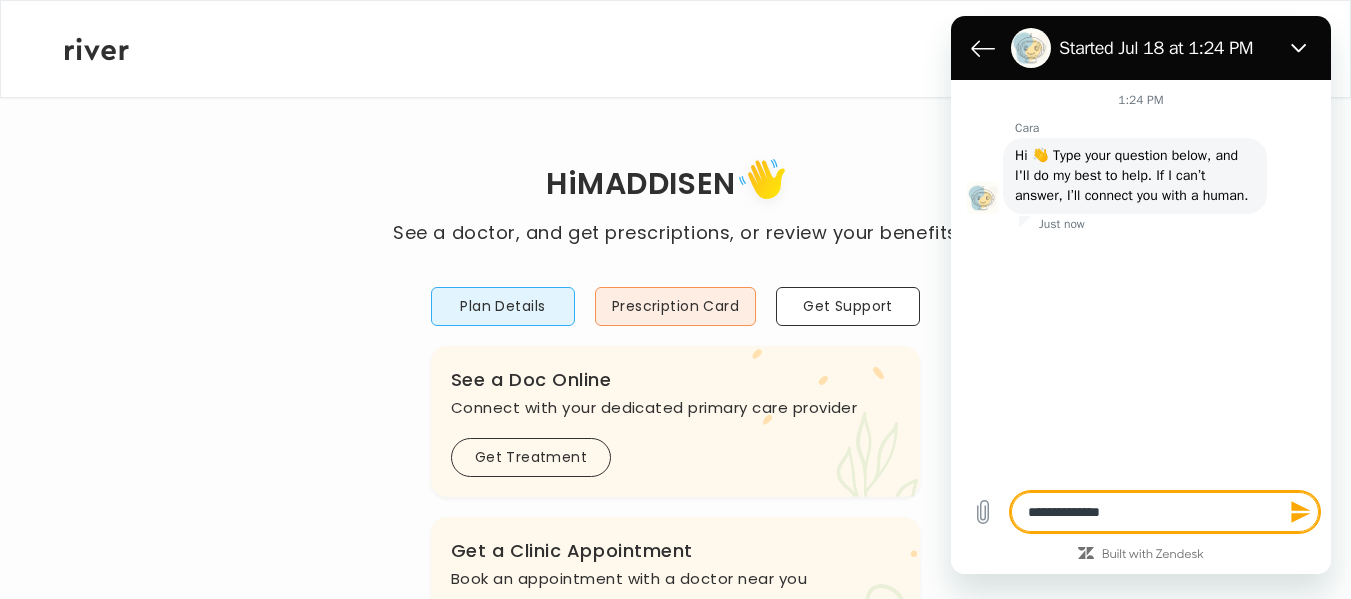 type on "**********" 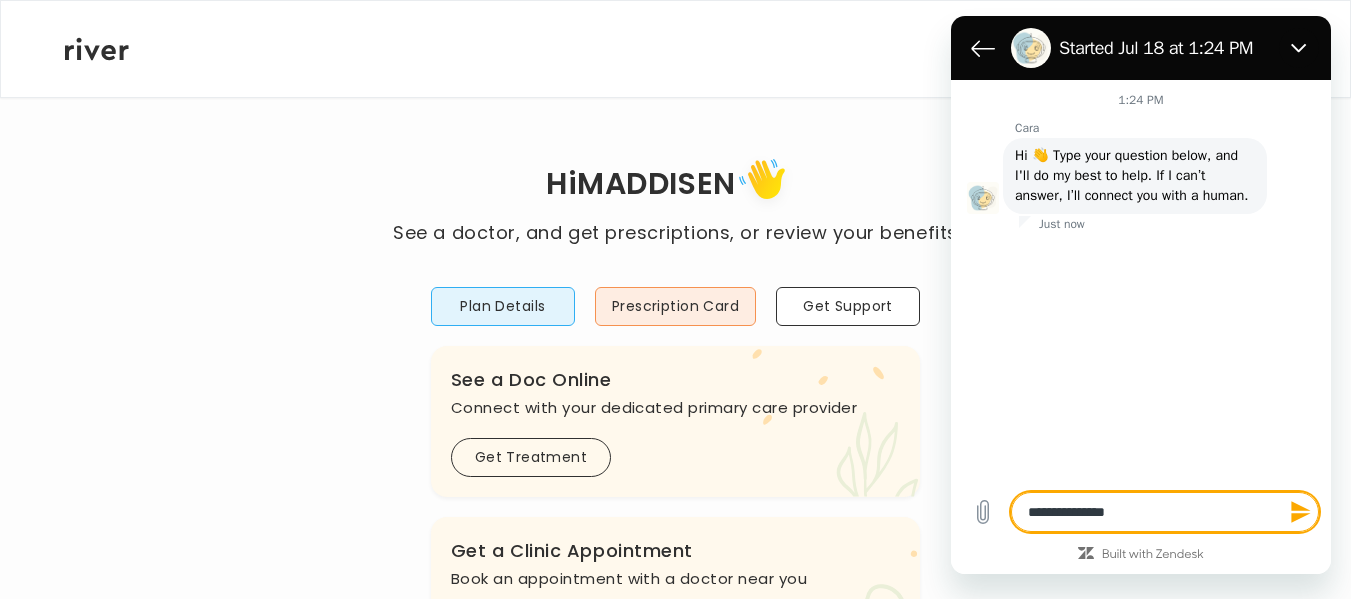 type on "**********" 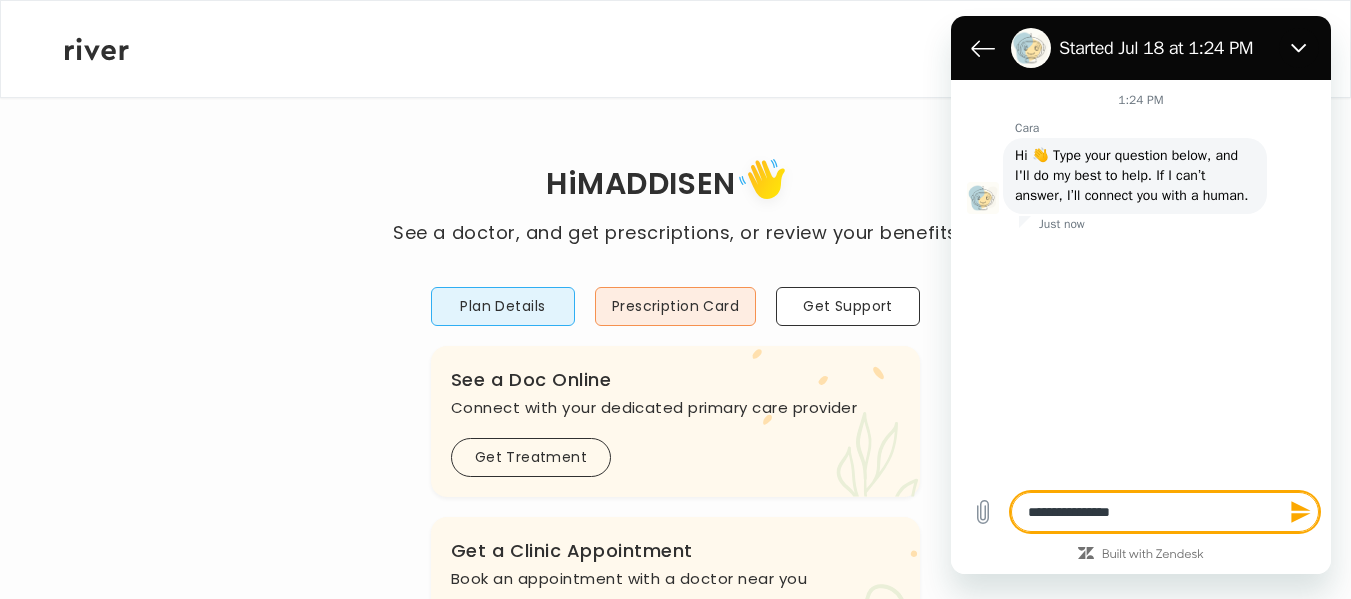 type on "**********" 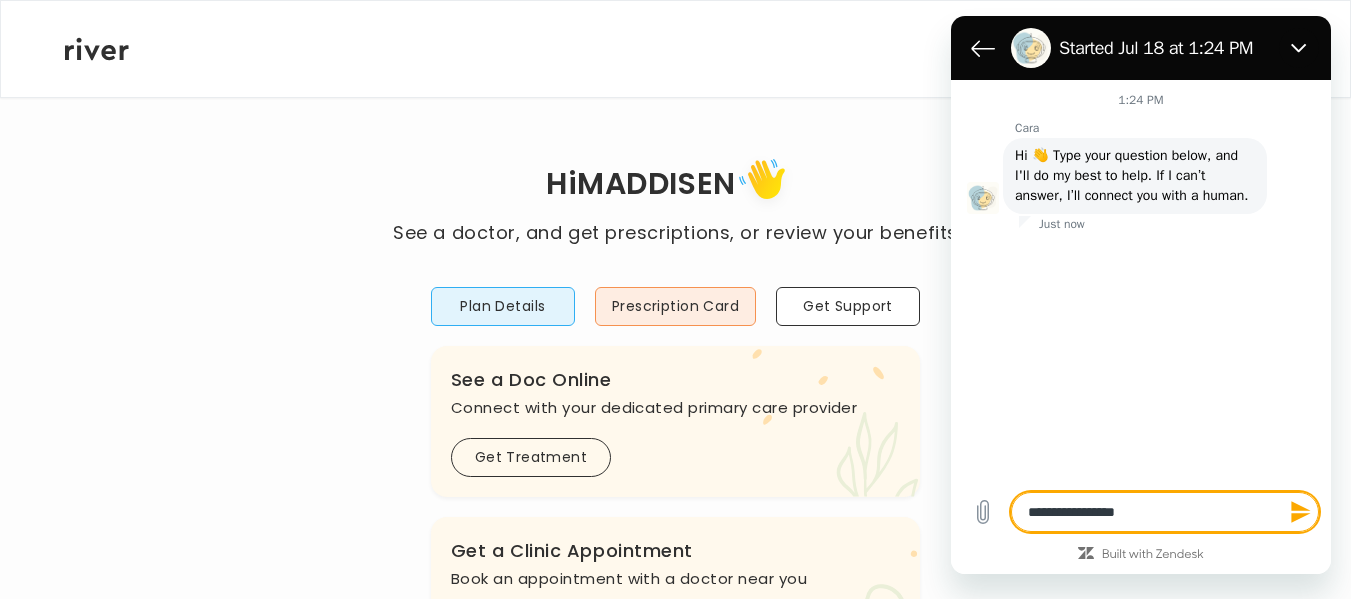 type on "**********" 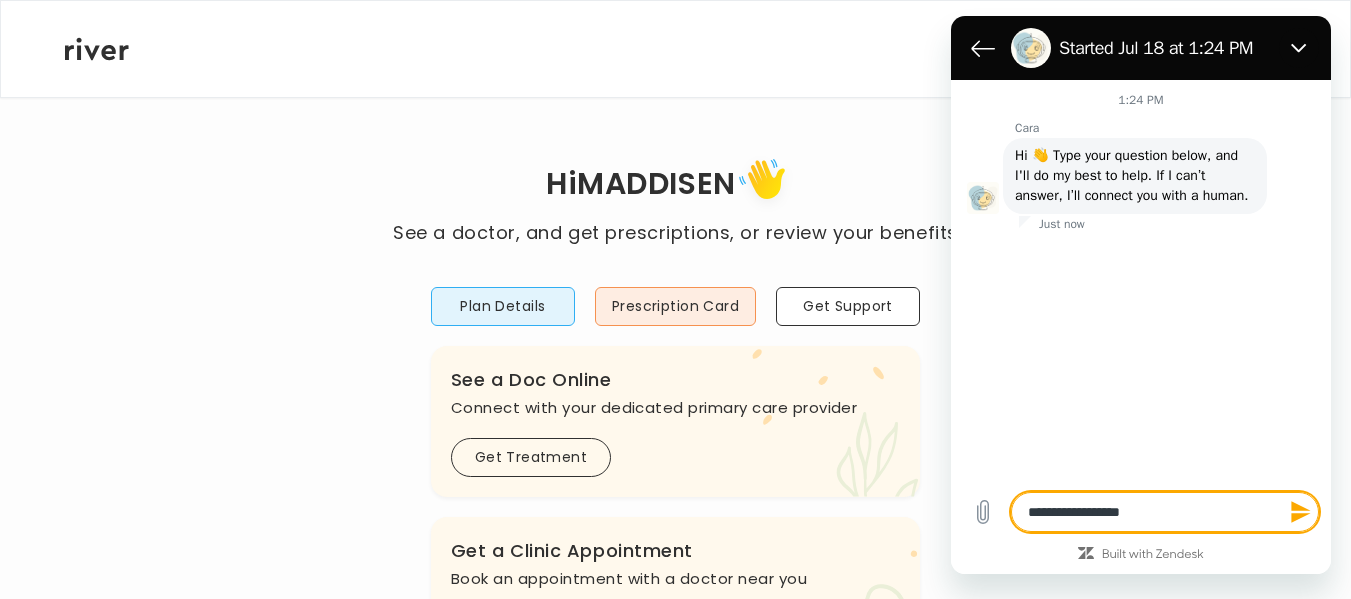 type on "**********" 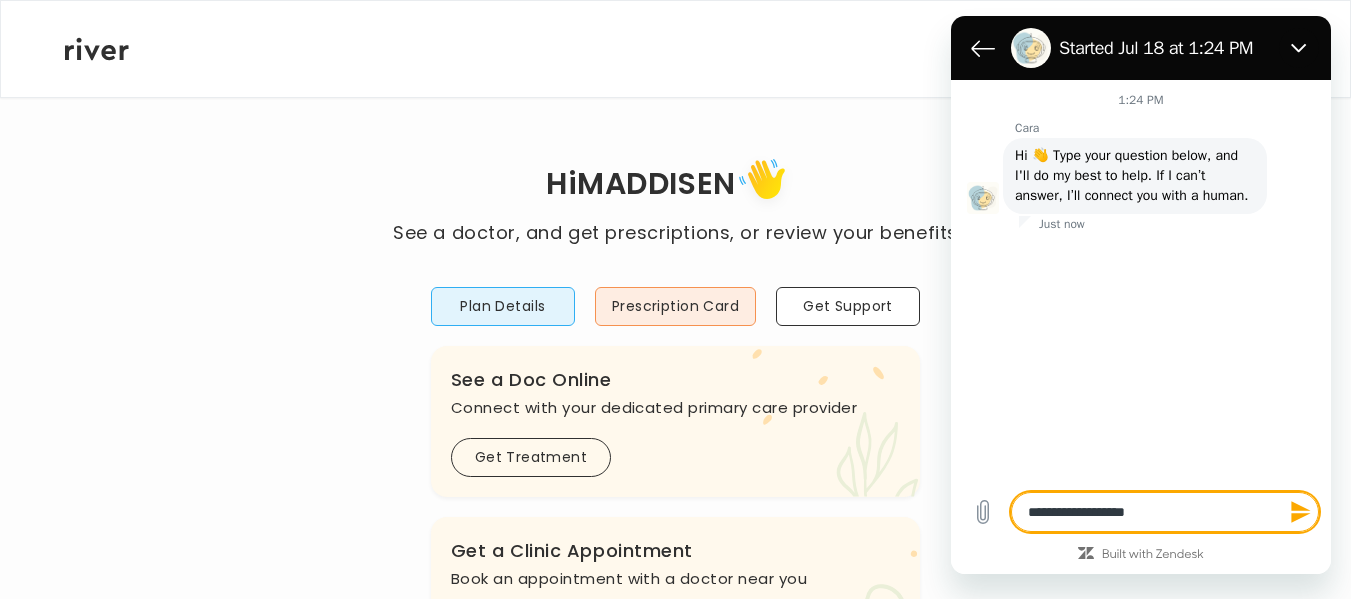 type on "**********" 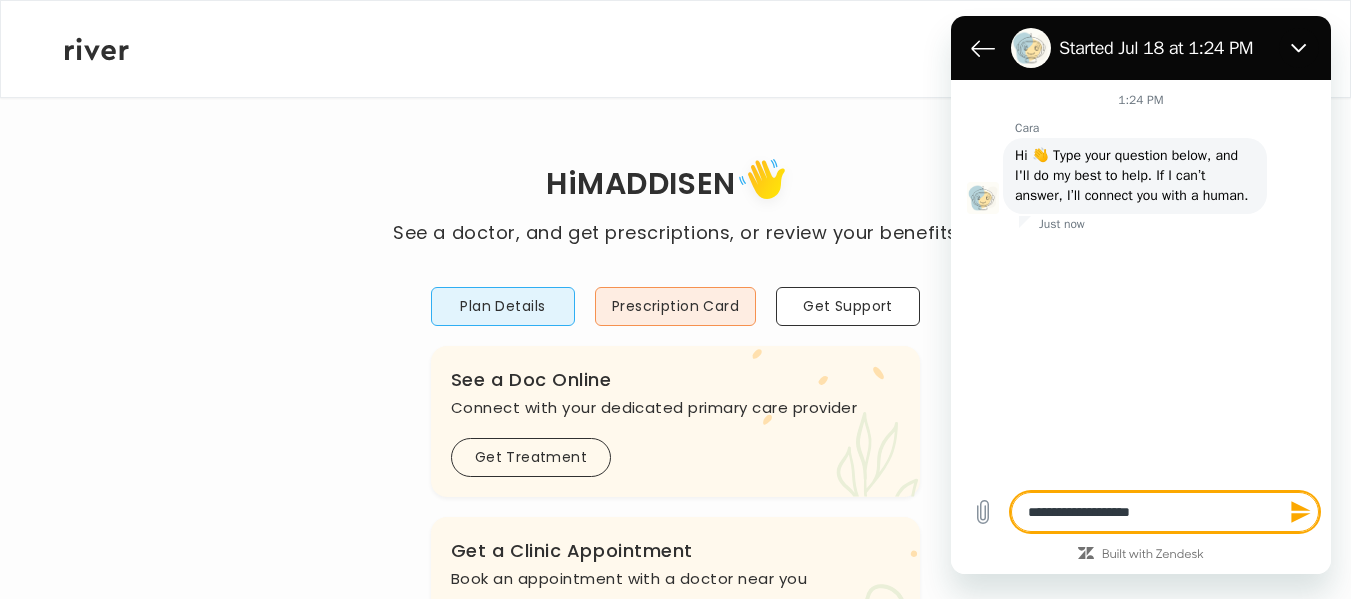 type on "*" 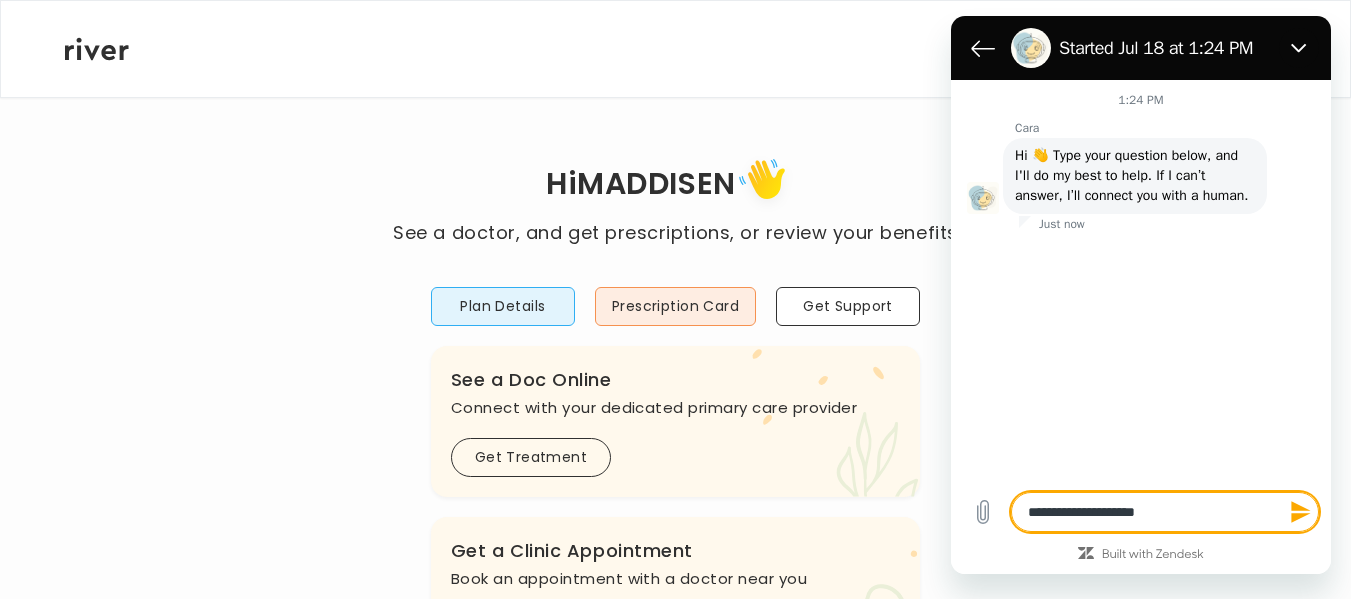 type on "**********" 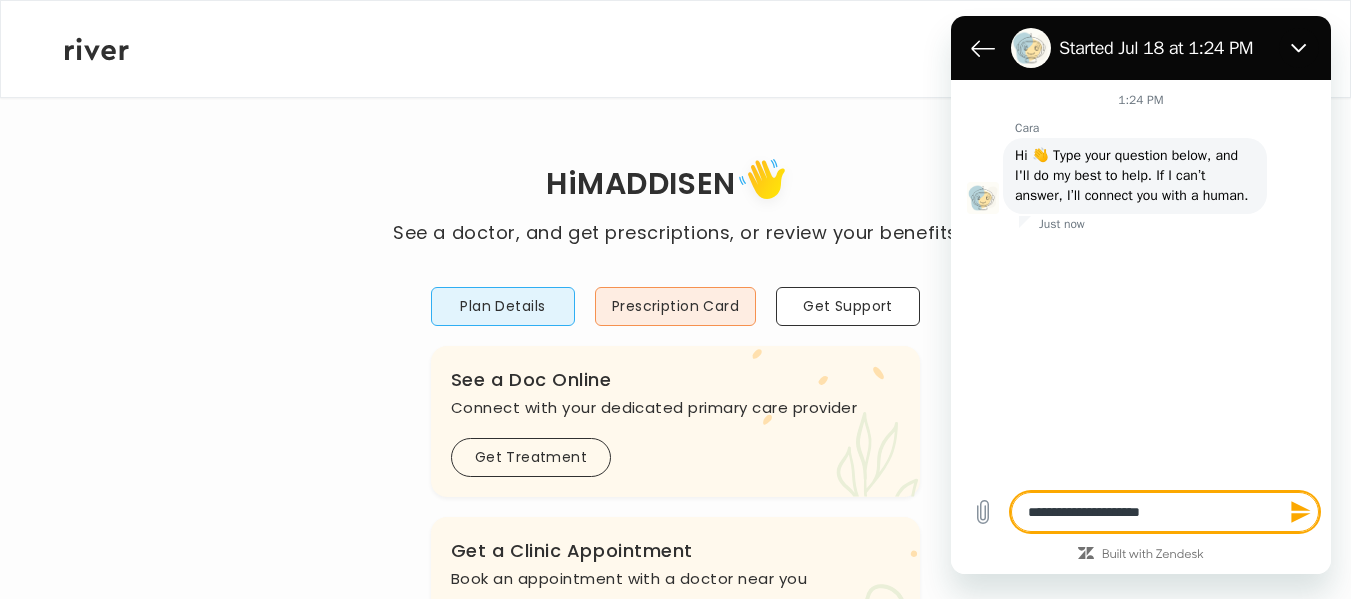 type on "**********" 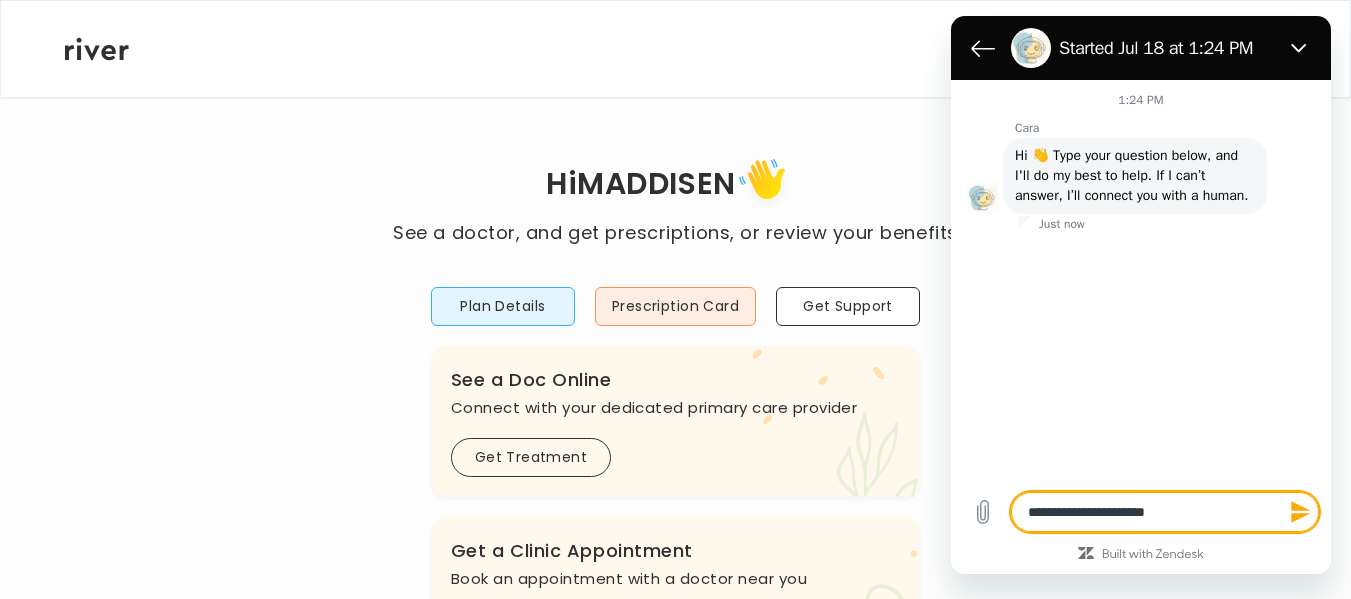 type on "**********" 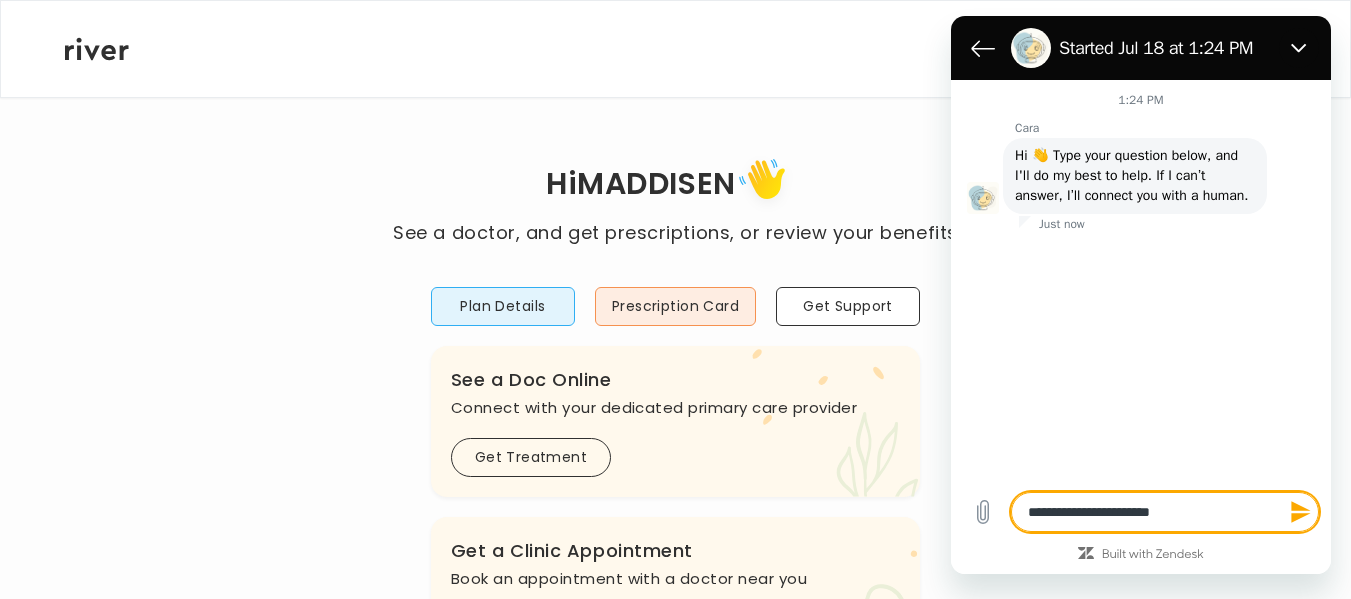 type on "**********" 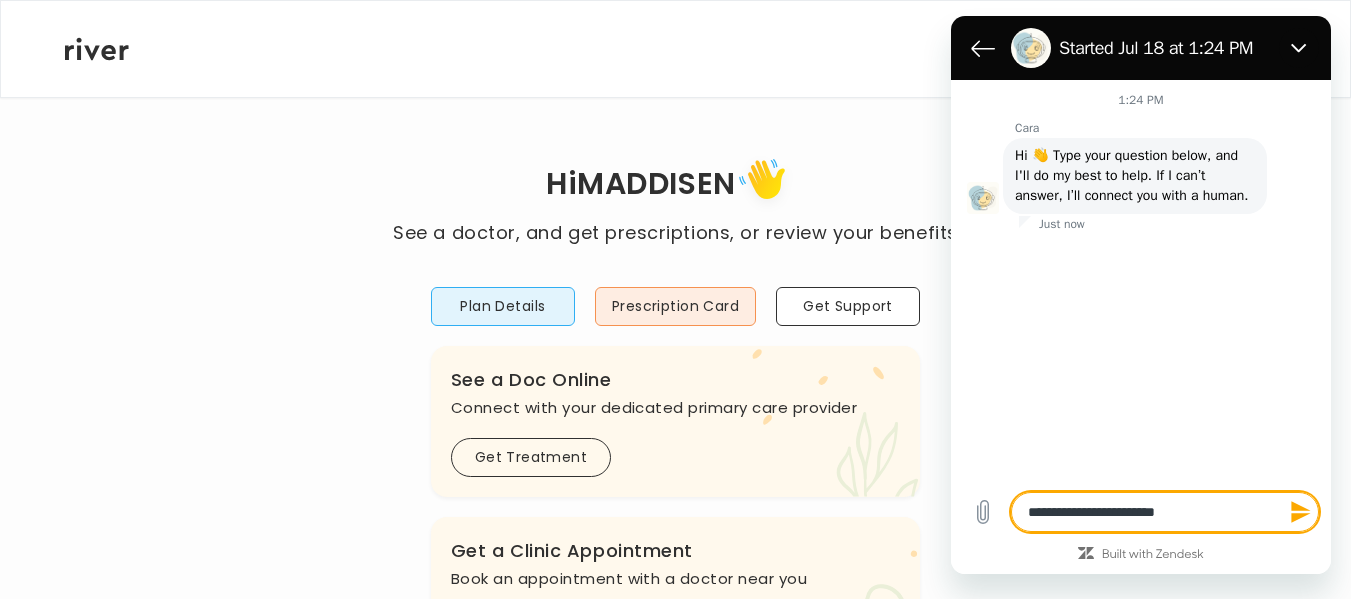 type on "*" 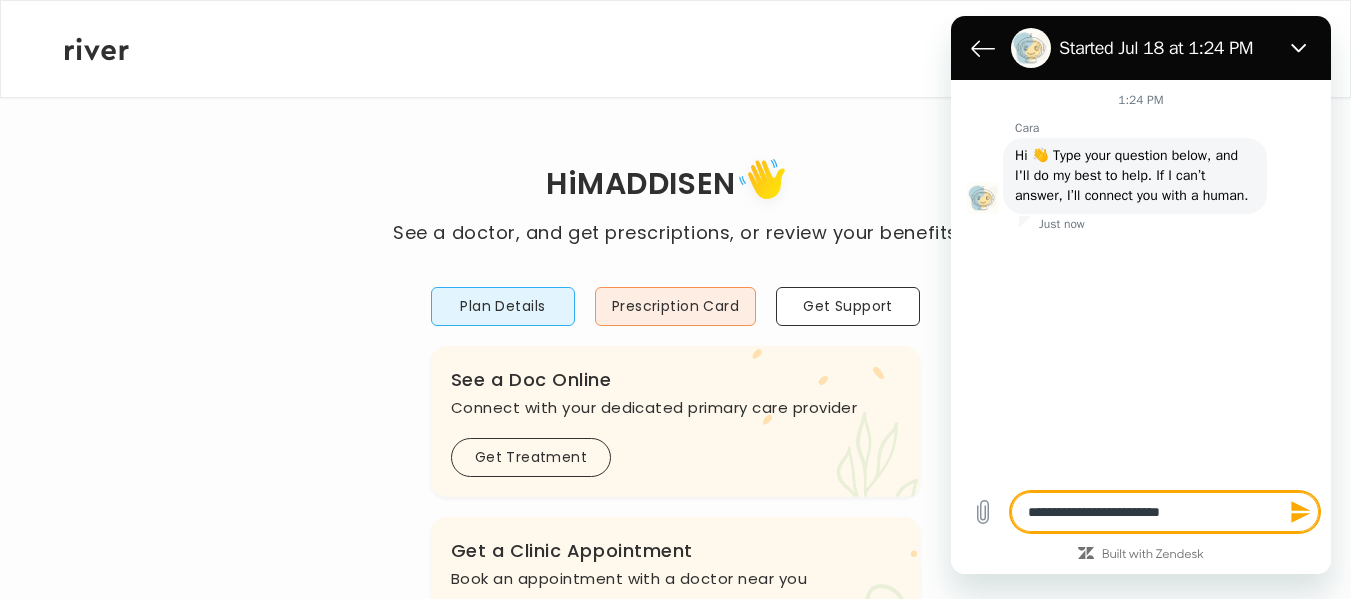 type on "**********" 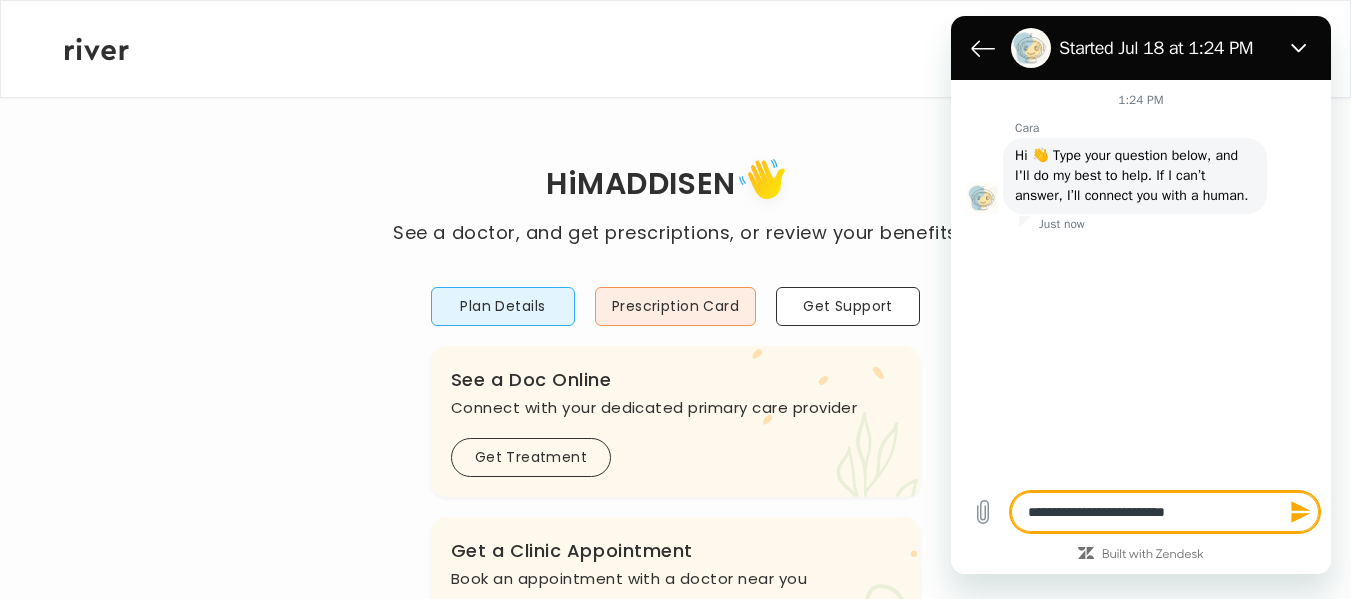 type on "**********" 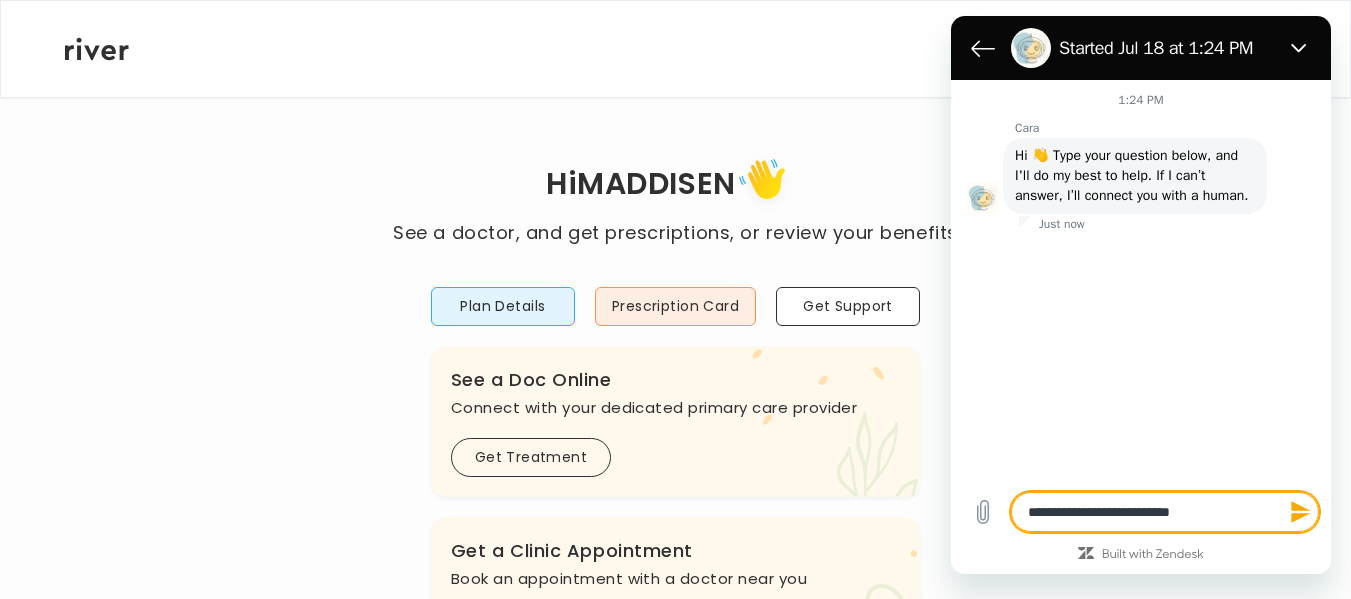 type on "*" 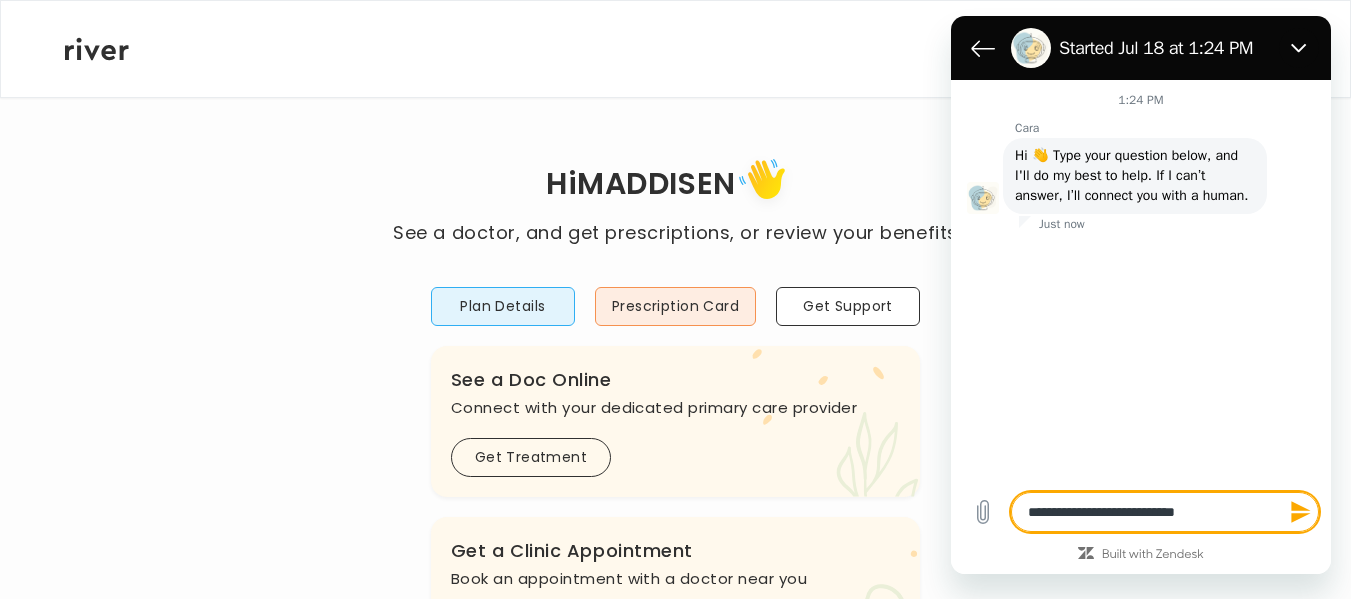 type on "**********" 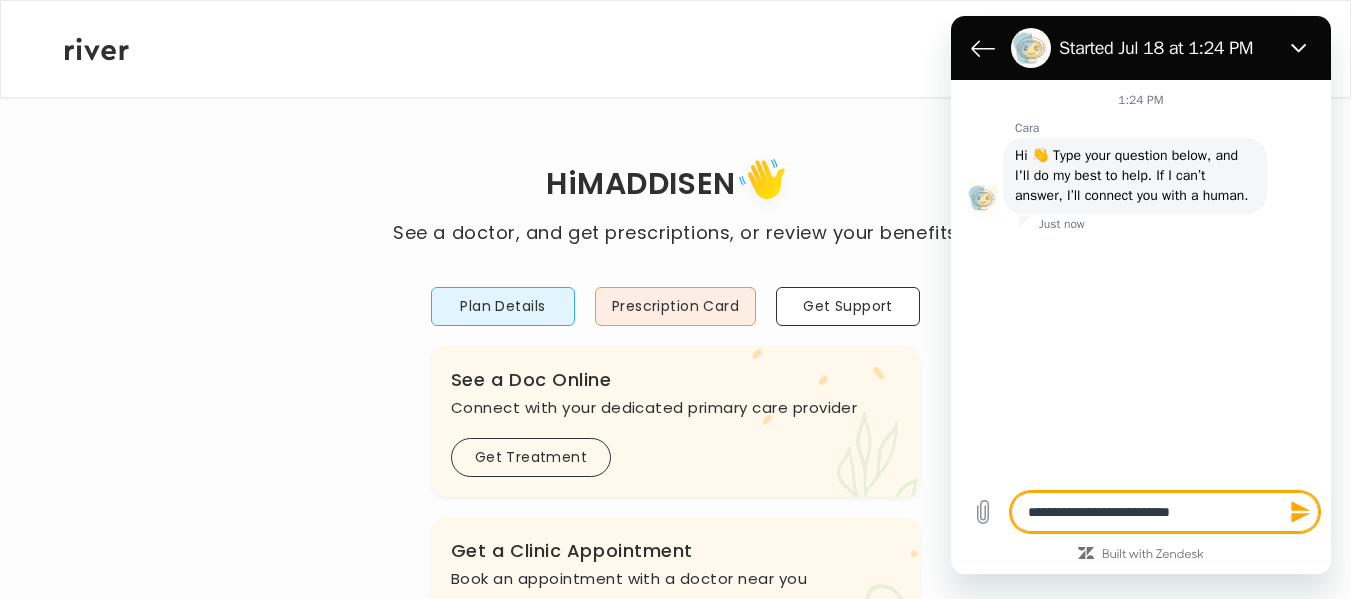 type on "**********" 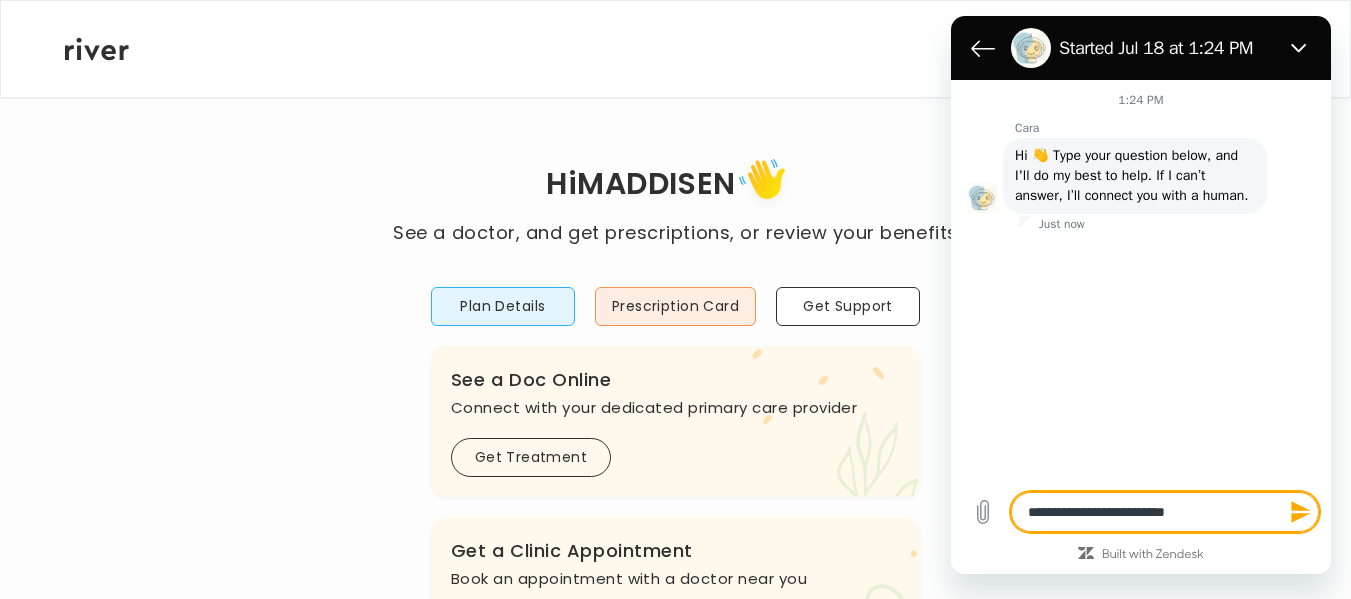 type on "**********" 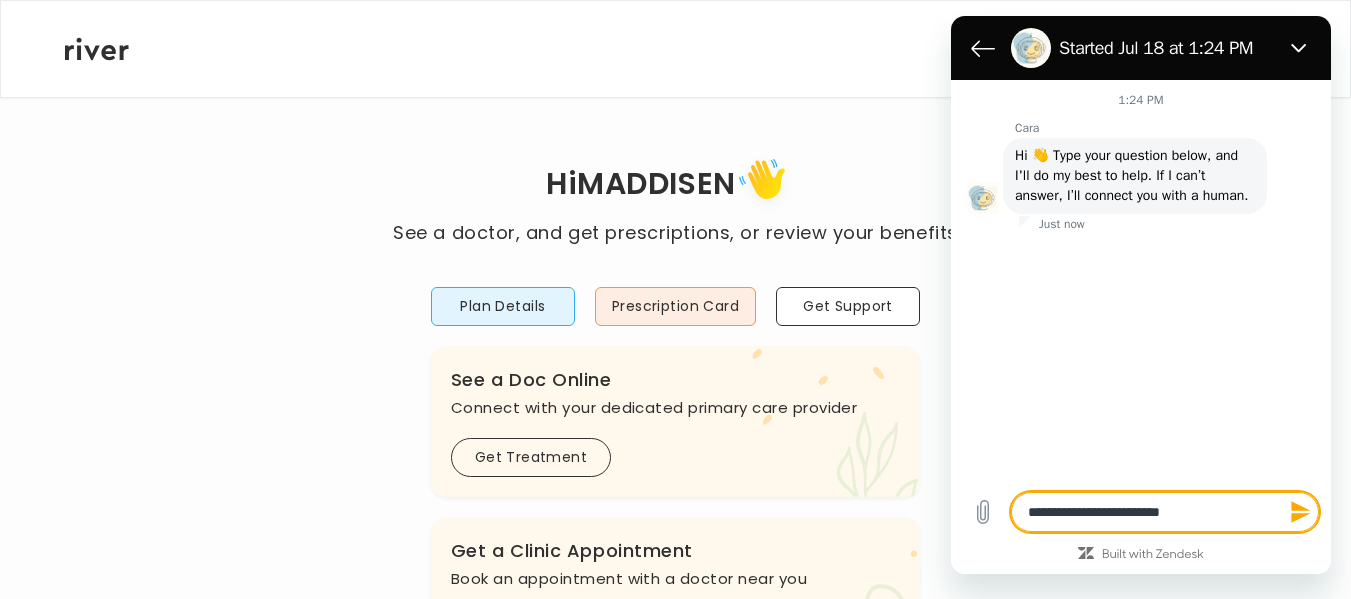 type on "**********" 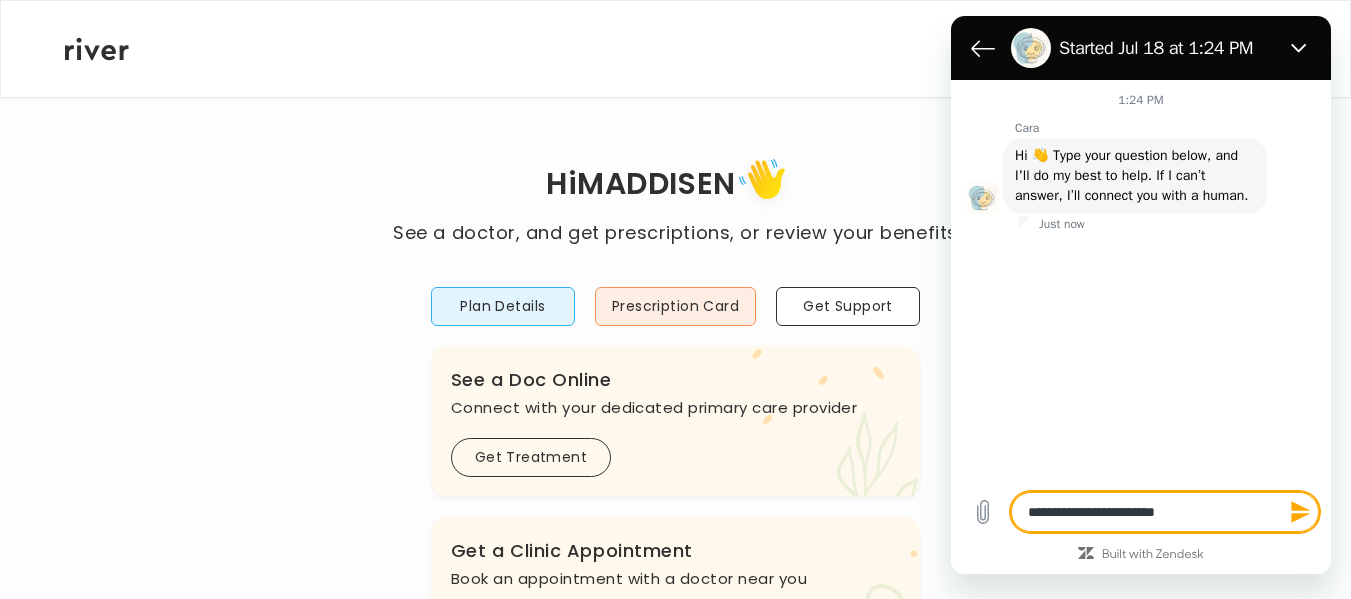 type on "**********" 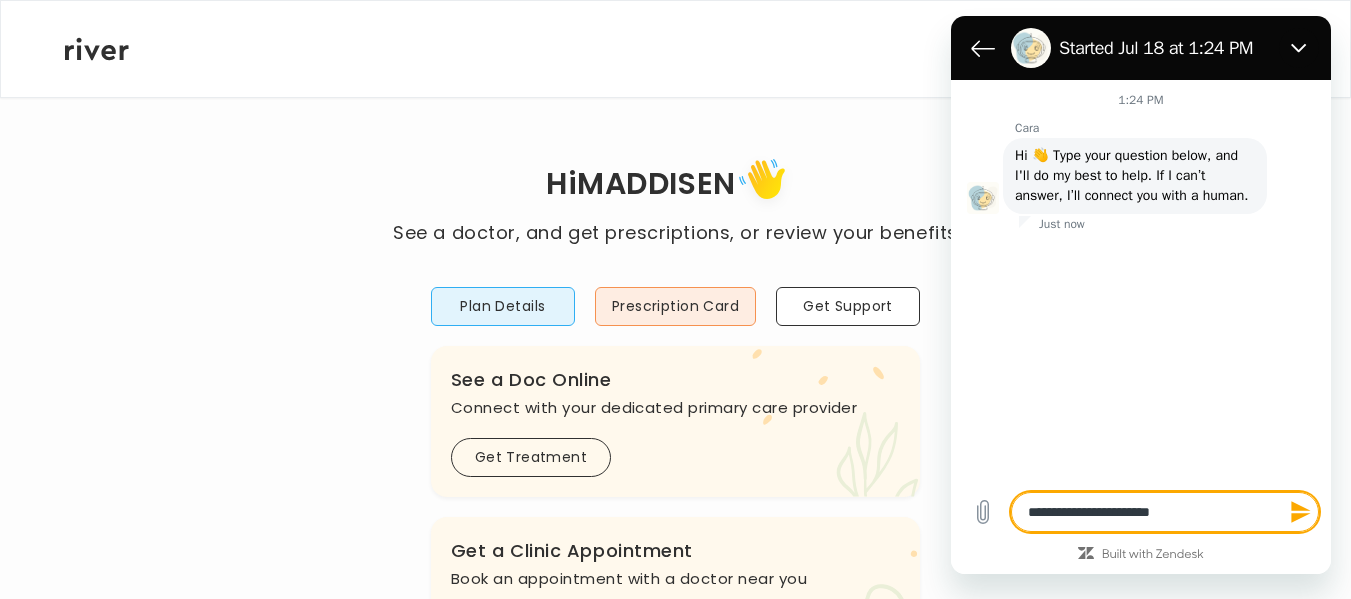 type on "**********" 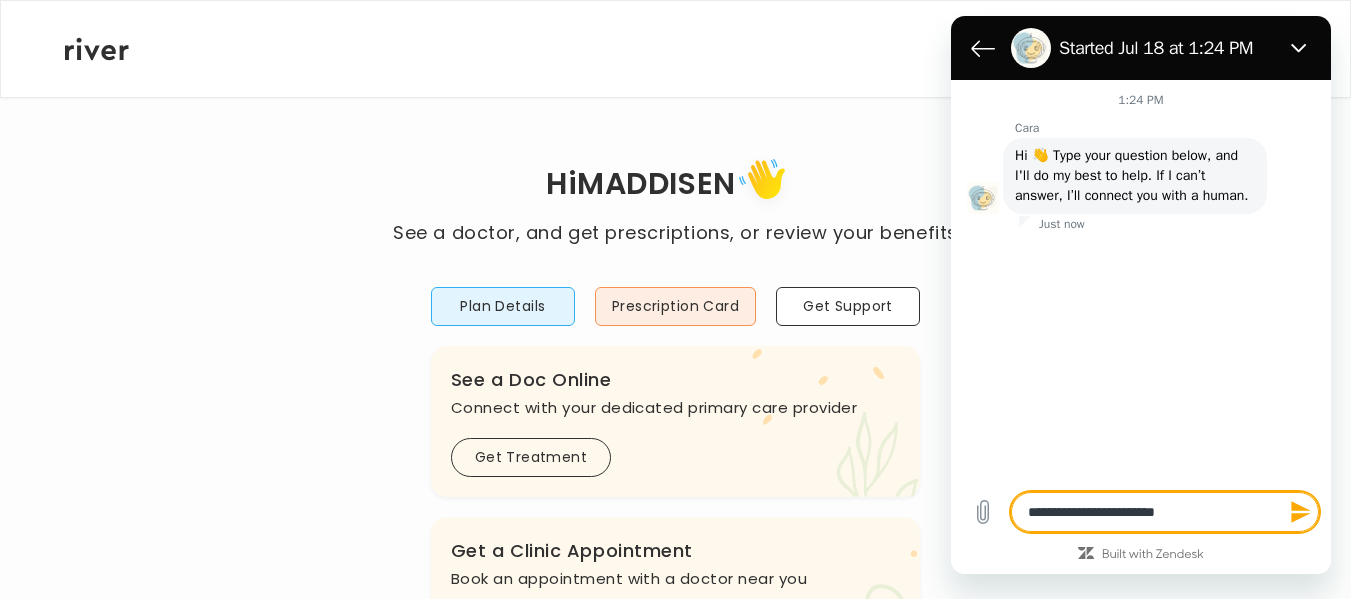 type on "**********" 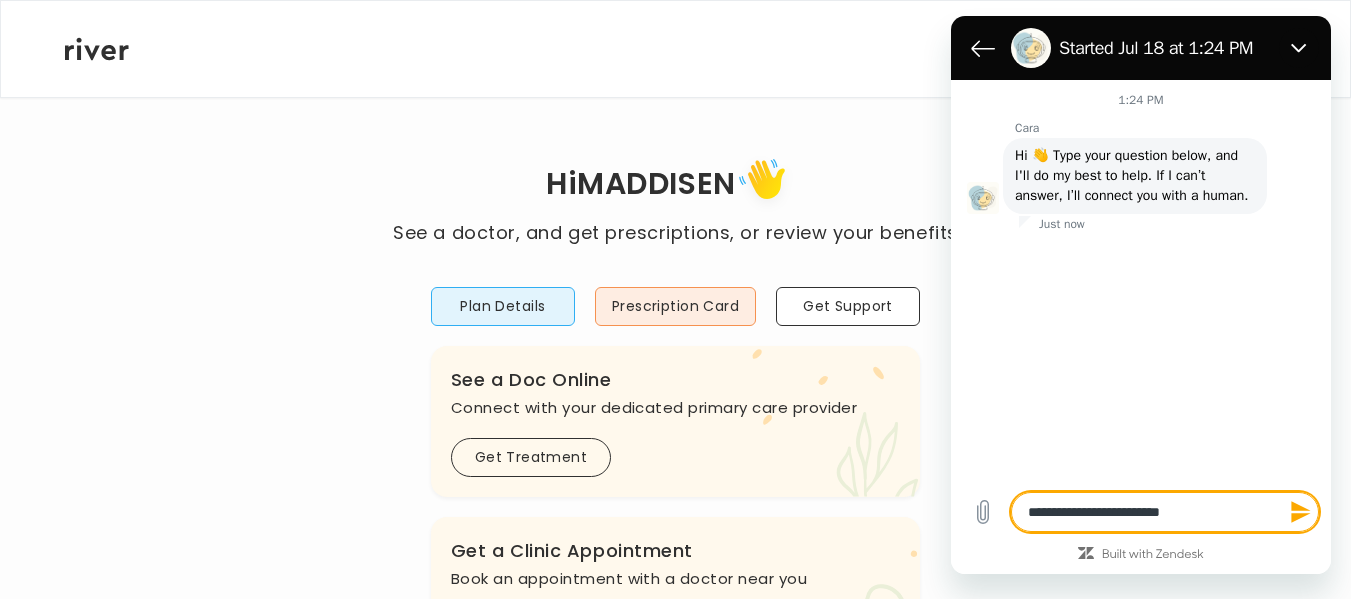 type on "*" 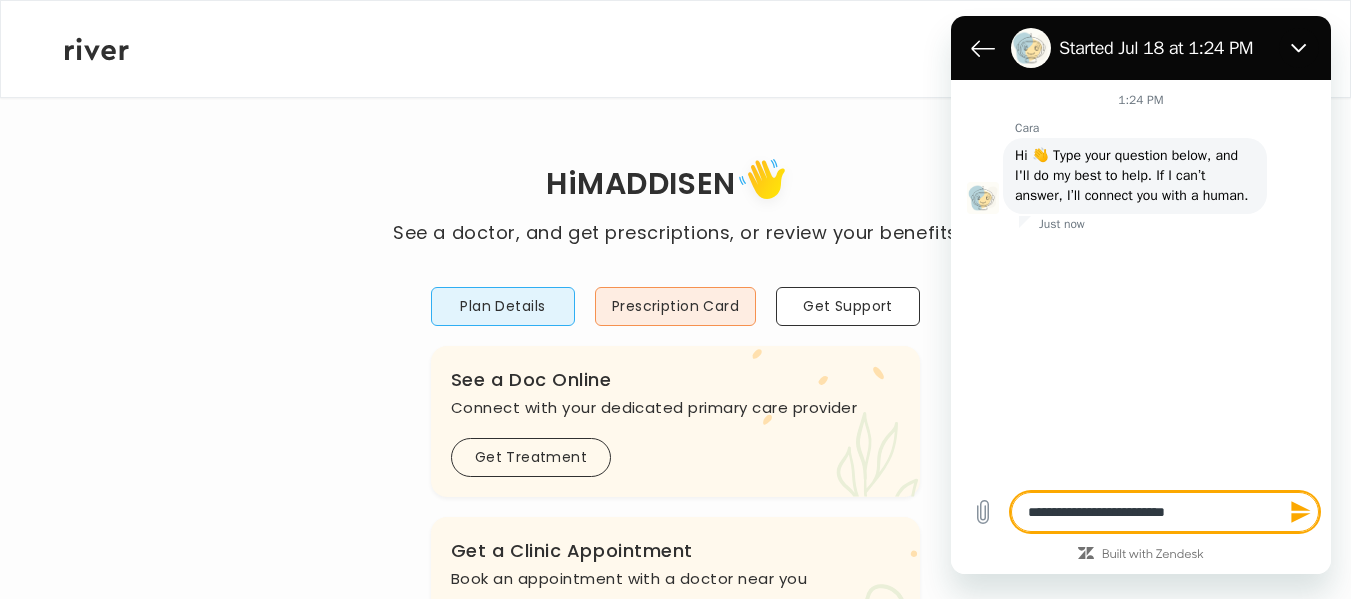 type on "**********" 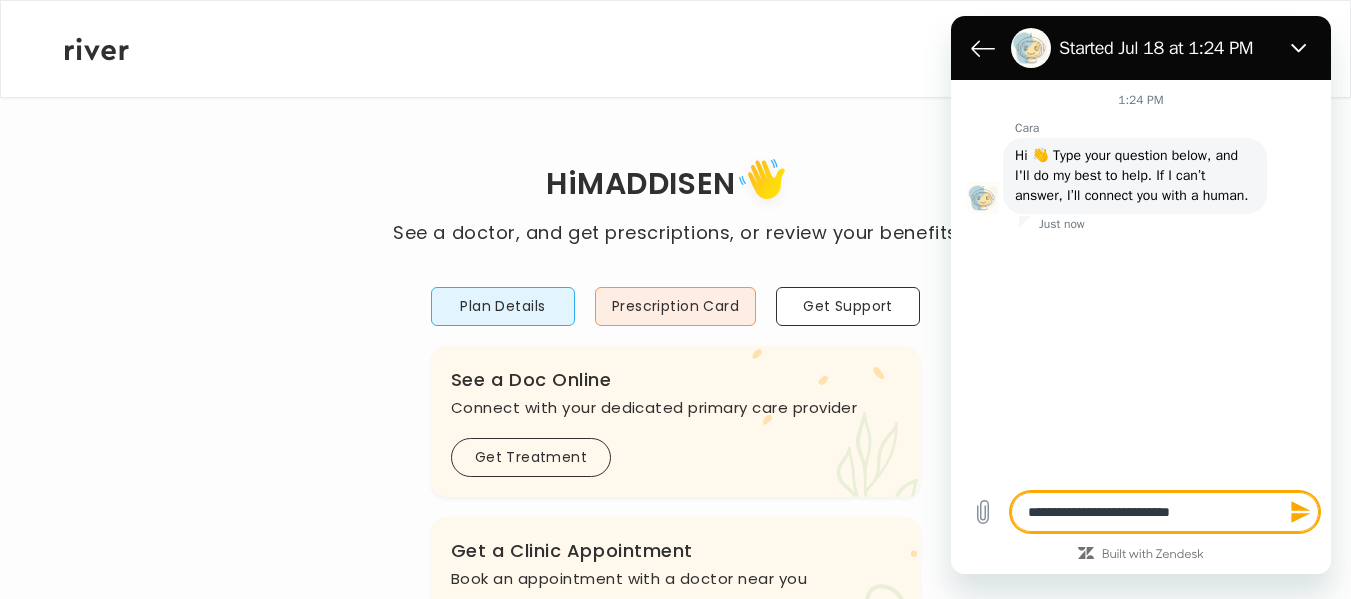 type on "**********" 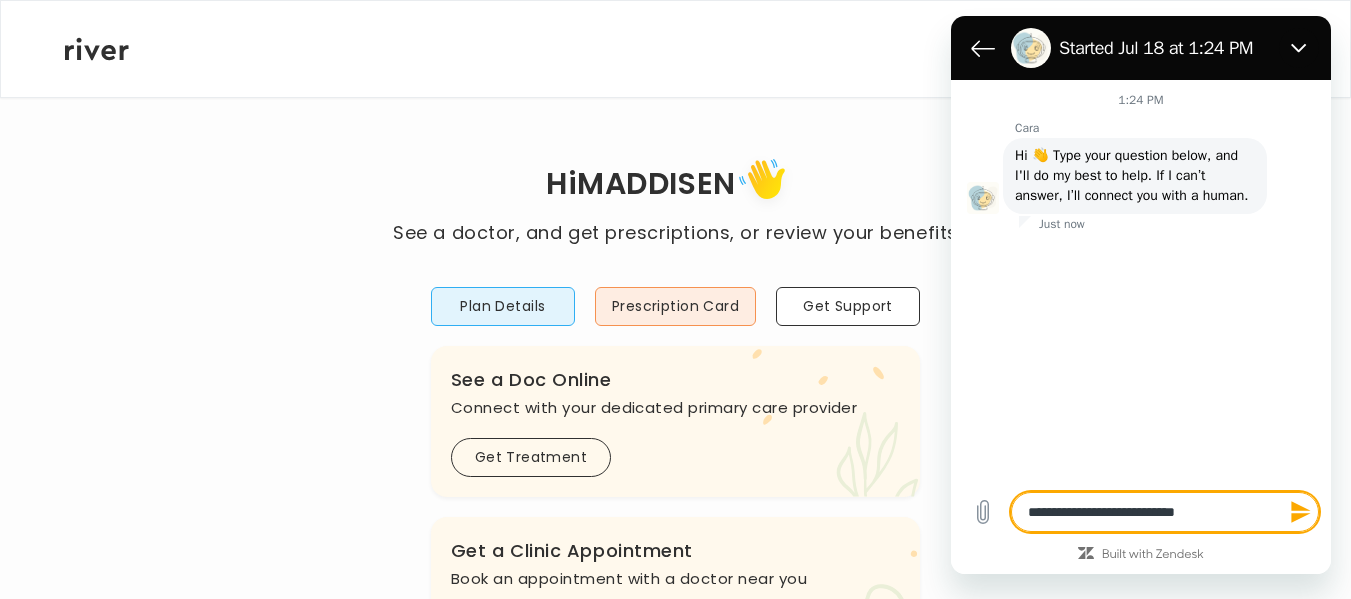 type on "**********" 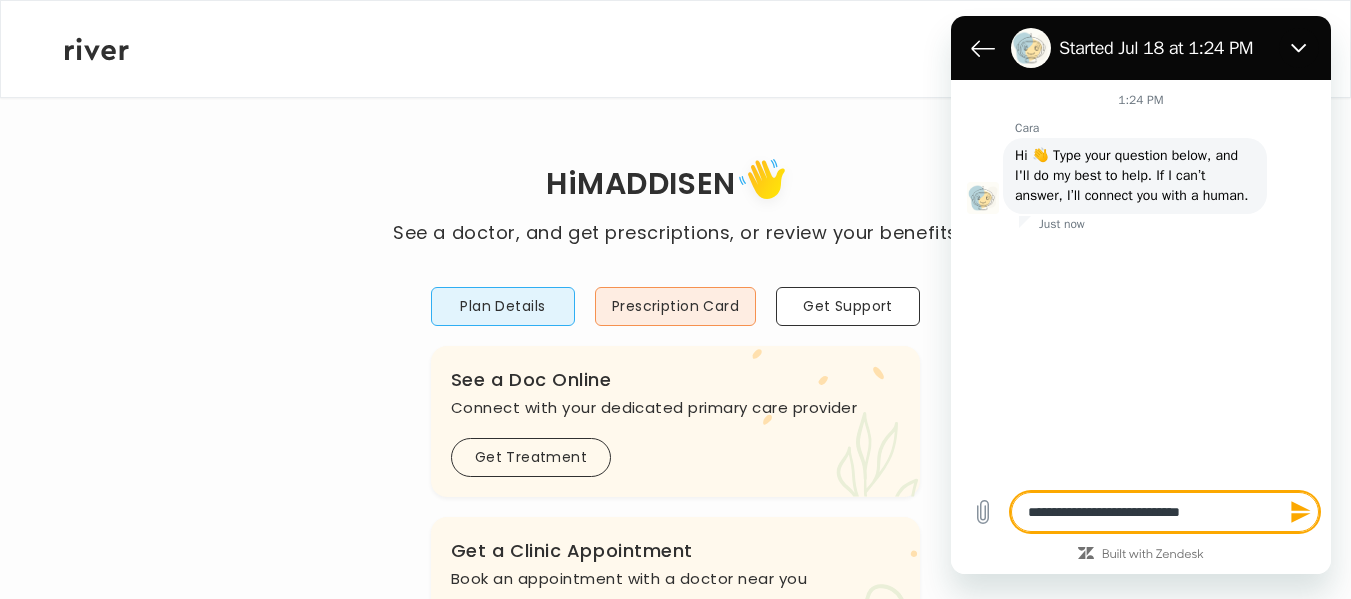 type on "**********" 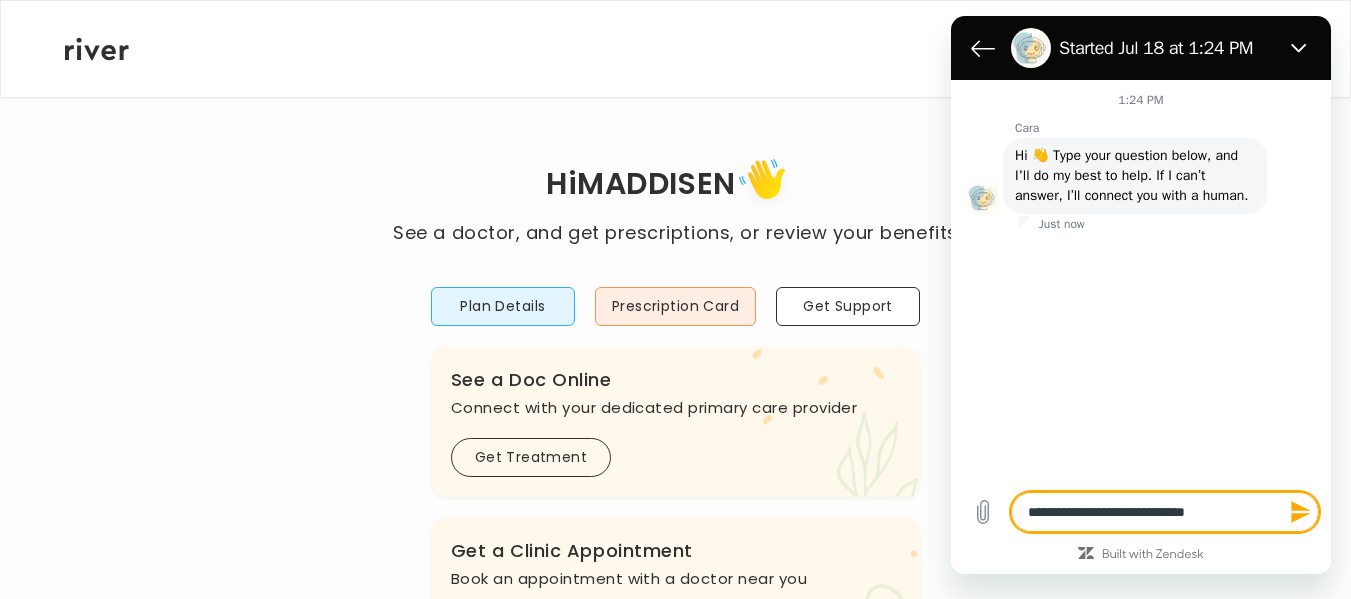 type on "**********" 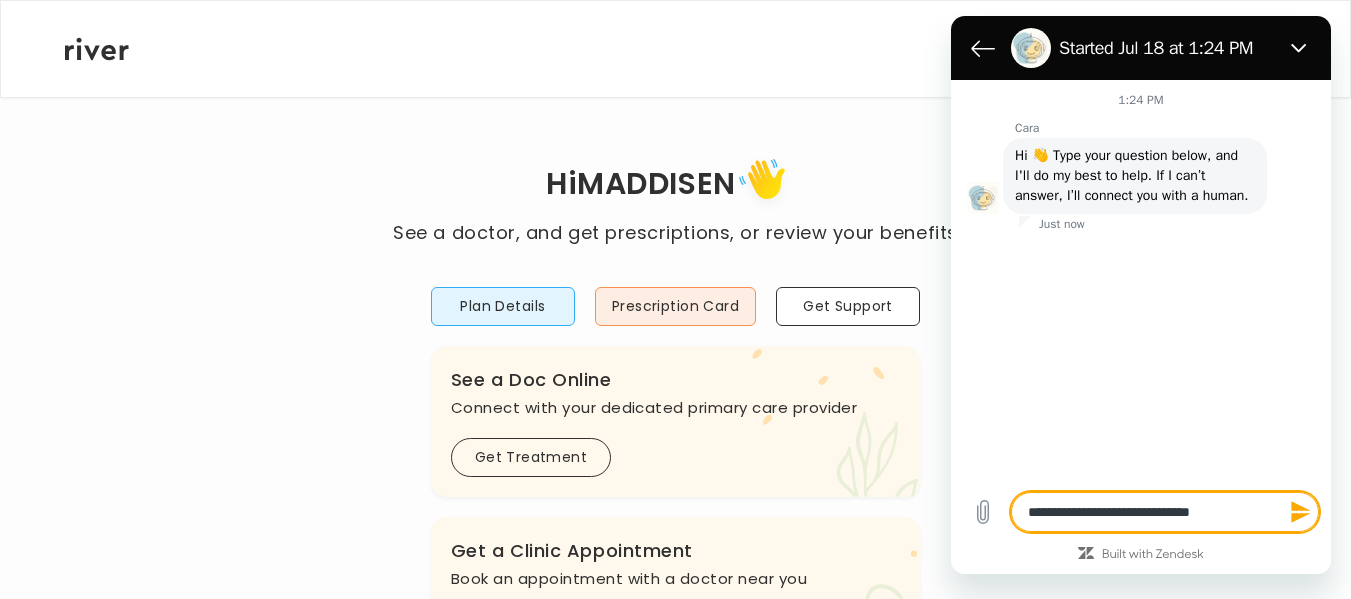 type on "**********" 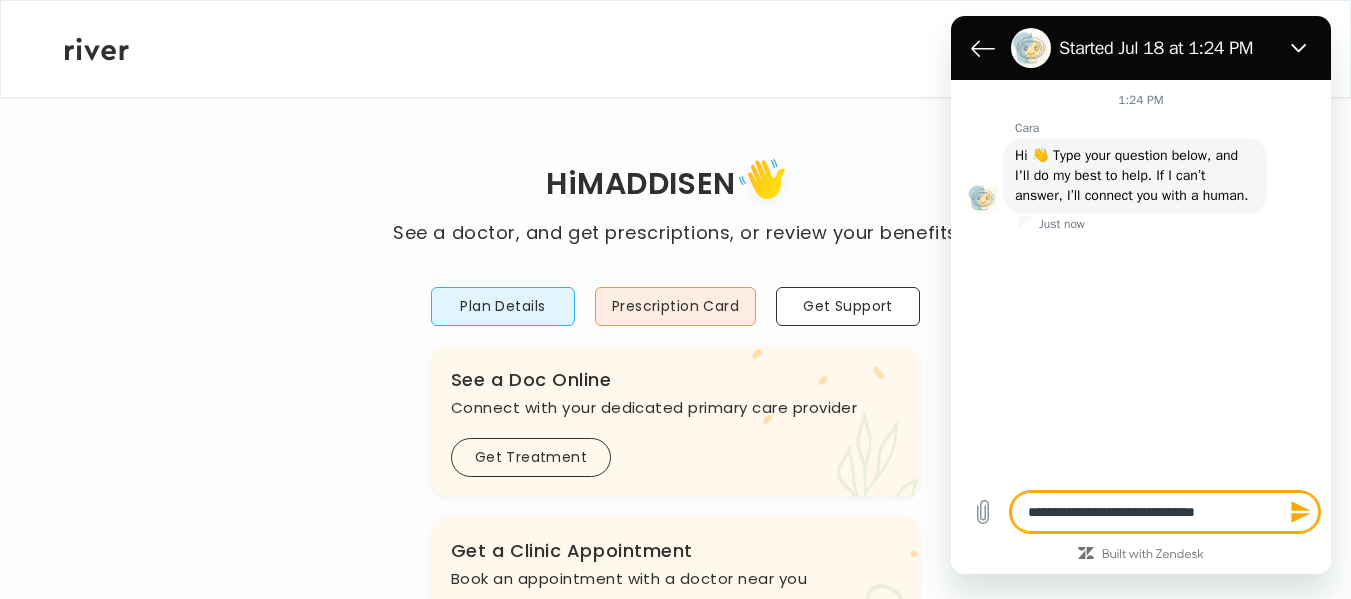 type on "**********" 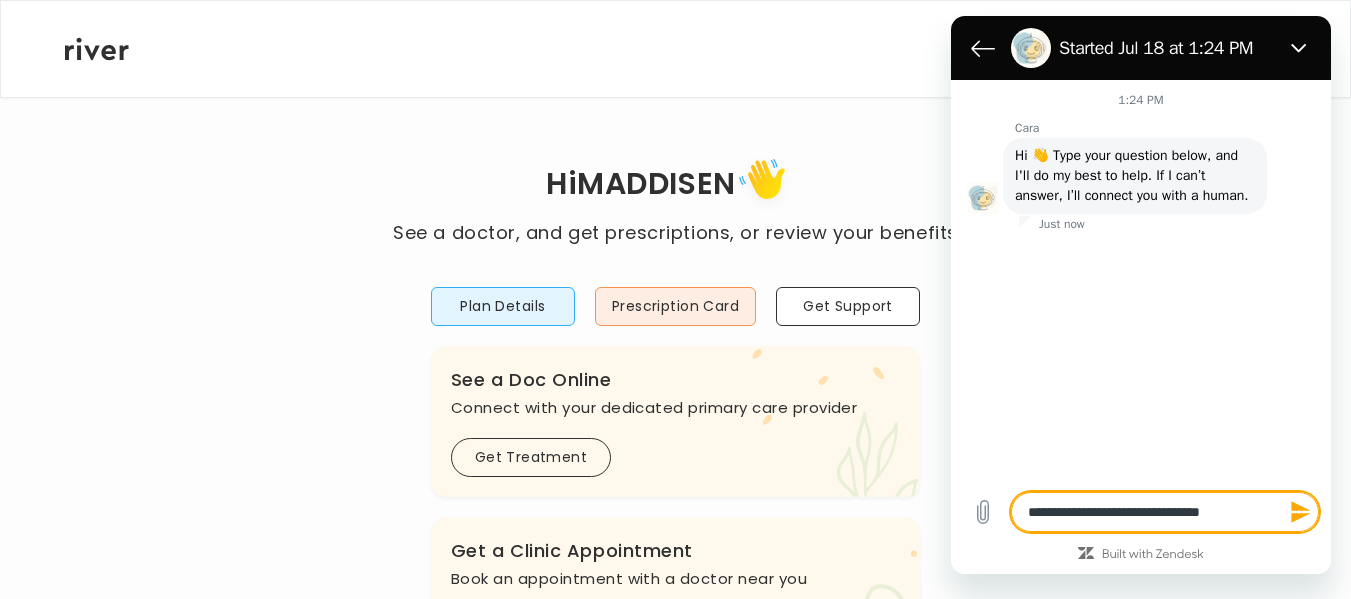 type on "**********" 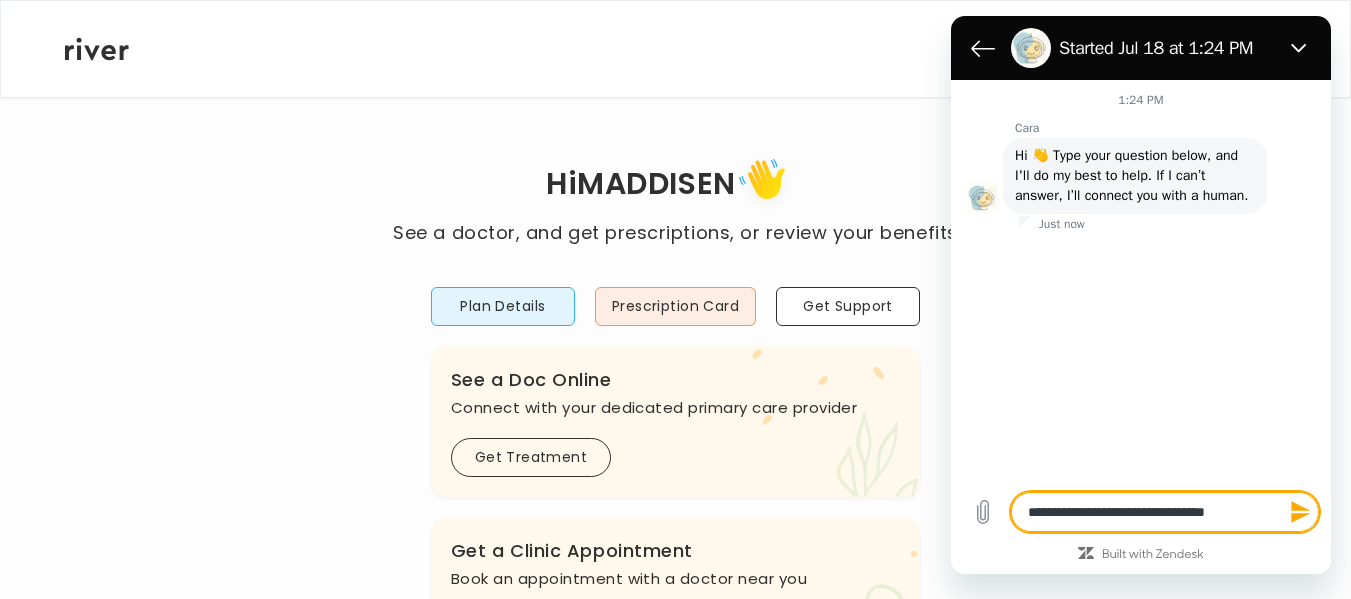 type on "**********" 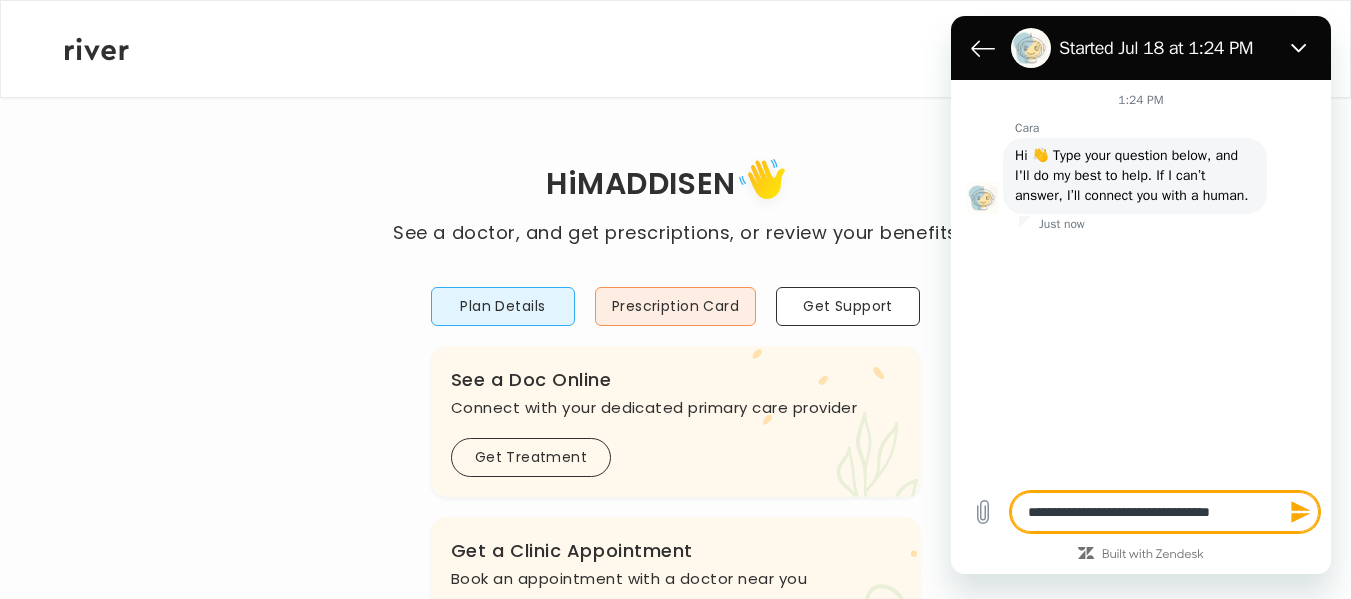 type on "**********" 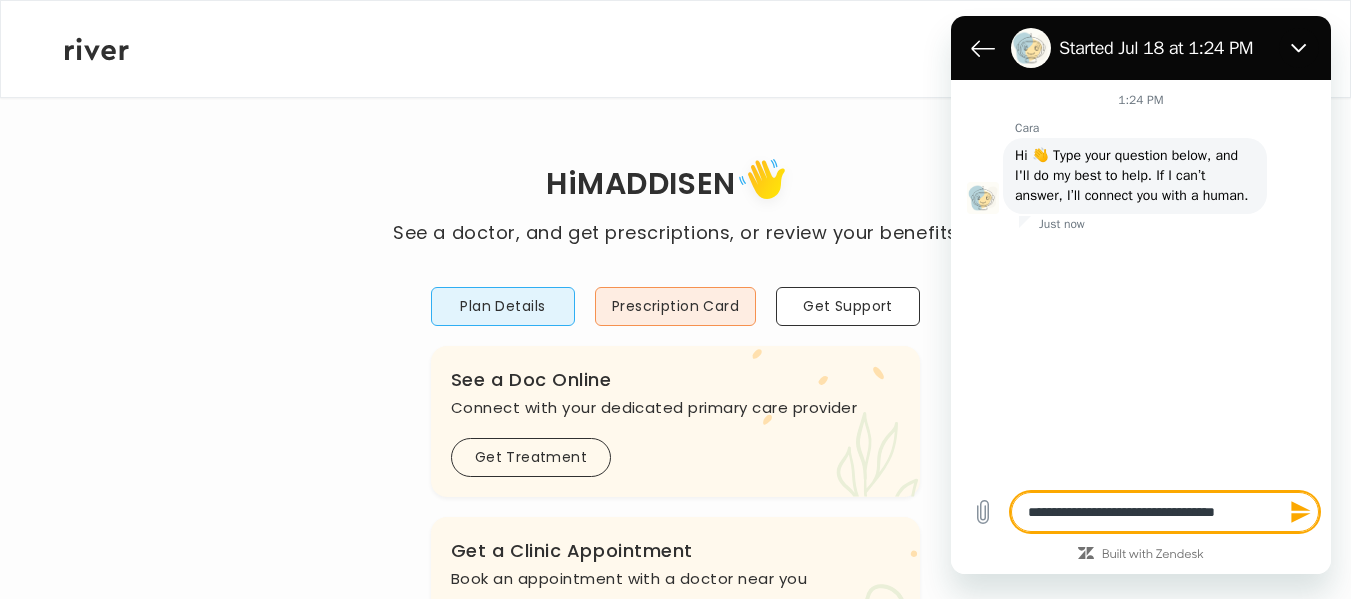 type on "*" 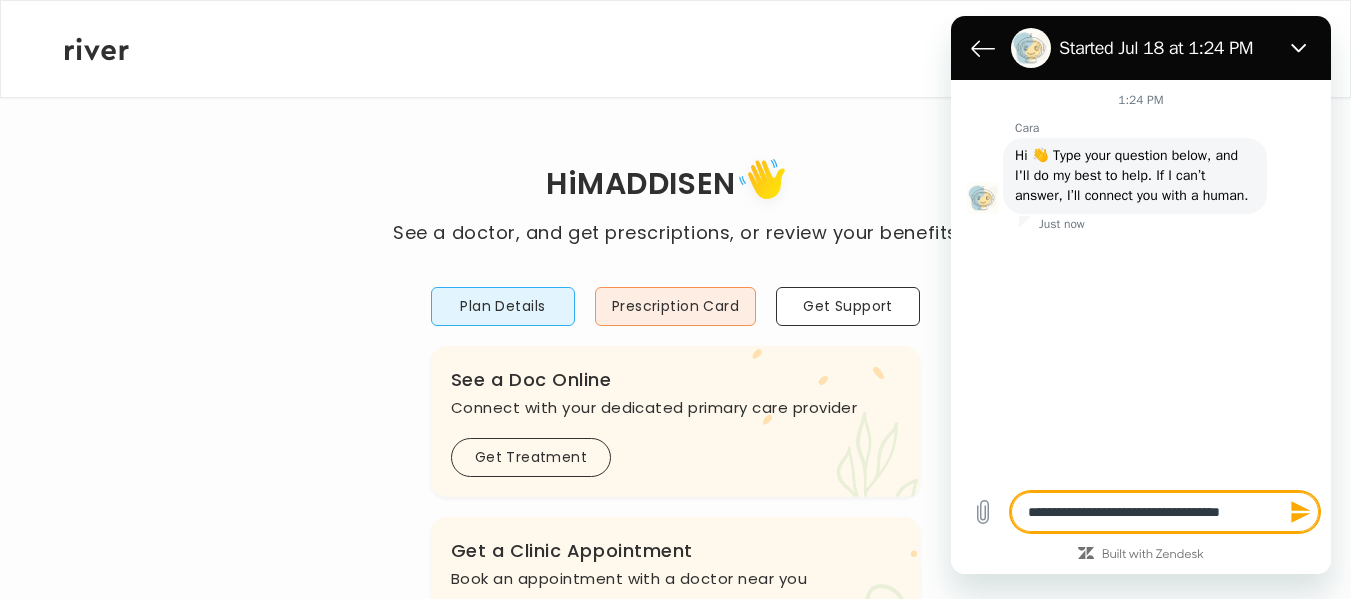 type on "**********" 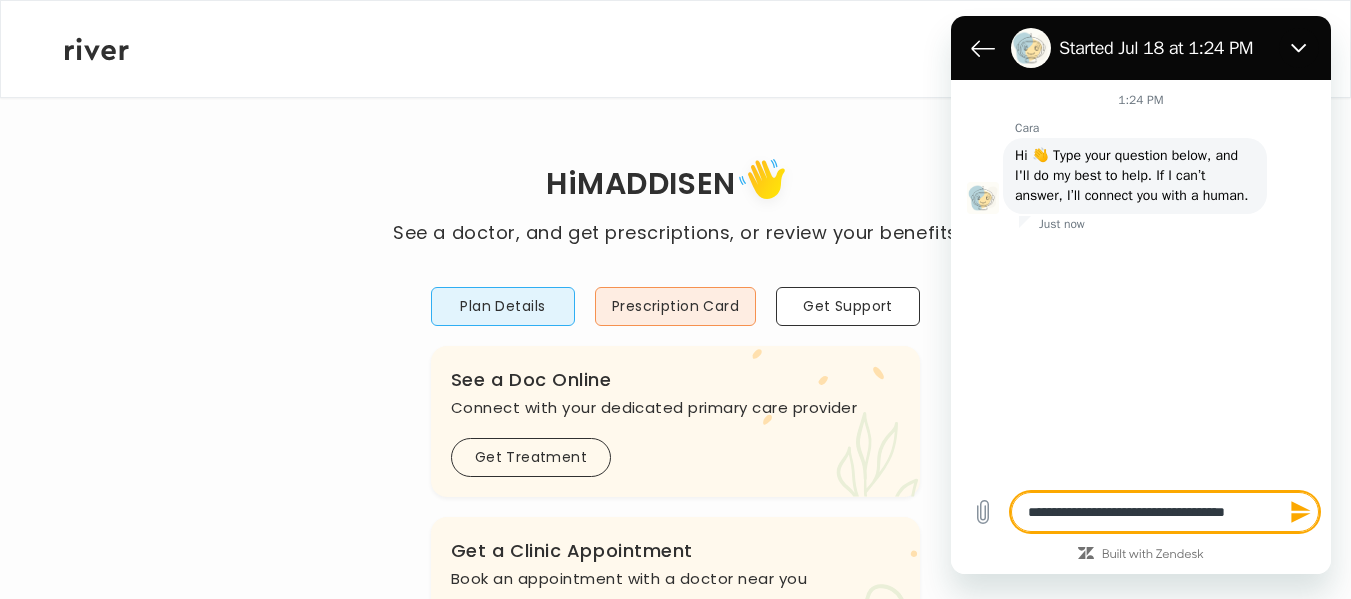 type on "**********" 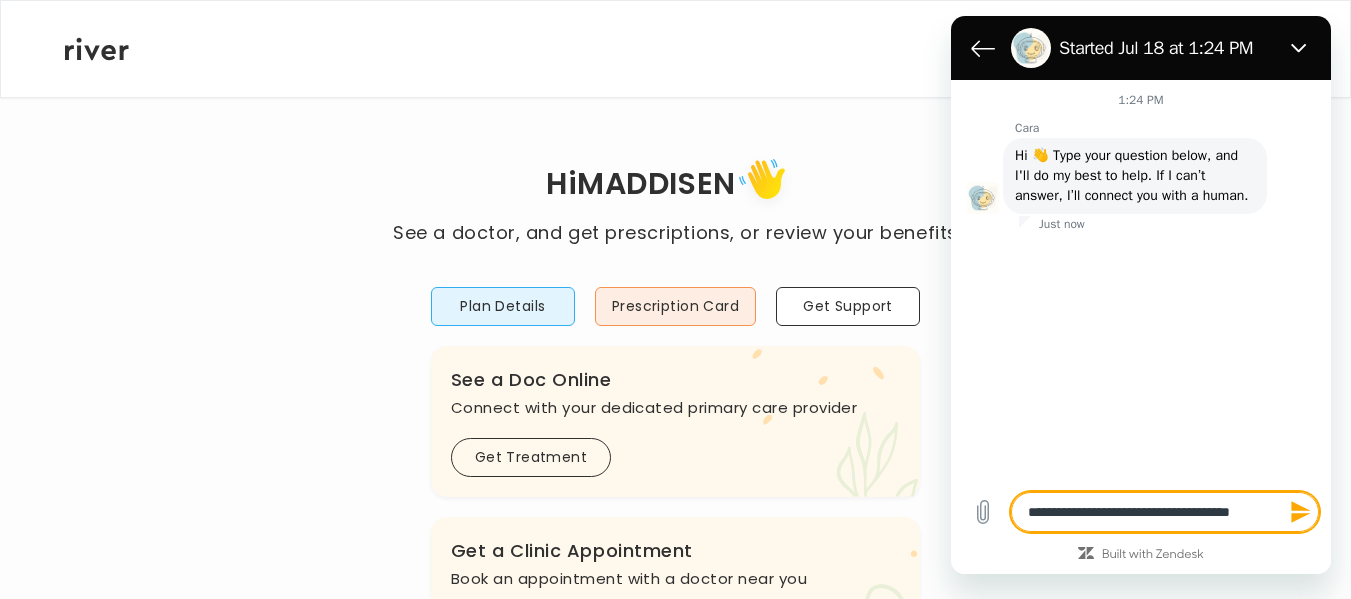 type on "**********" 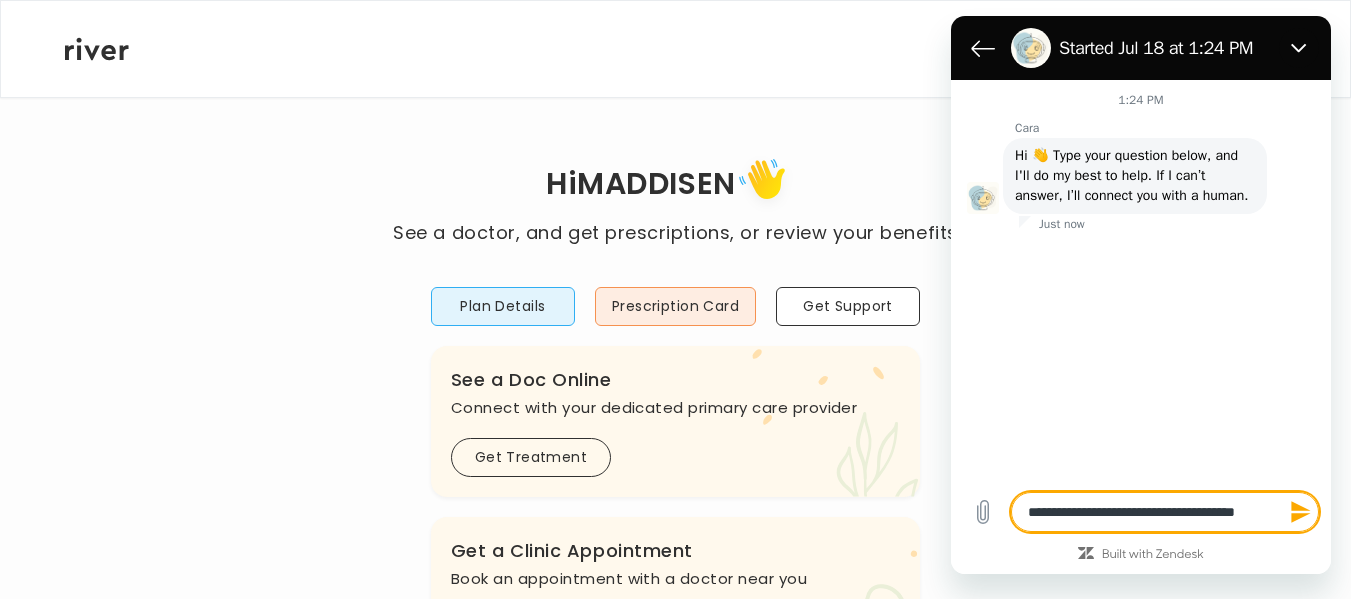 type on "*" 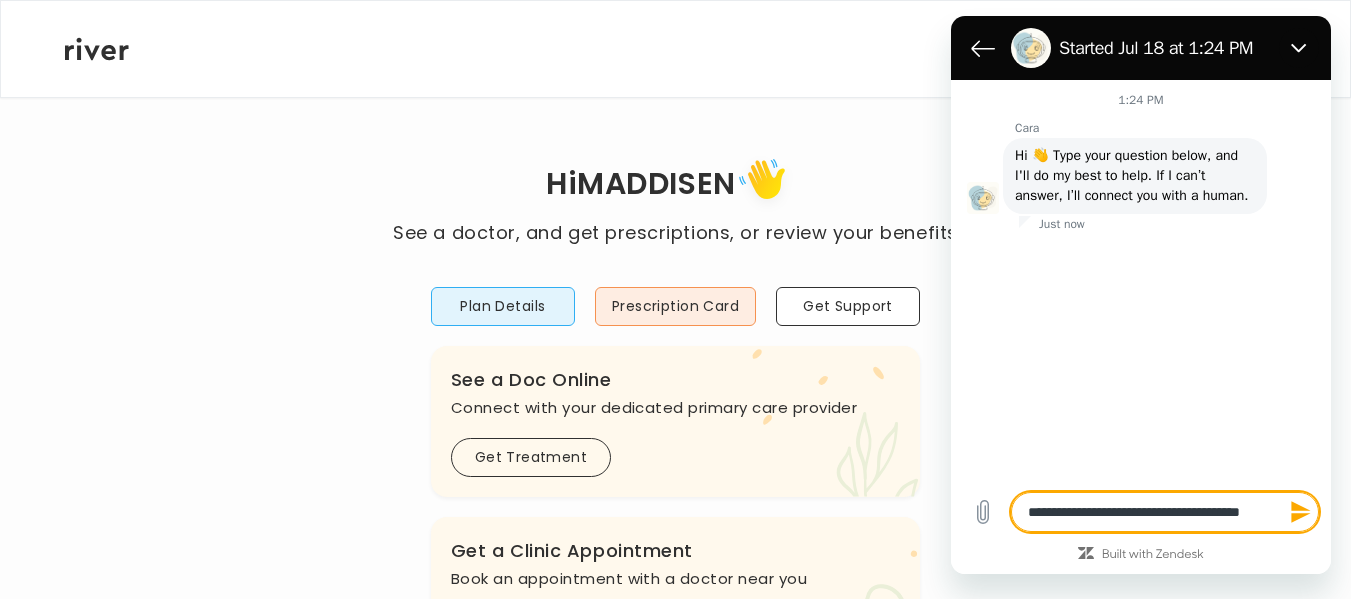 type on "**********" 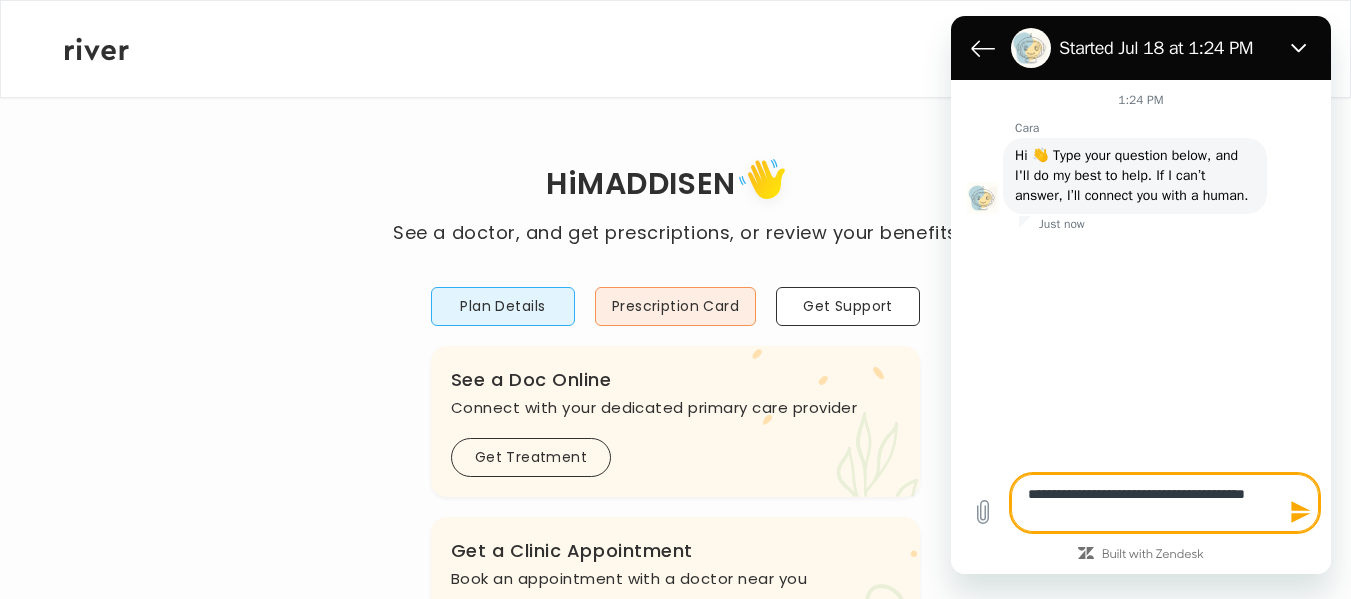 type on "**********" 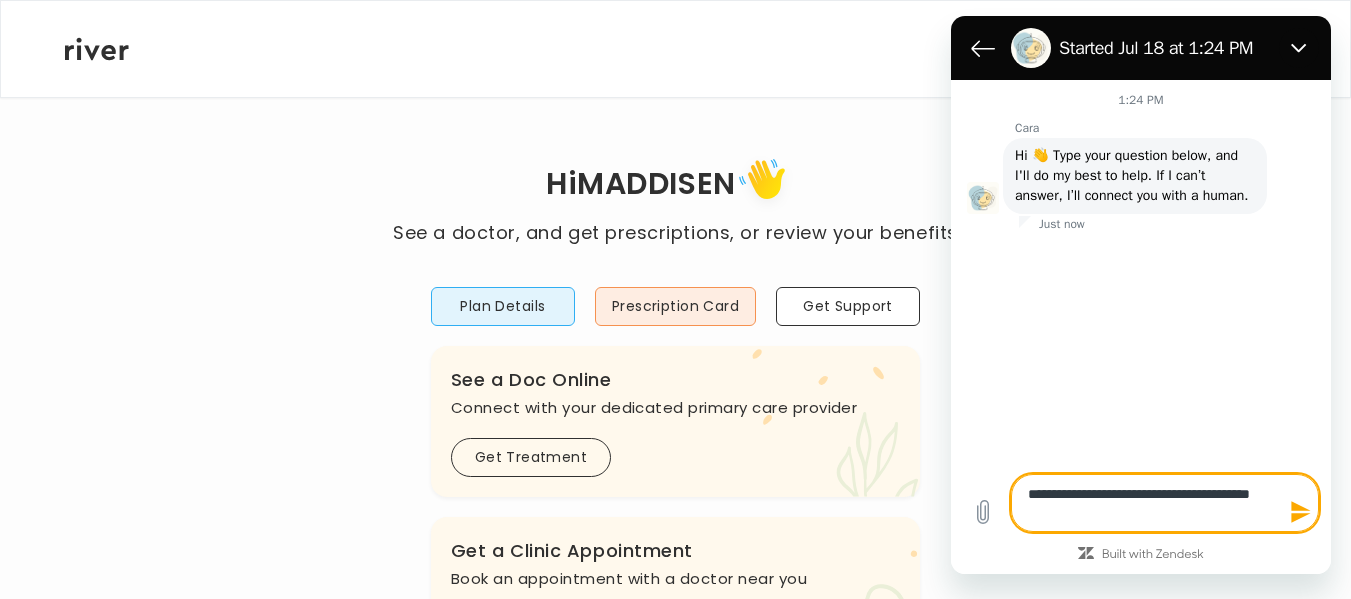 type on "*" 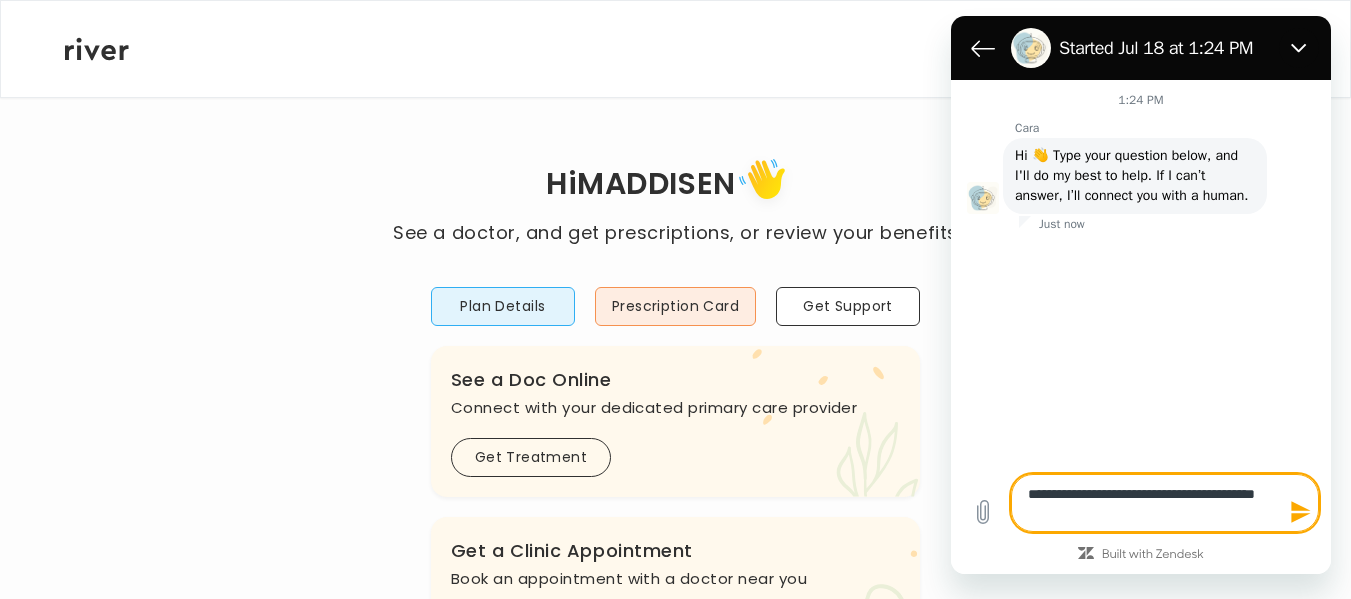 type on "**********" 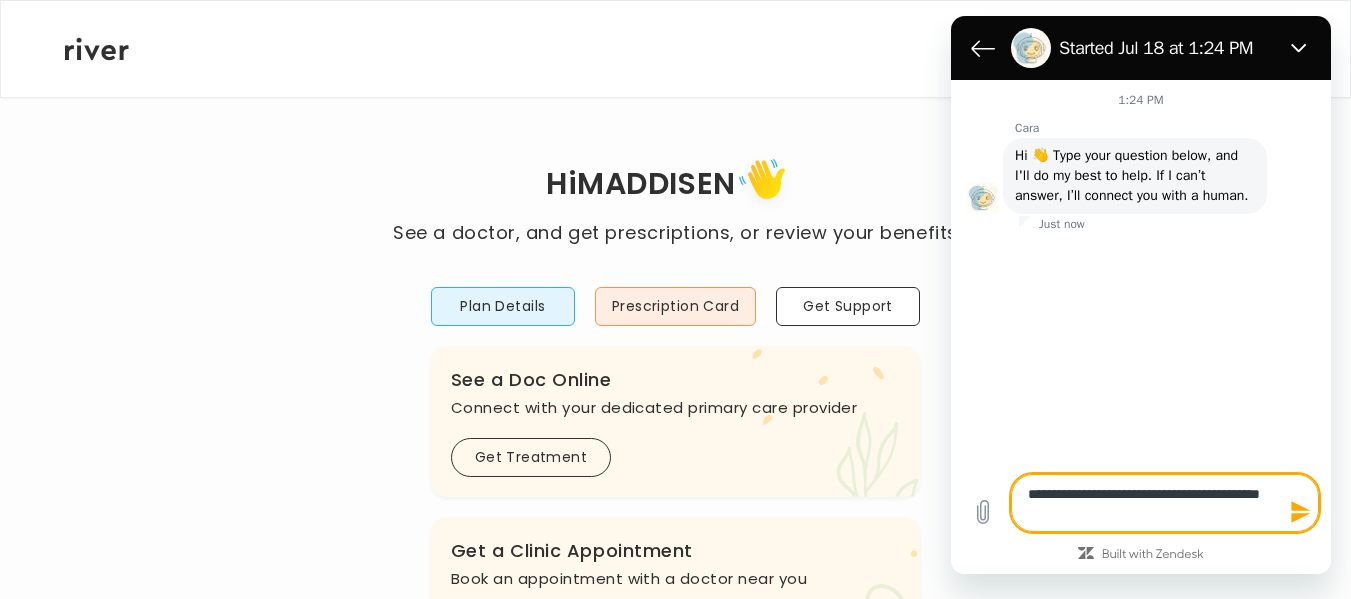 type on "**********" 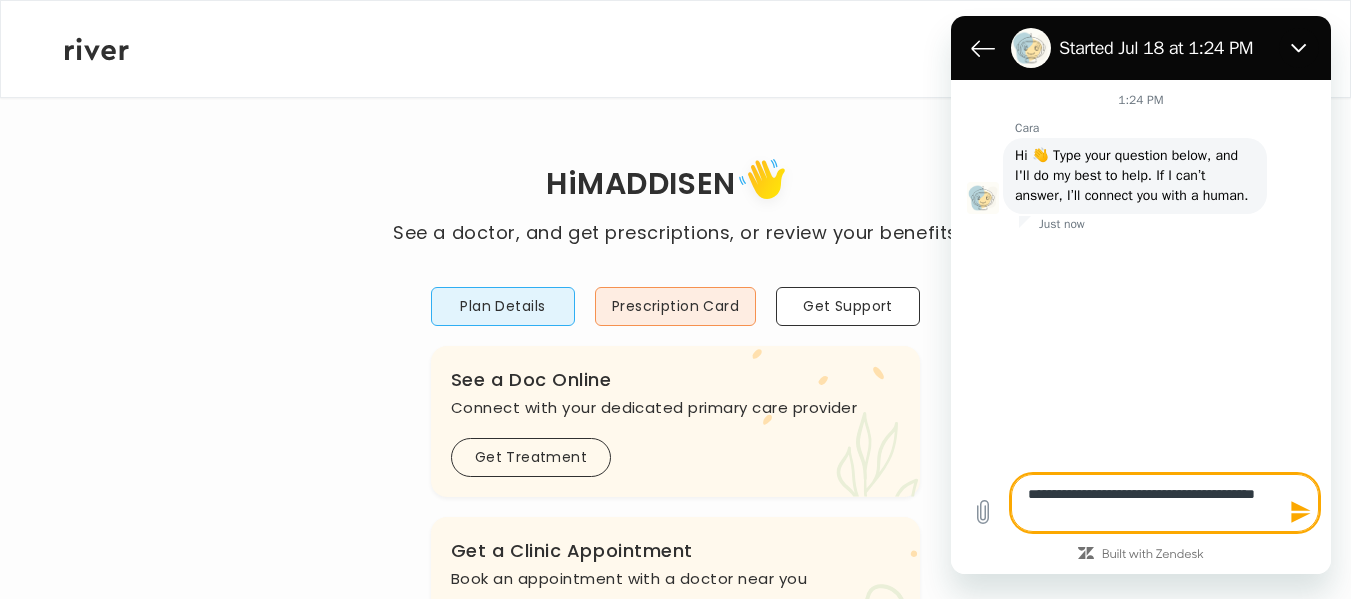 type on "**********" 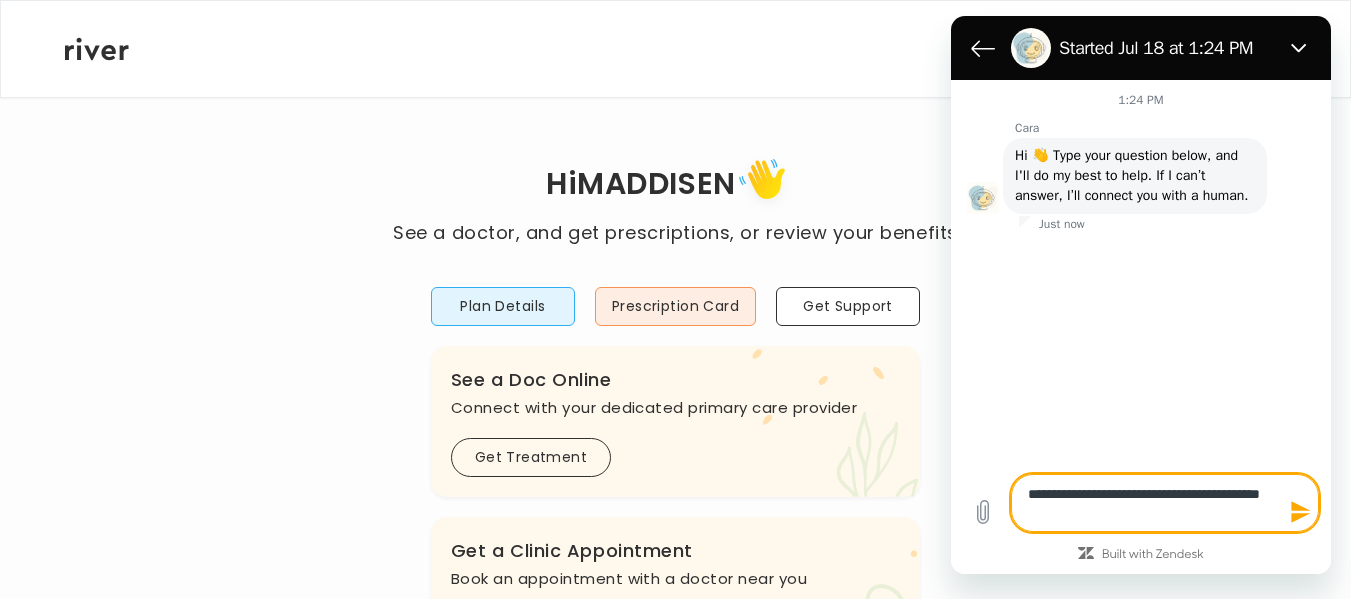 type on "**********" 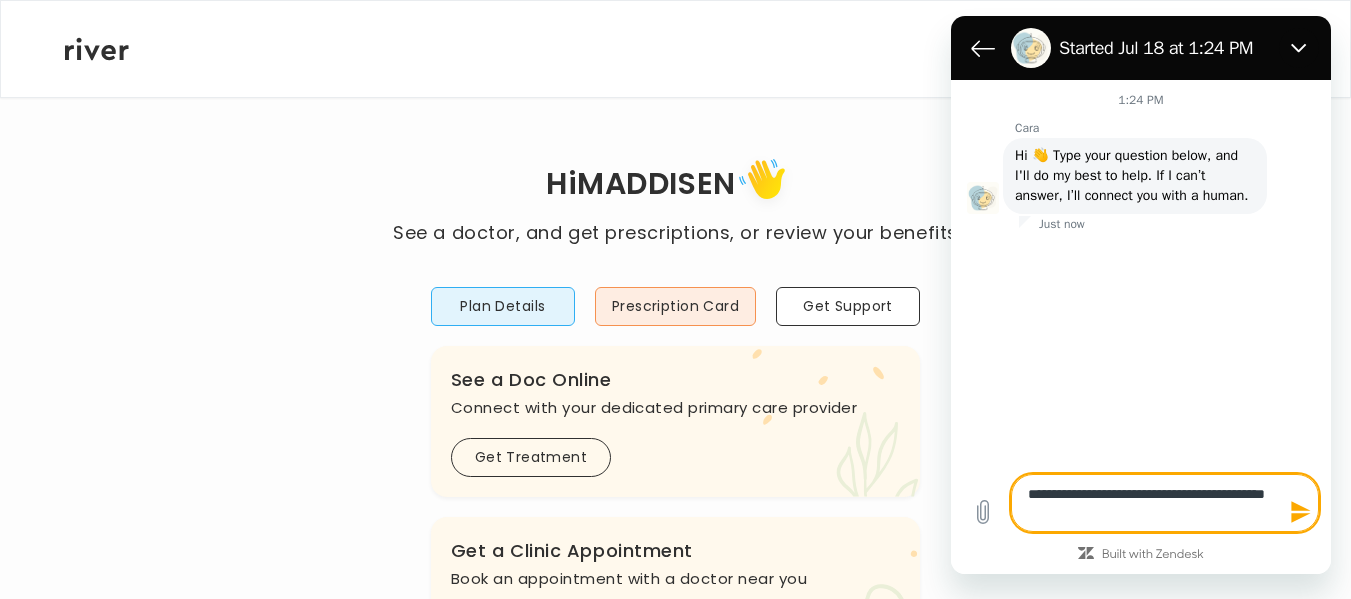 type on "*" 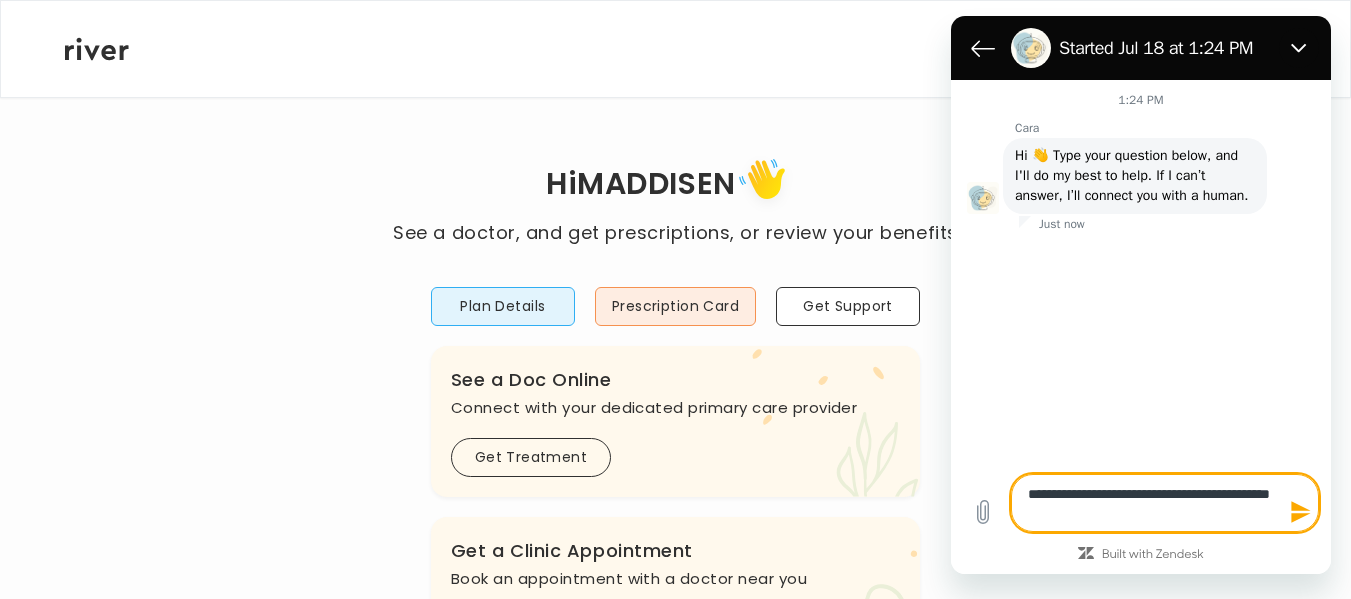 type on "**********" 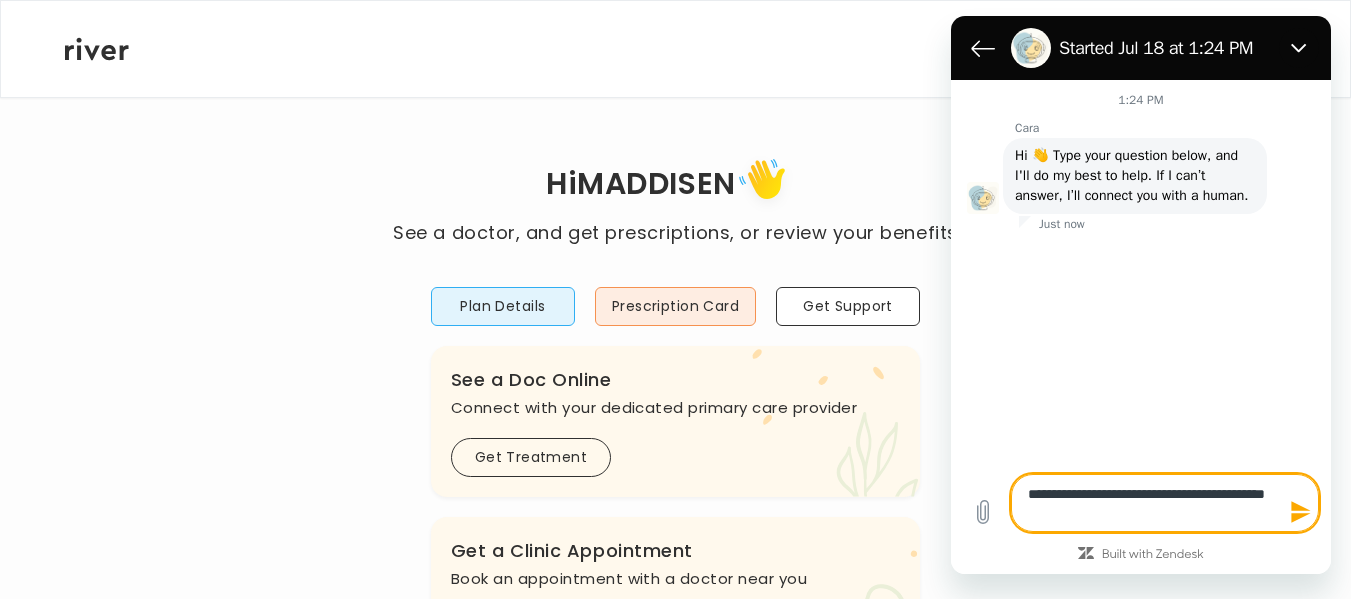 type on "**********" 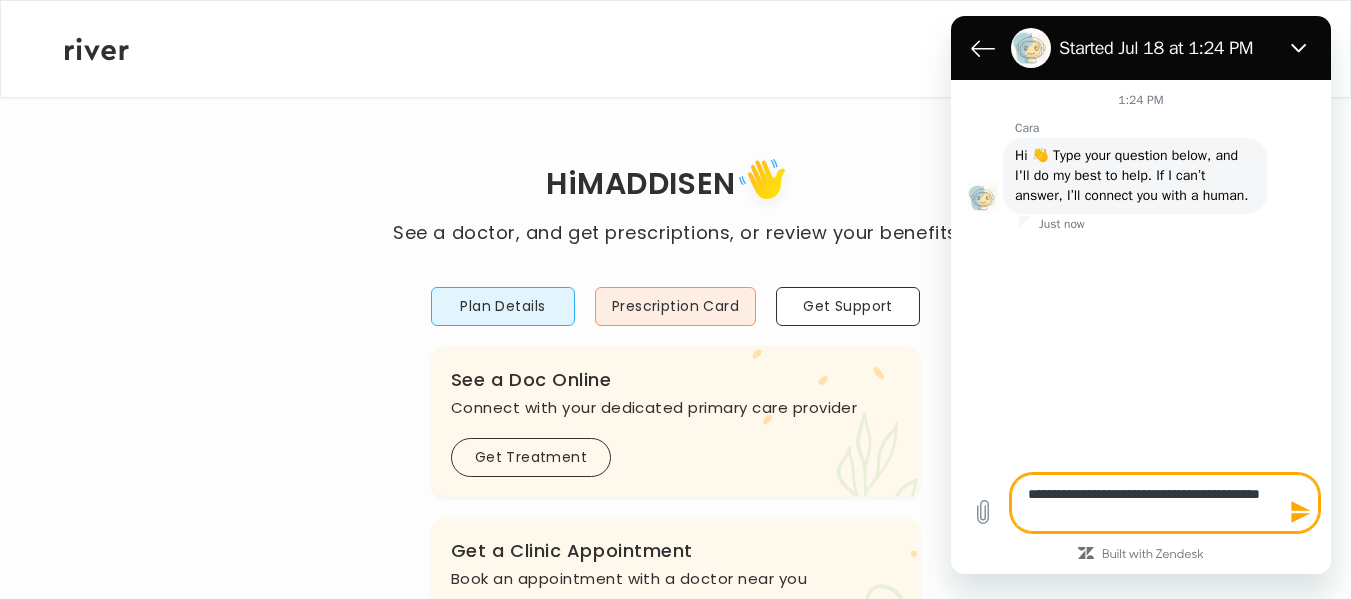 type on "**********" 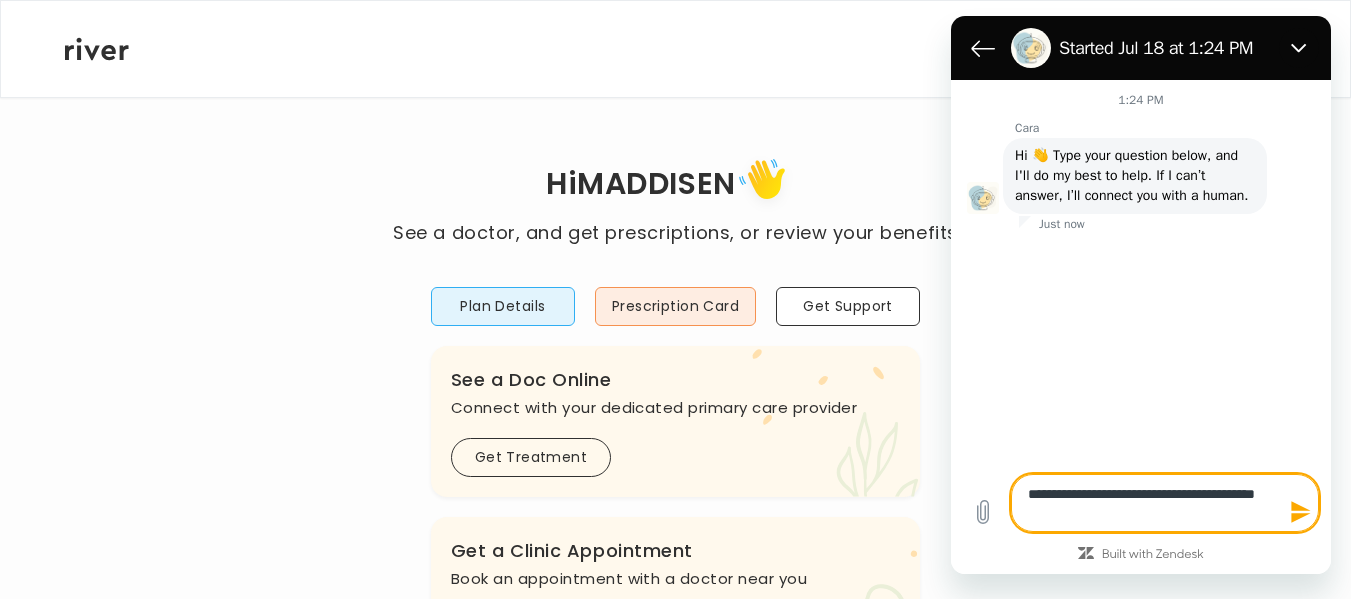 type on "**********" 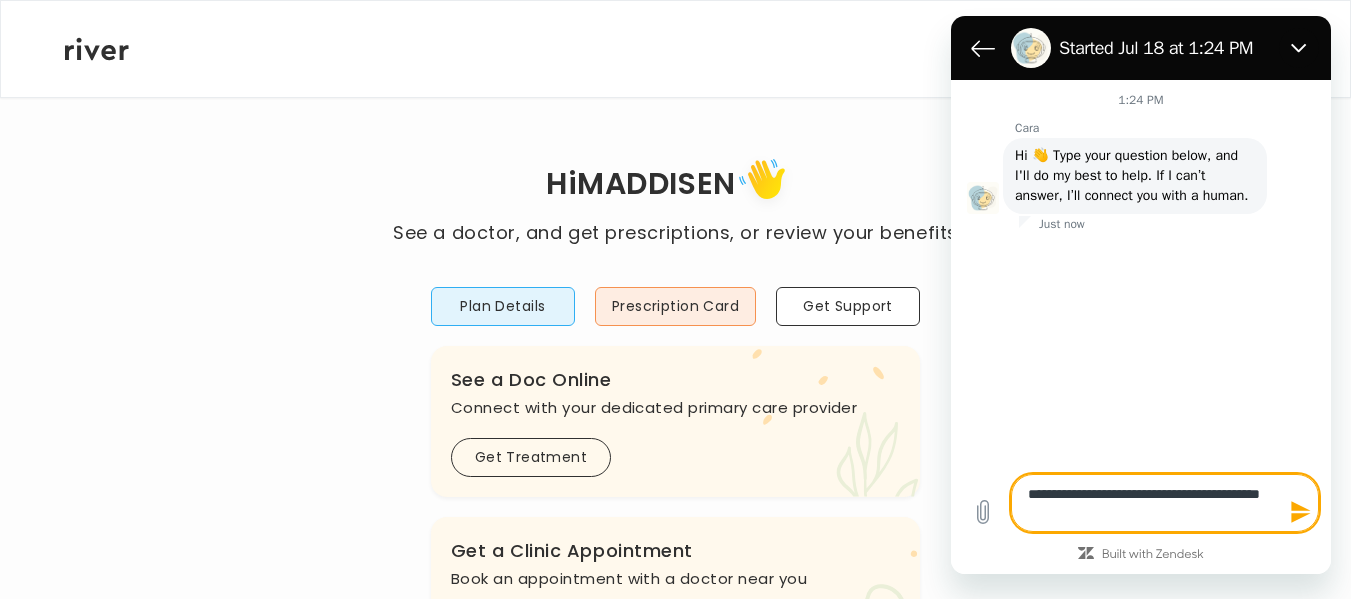 type on "**********" 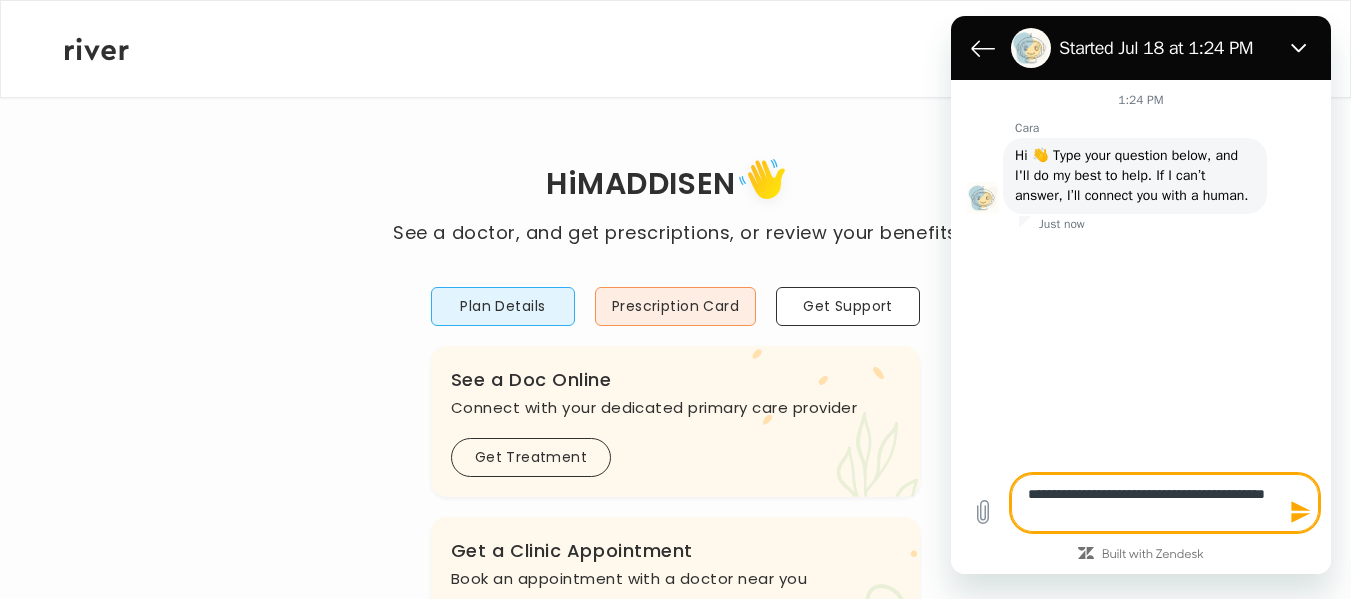 type on "**********" 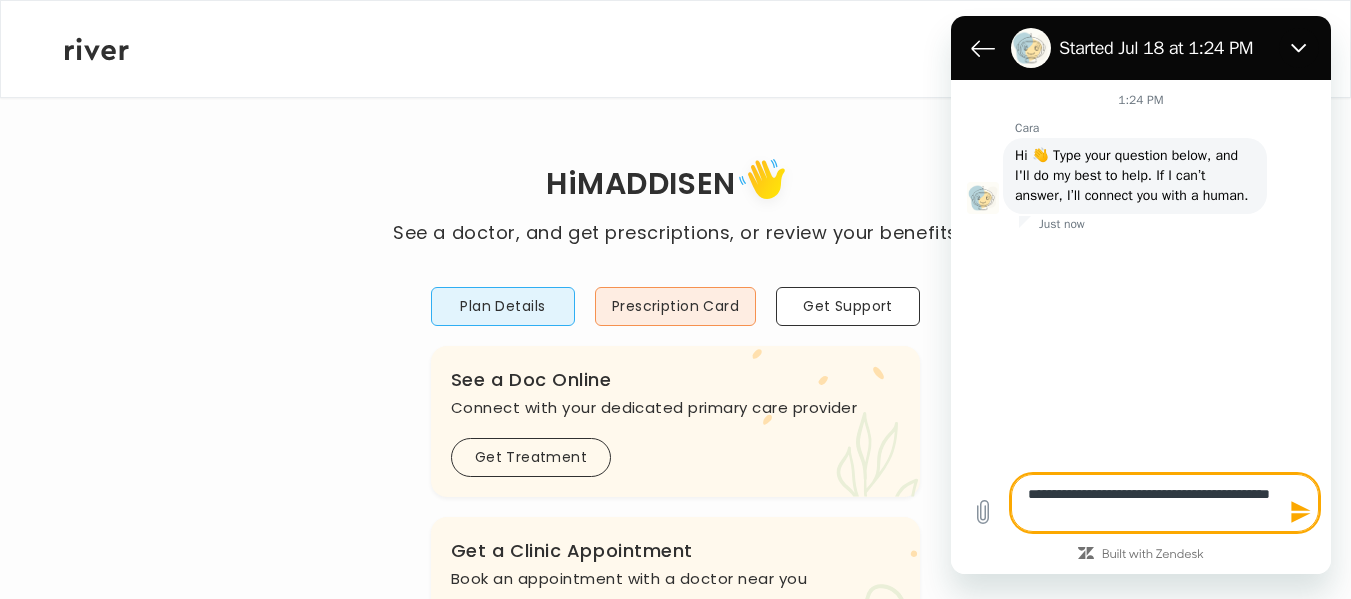 type on "**********" 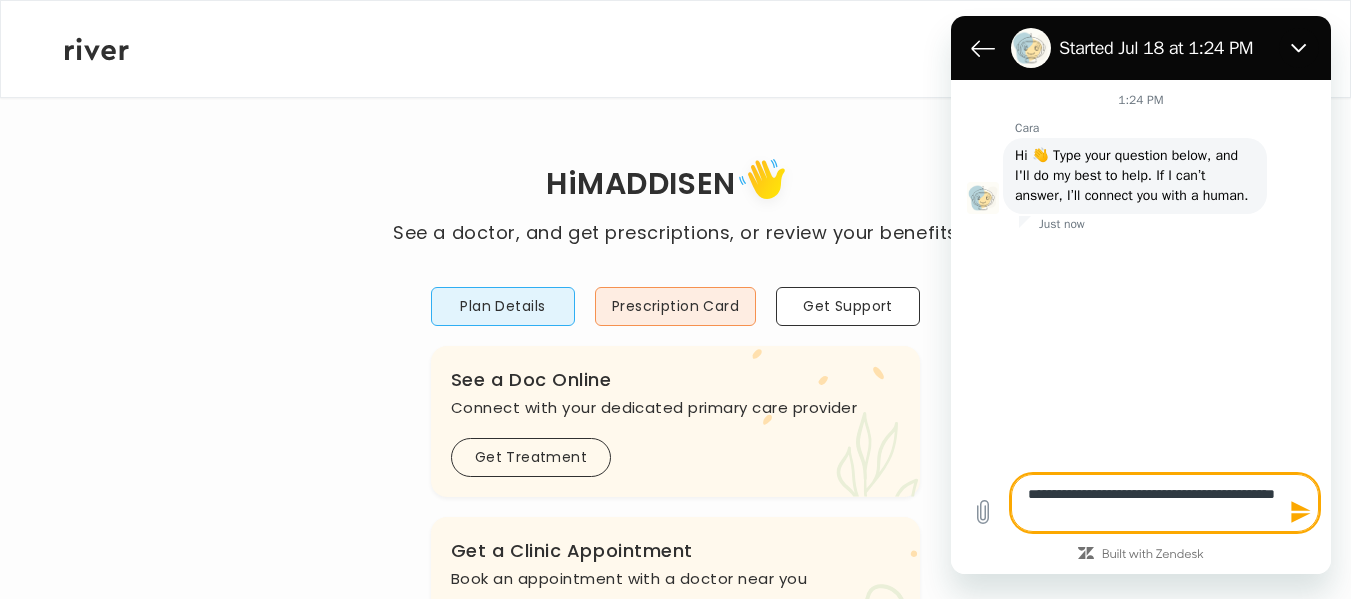 type on "*" 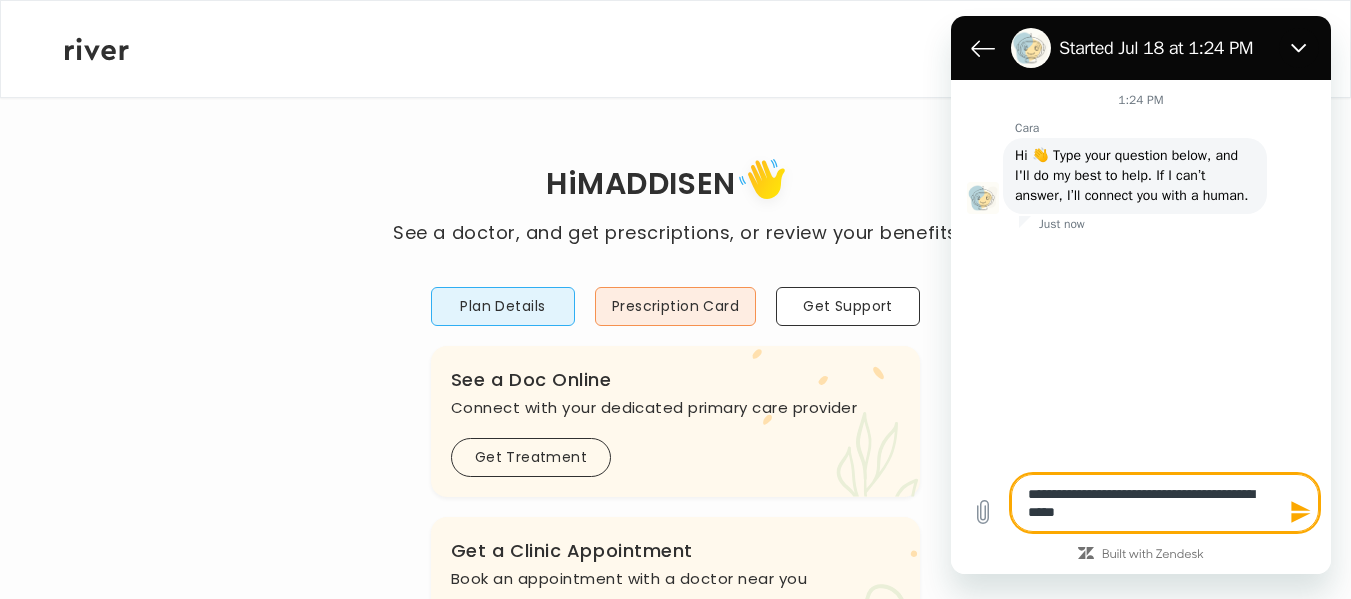 type on "**********" 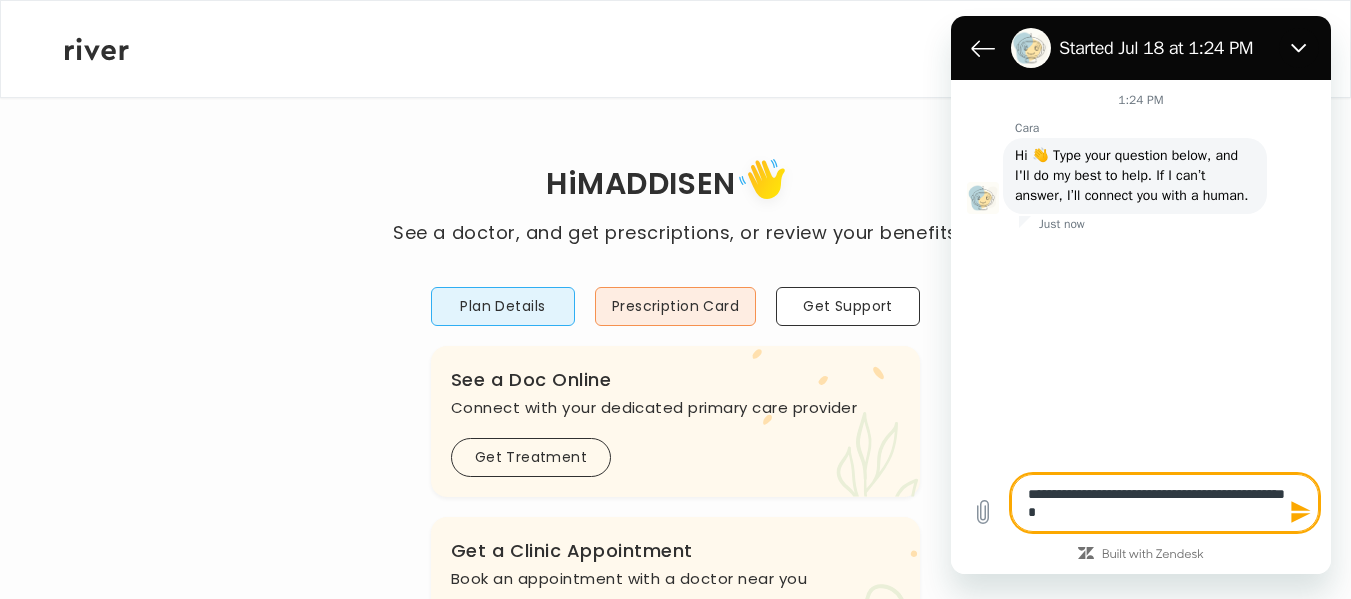 type on "**********" 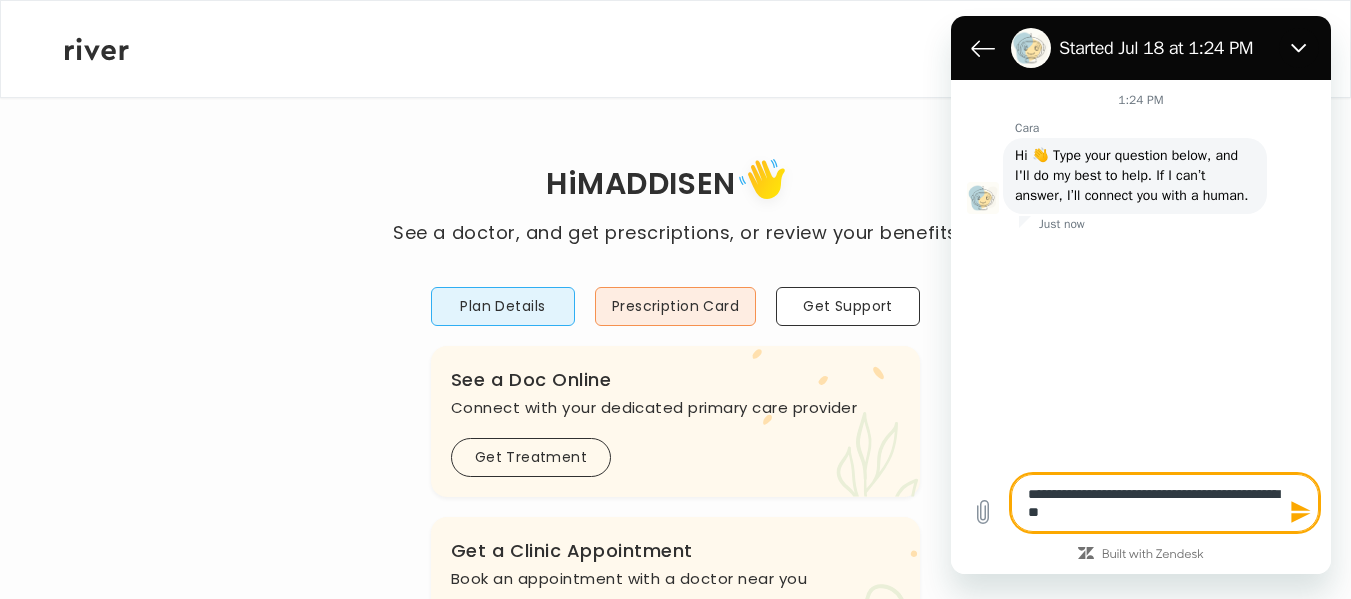 type on "*" 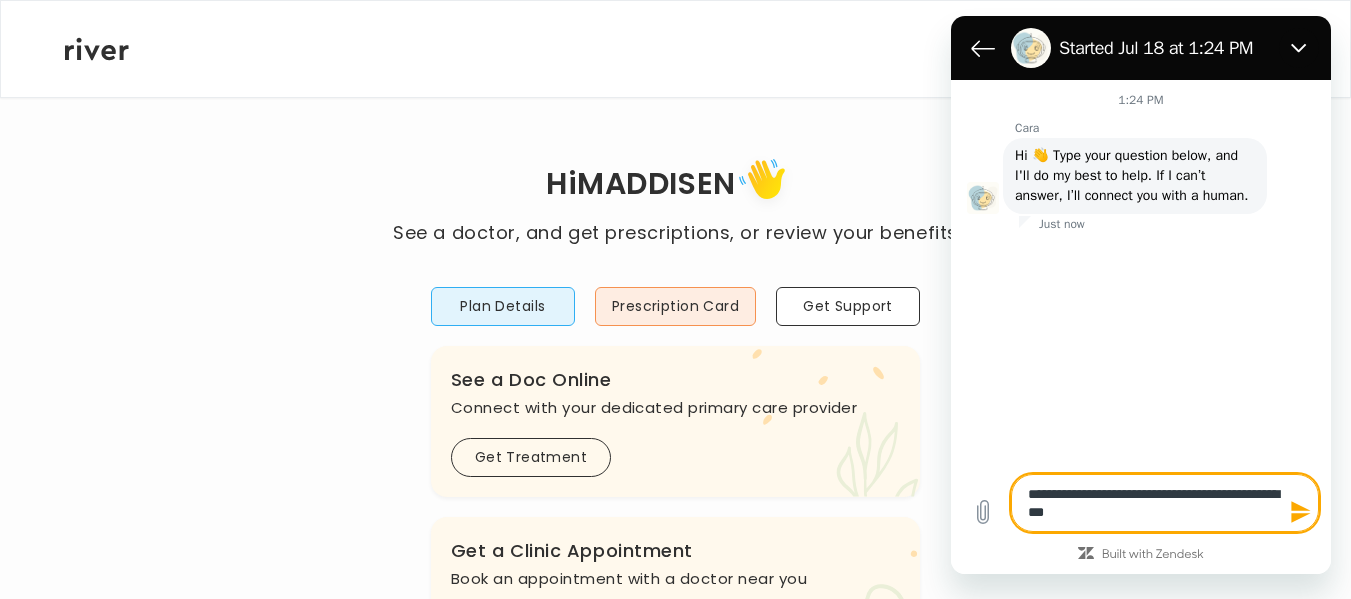 type on "**********" 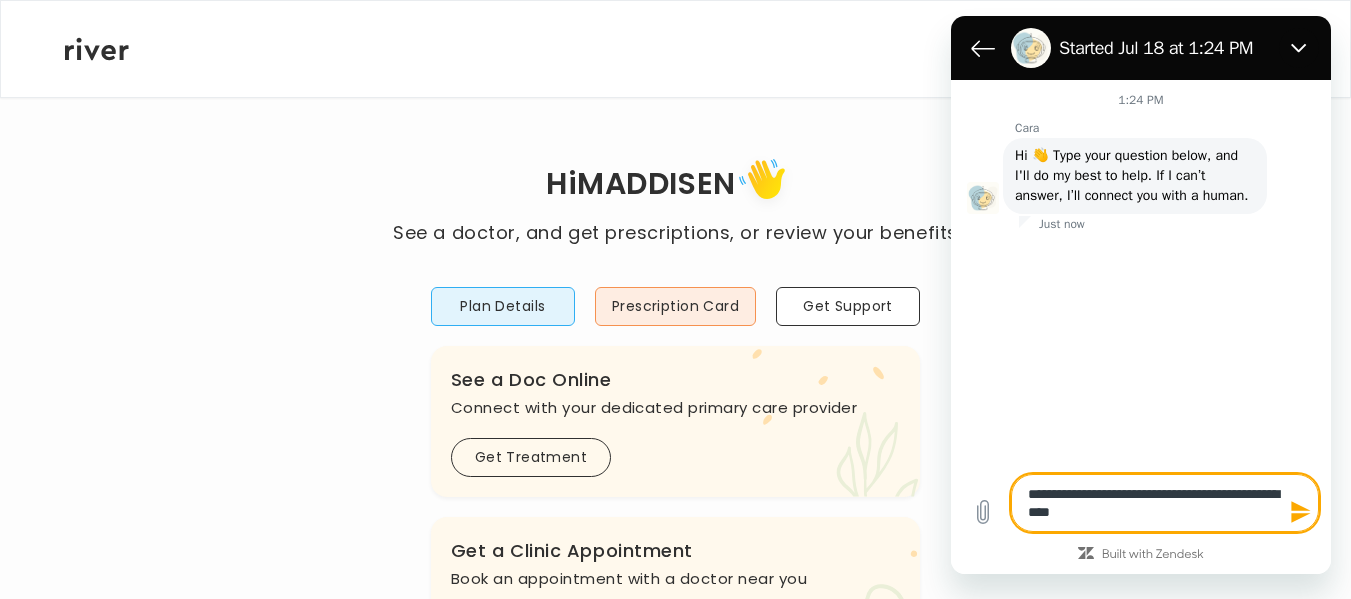 type on "**********" 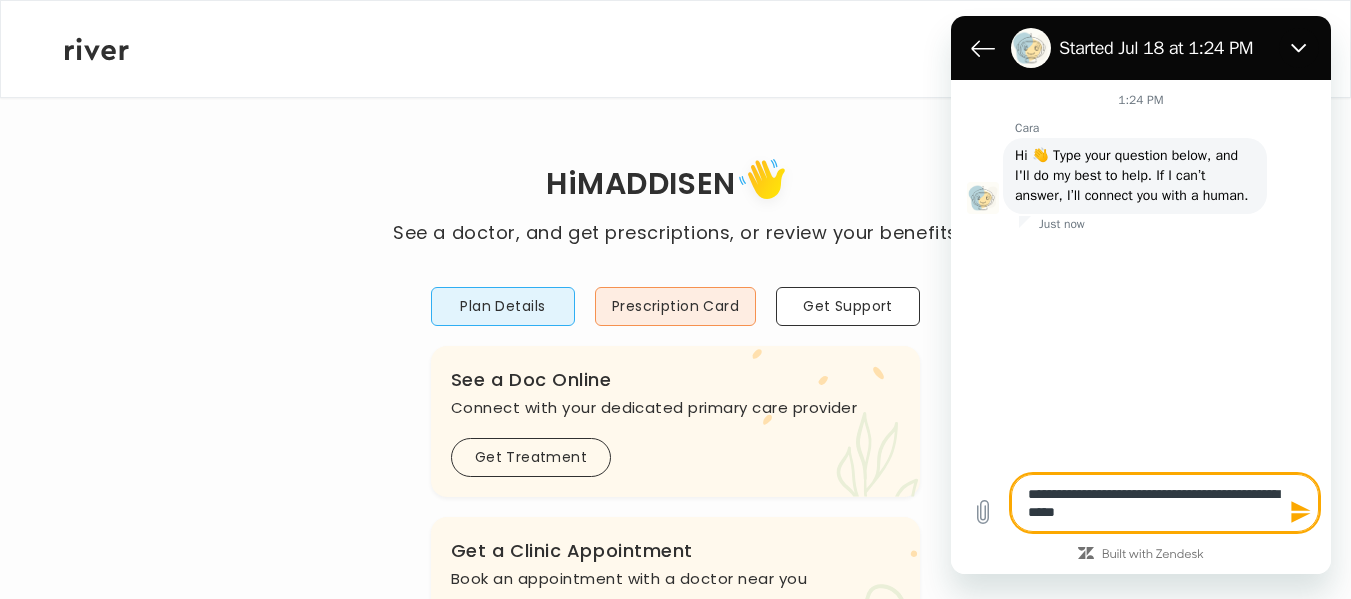 type on "**********" 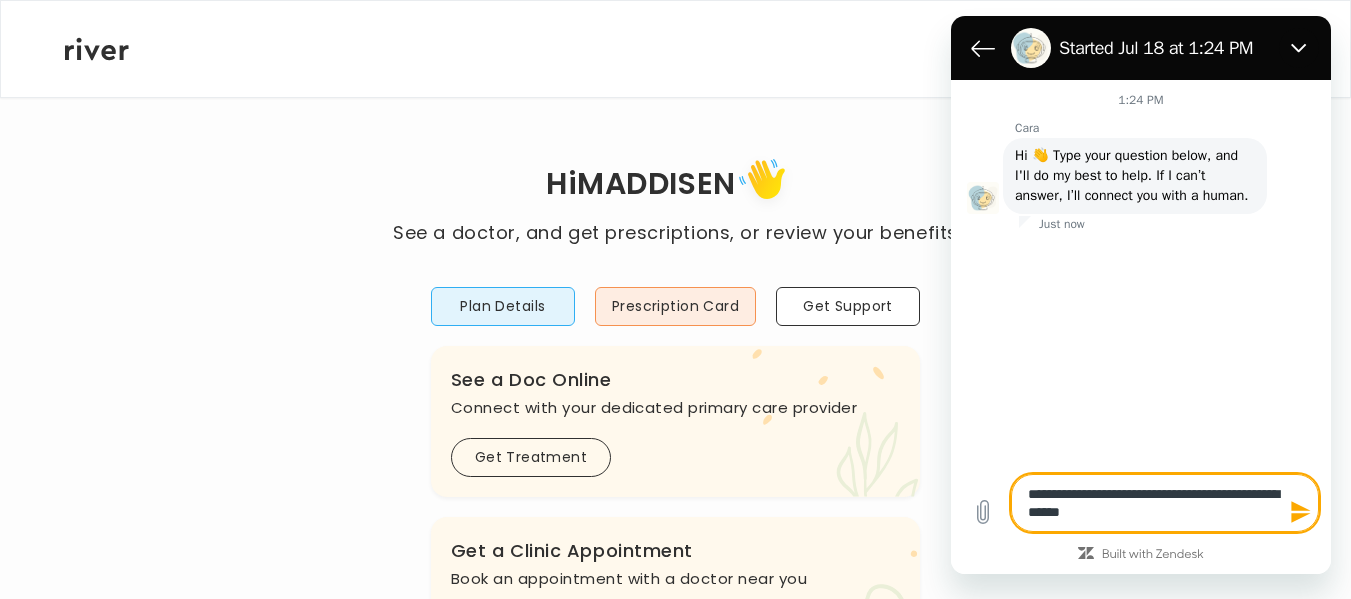 type on "**********" 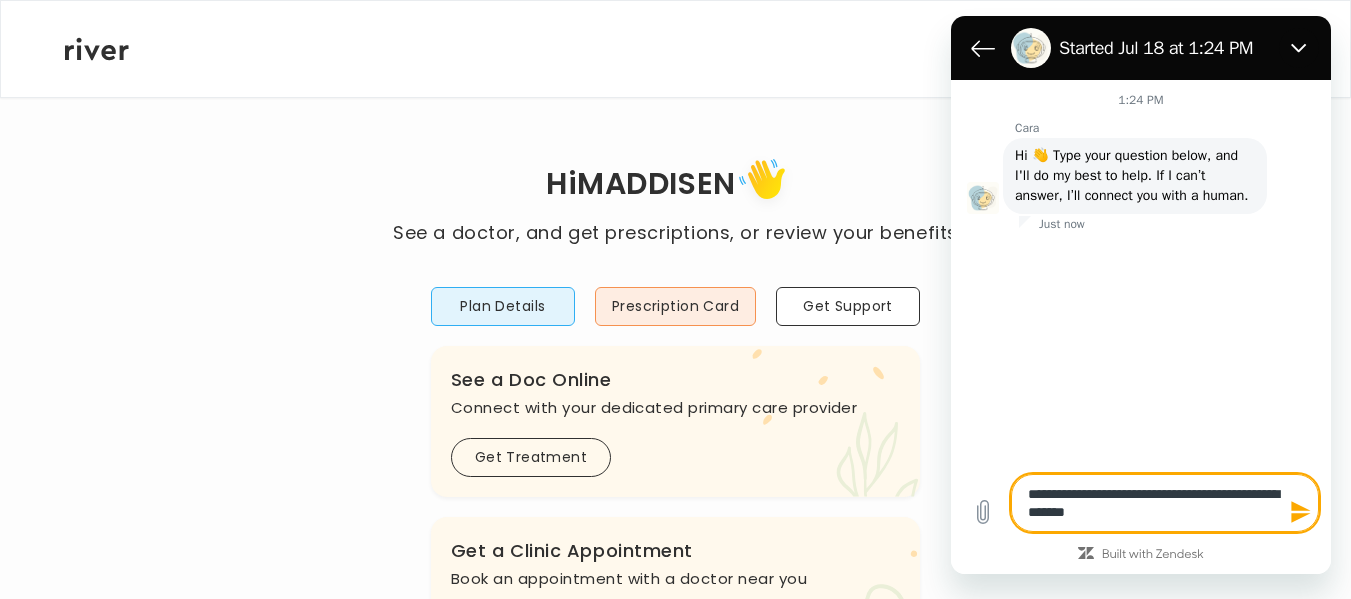 type on "**********" 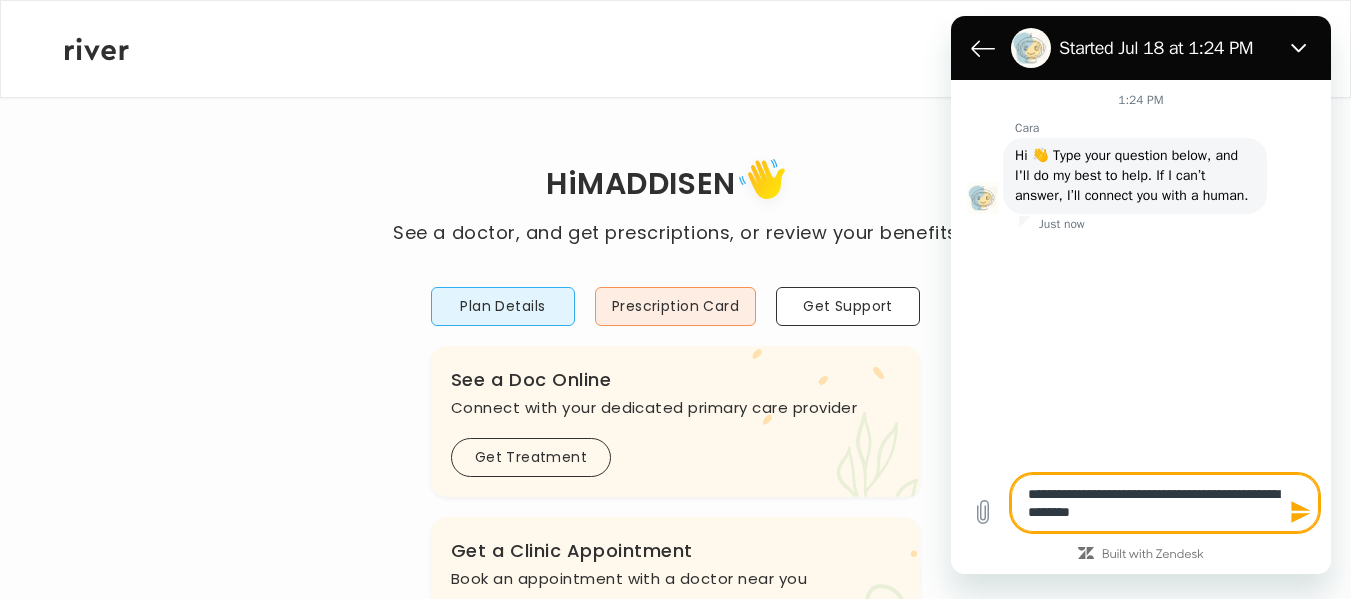 type on "**********" 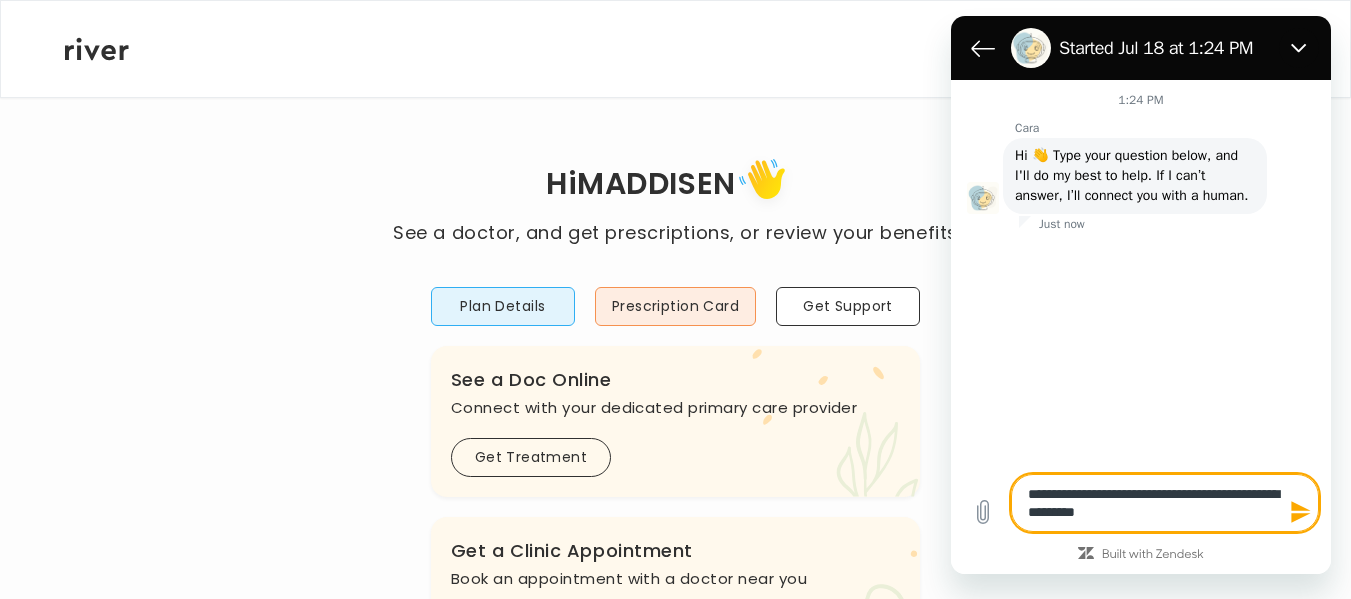 type on "**********" 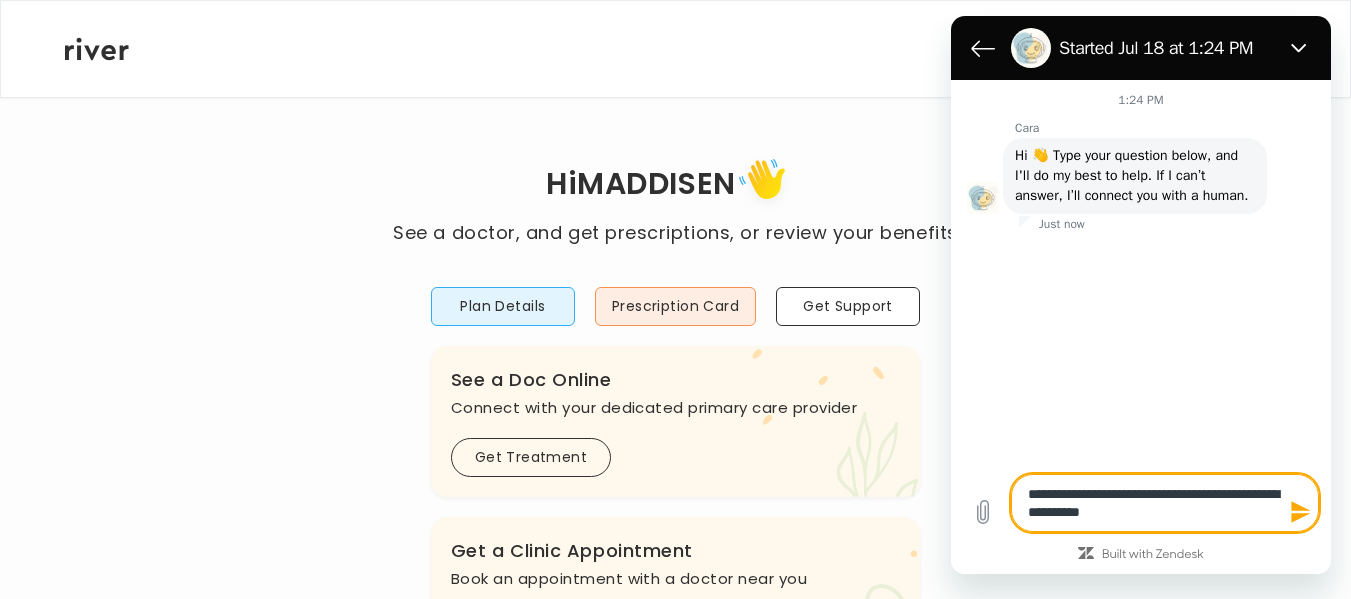 type on "**********" 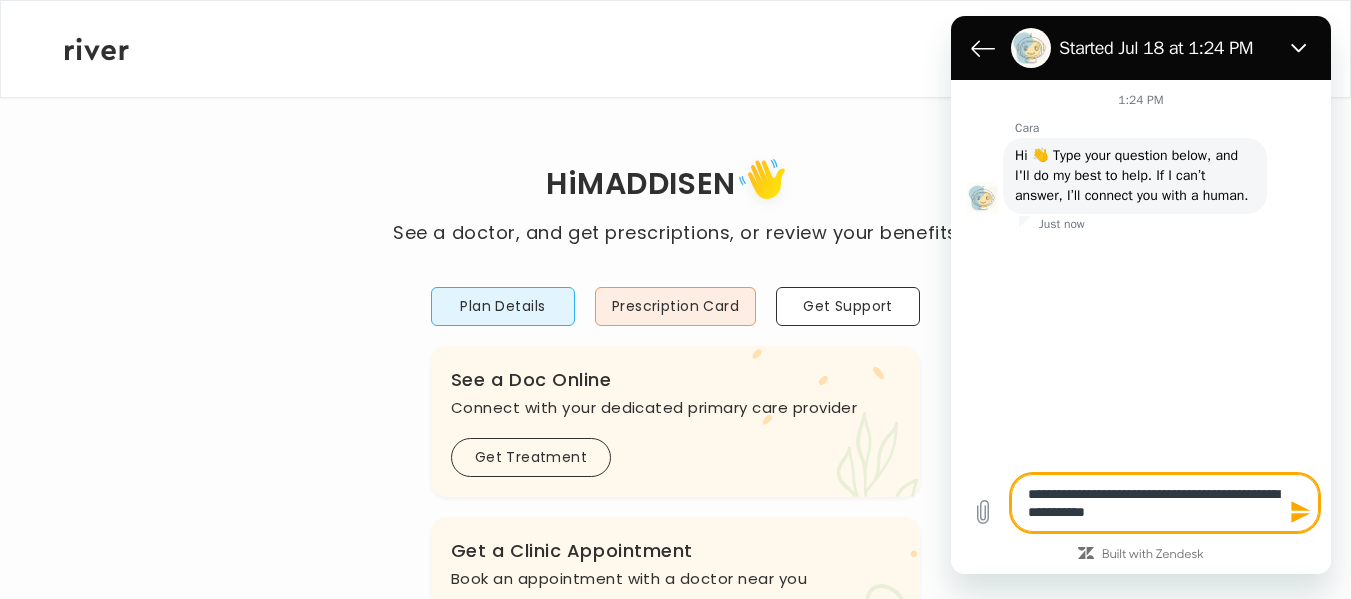 type on "**********" 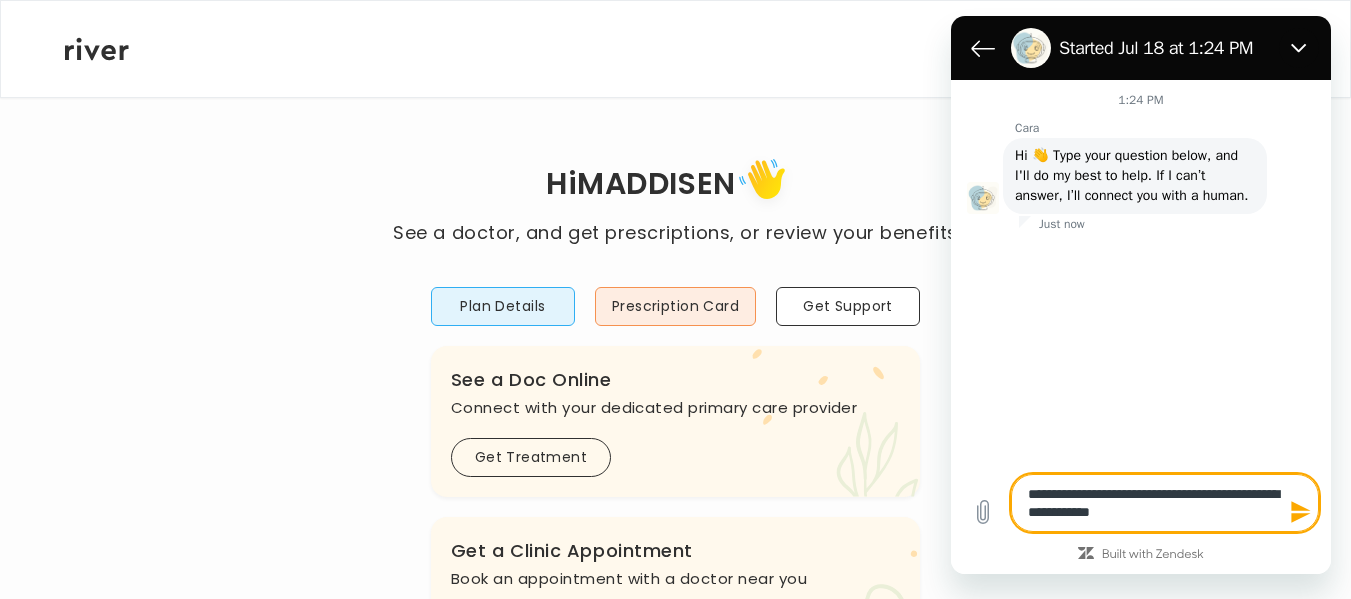 type on "**********" 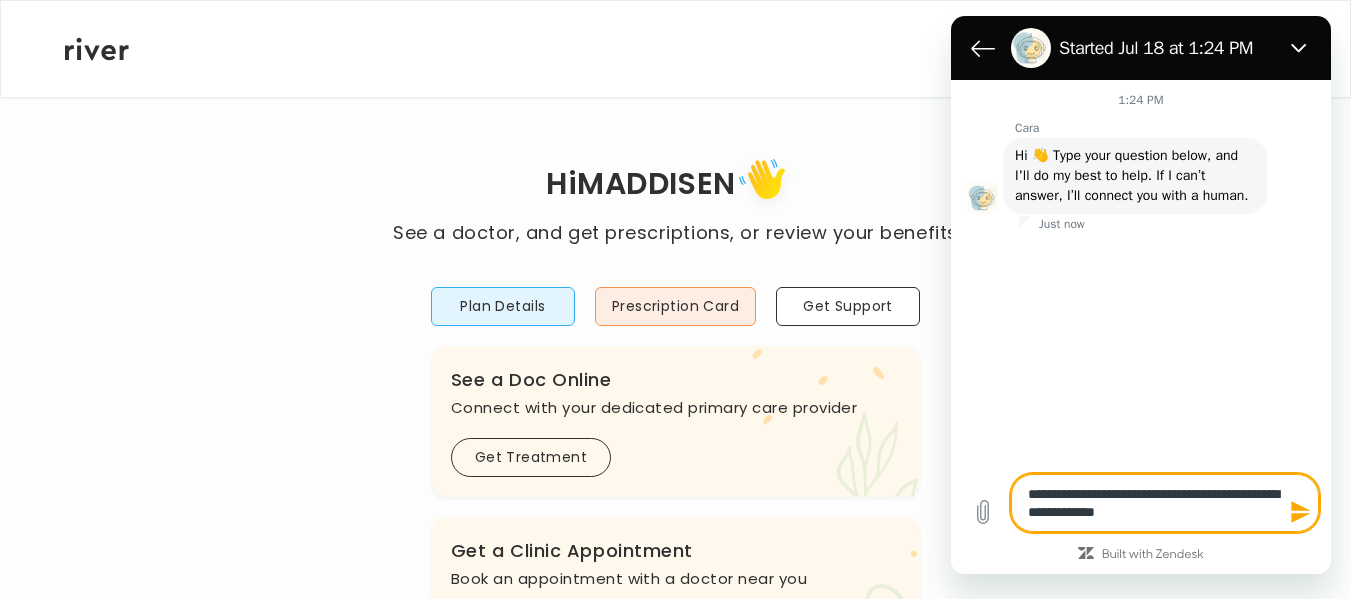 type on "**********" 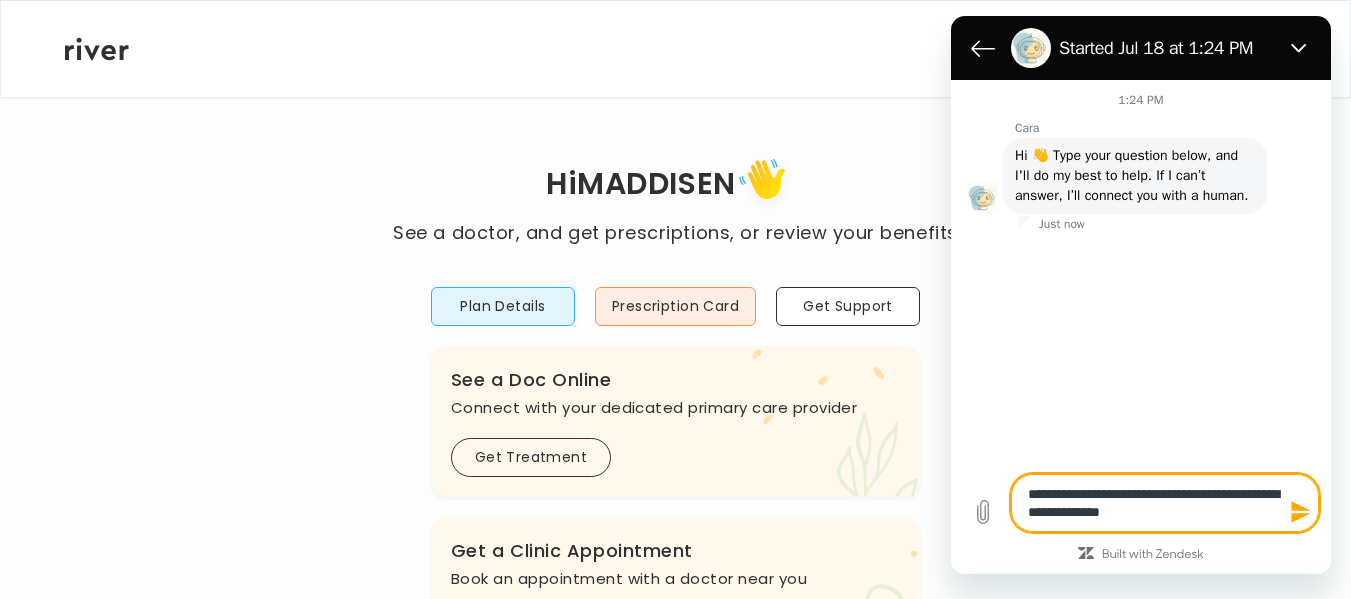 type on "**********" 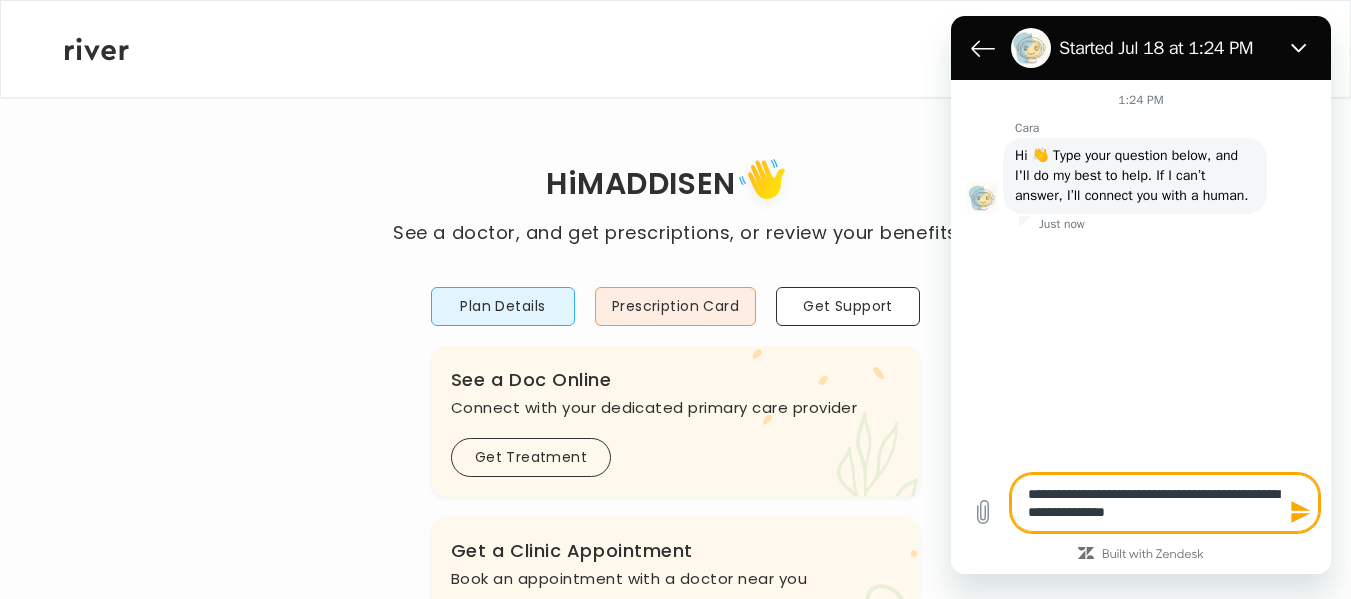 type on "**********" 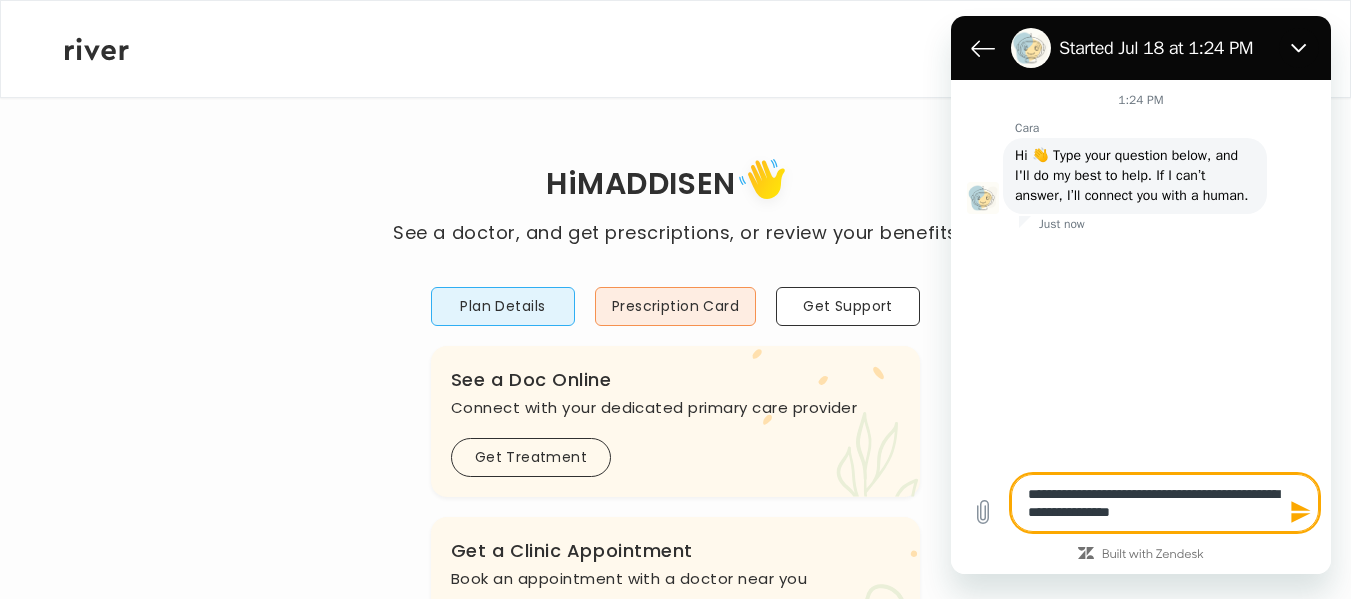 type on "**********" 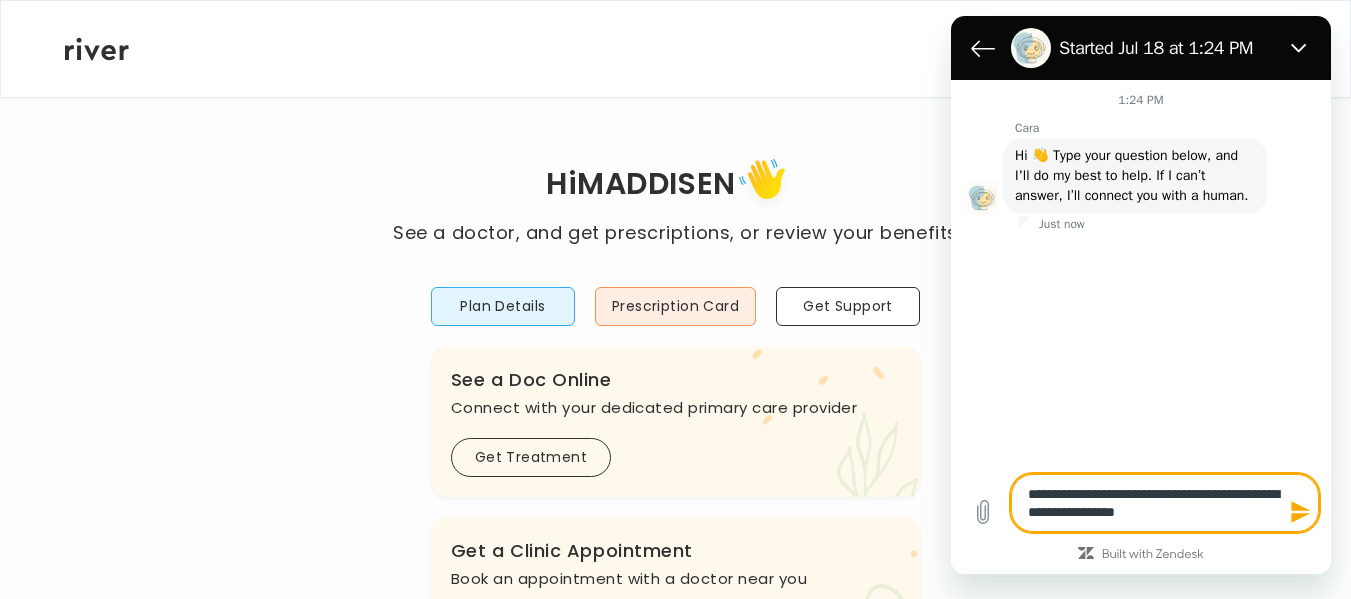 type on "**********" 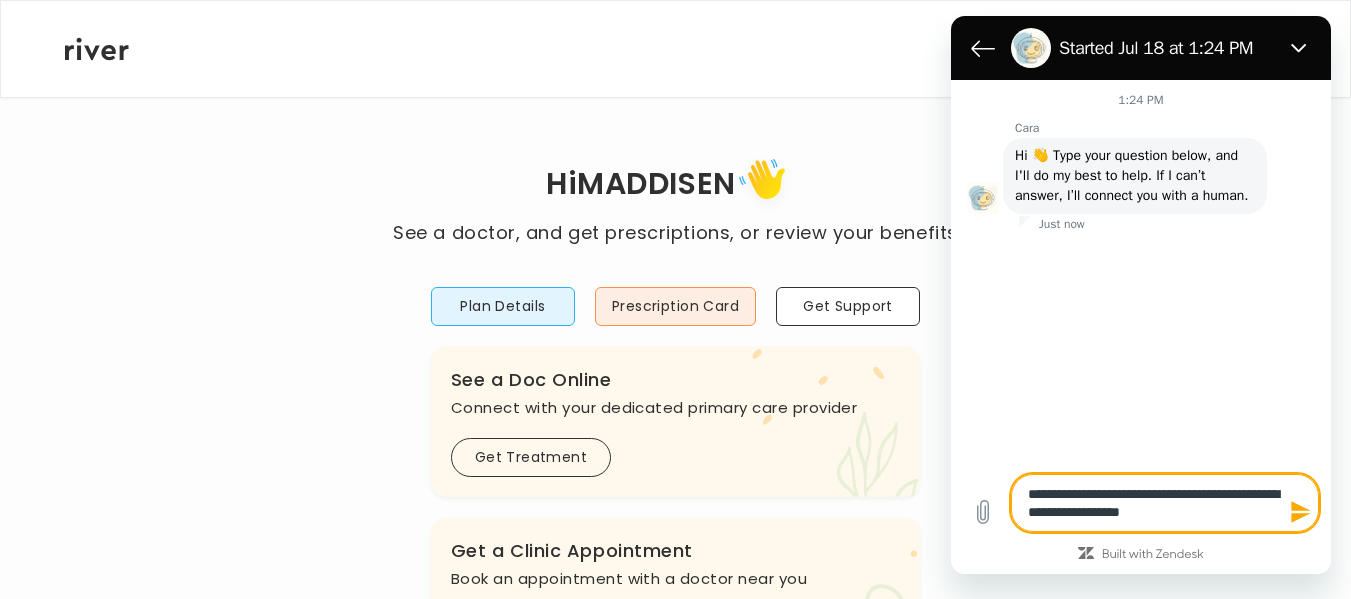 type on "**********" 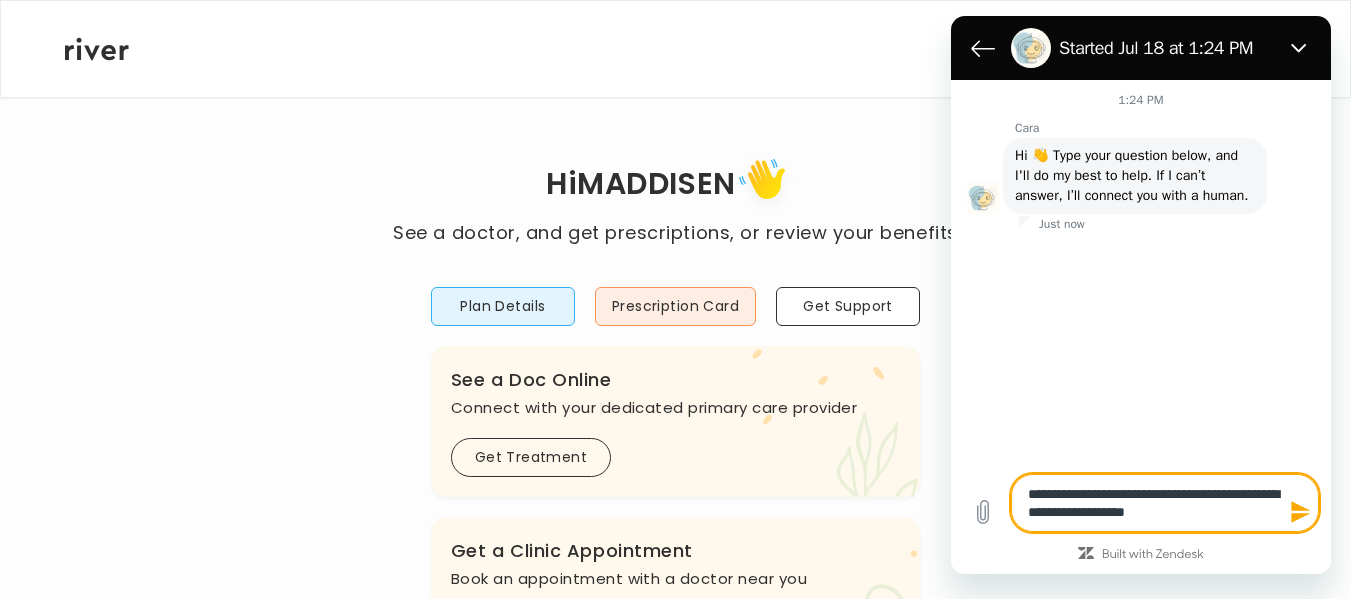 type on "**********" 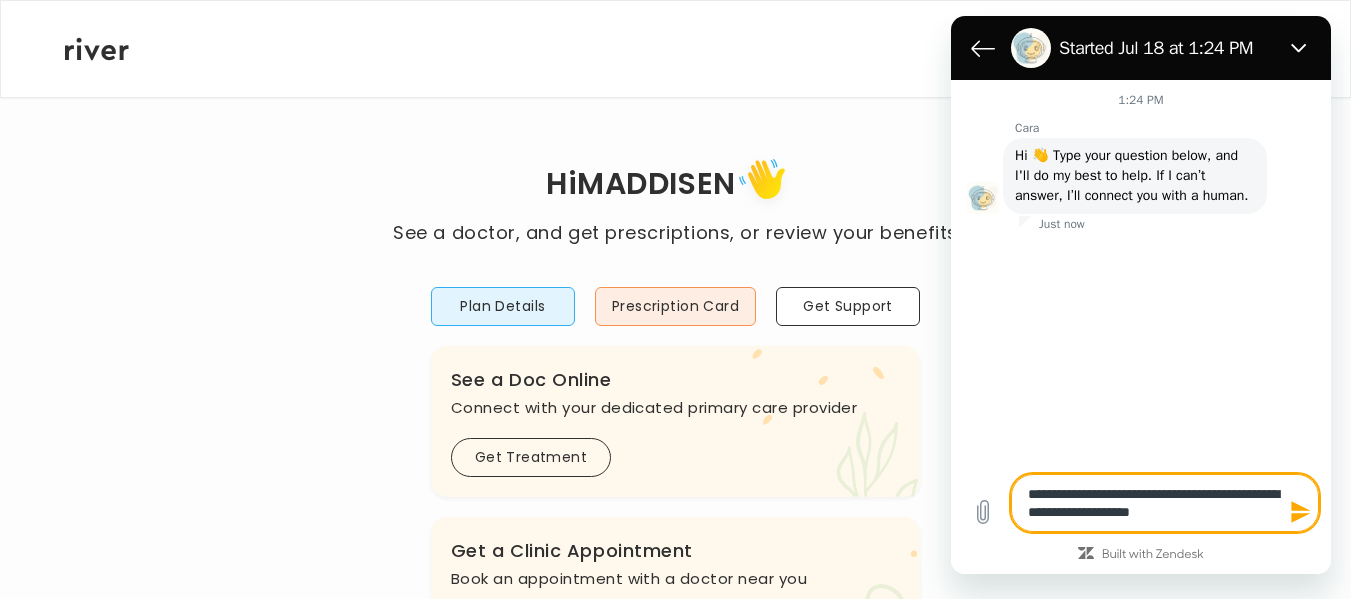 type on "**********" 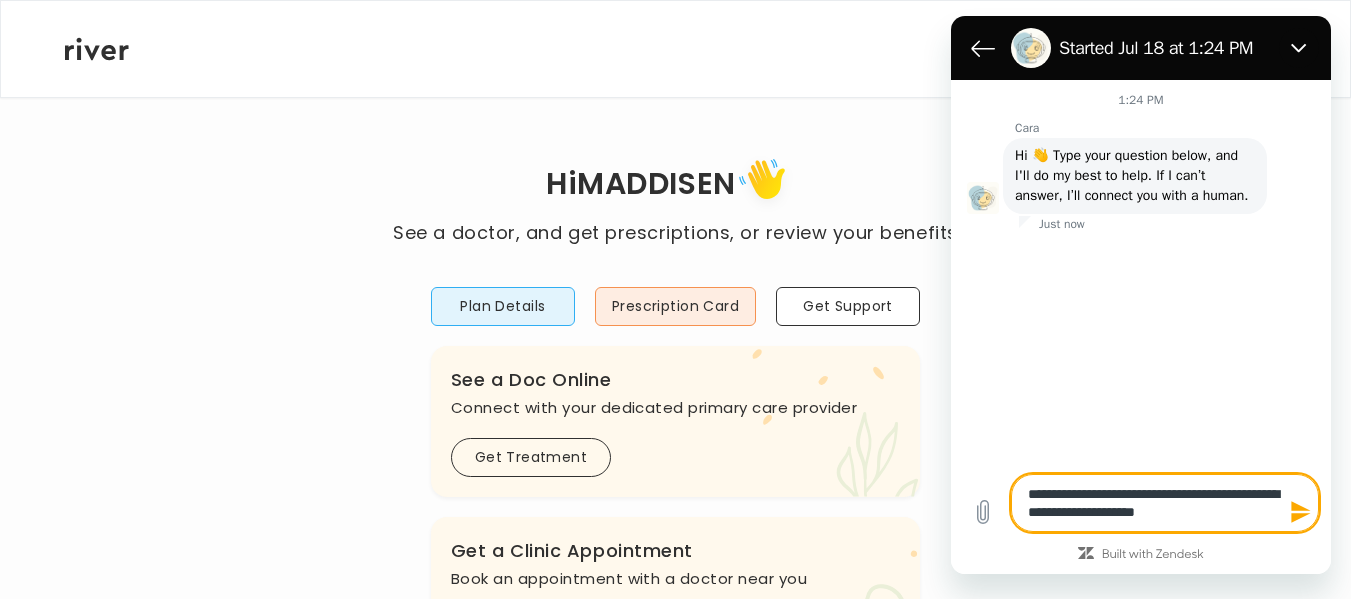 type on "**********" 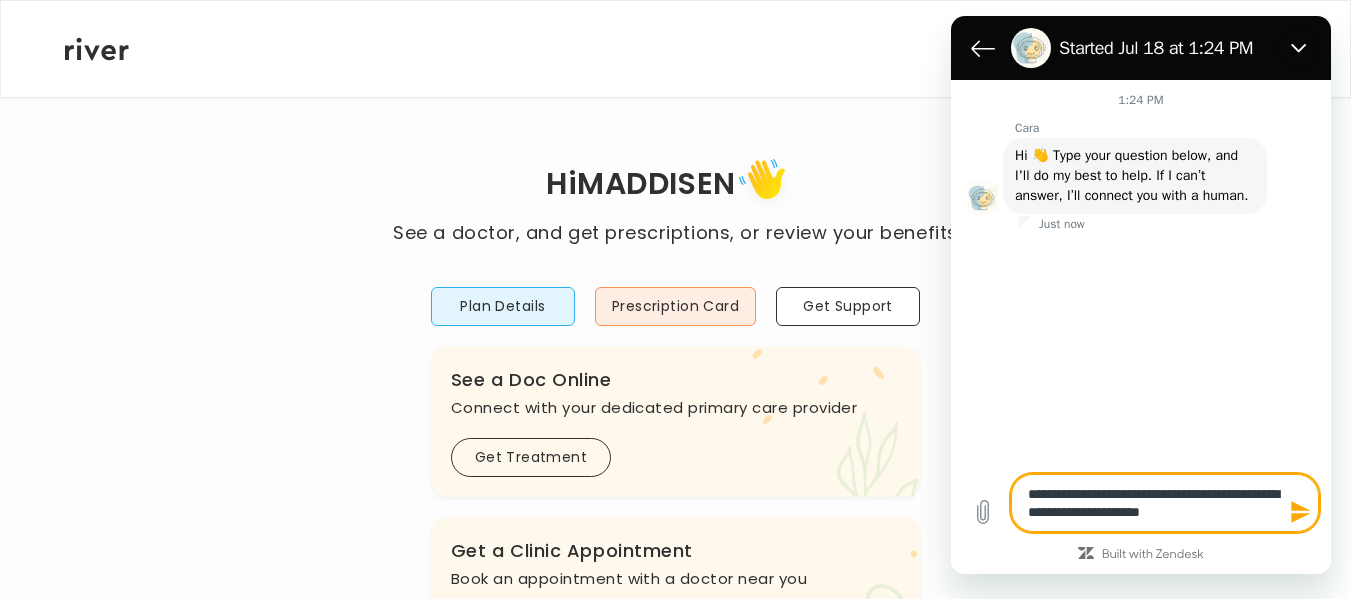 type on "**********" 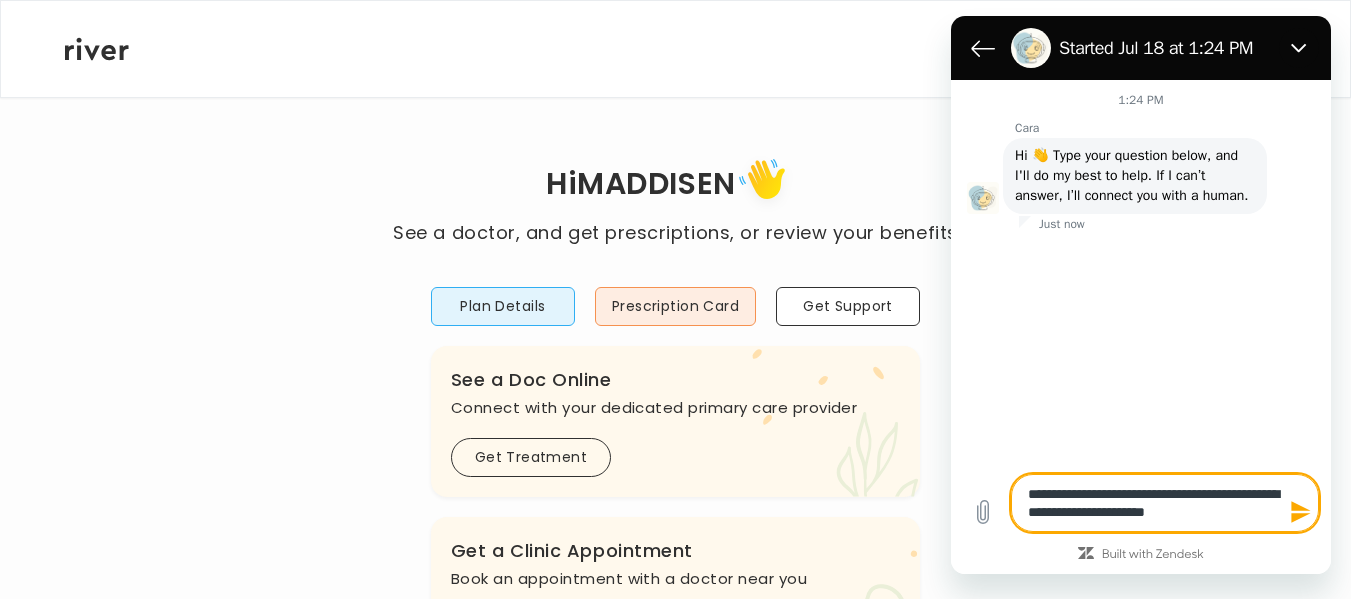 type on "*" 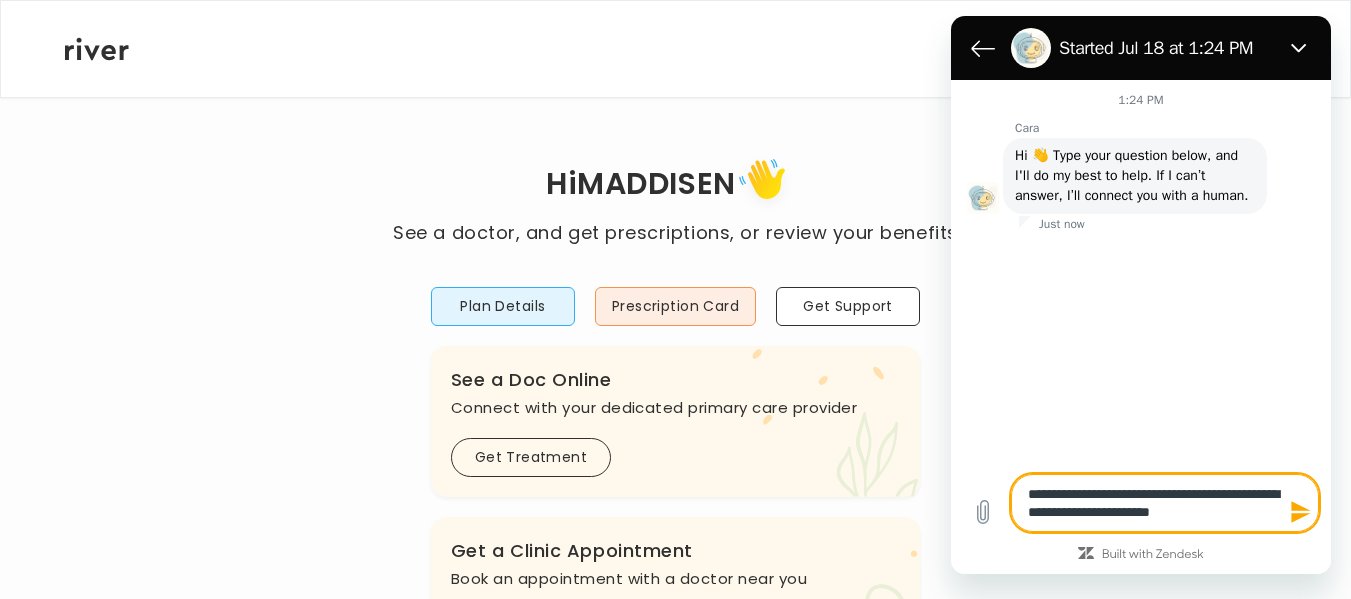 type on "**********" 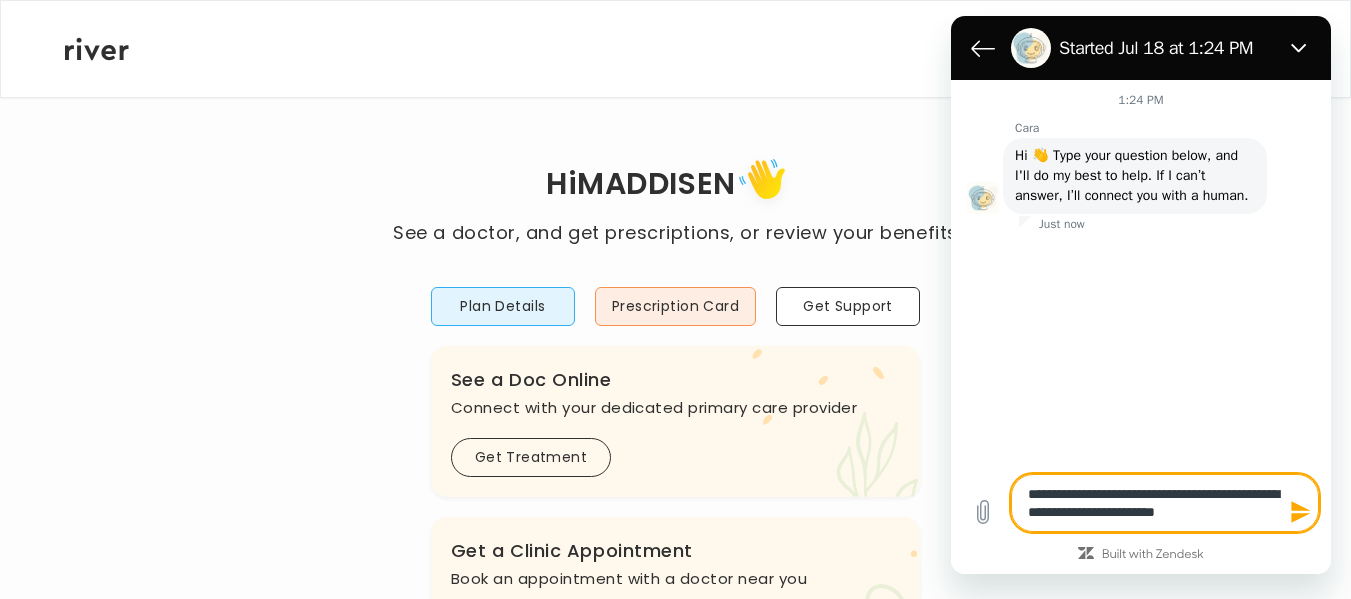 type on "**********" 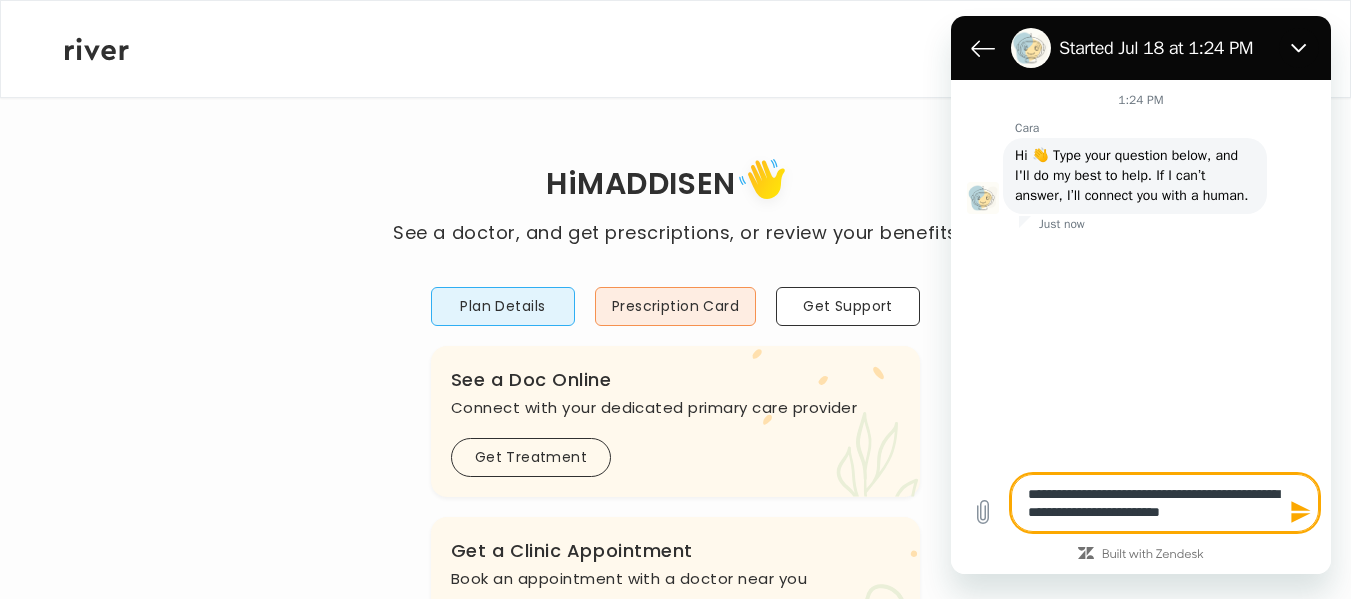 type on "**********" 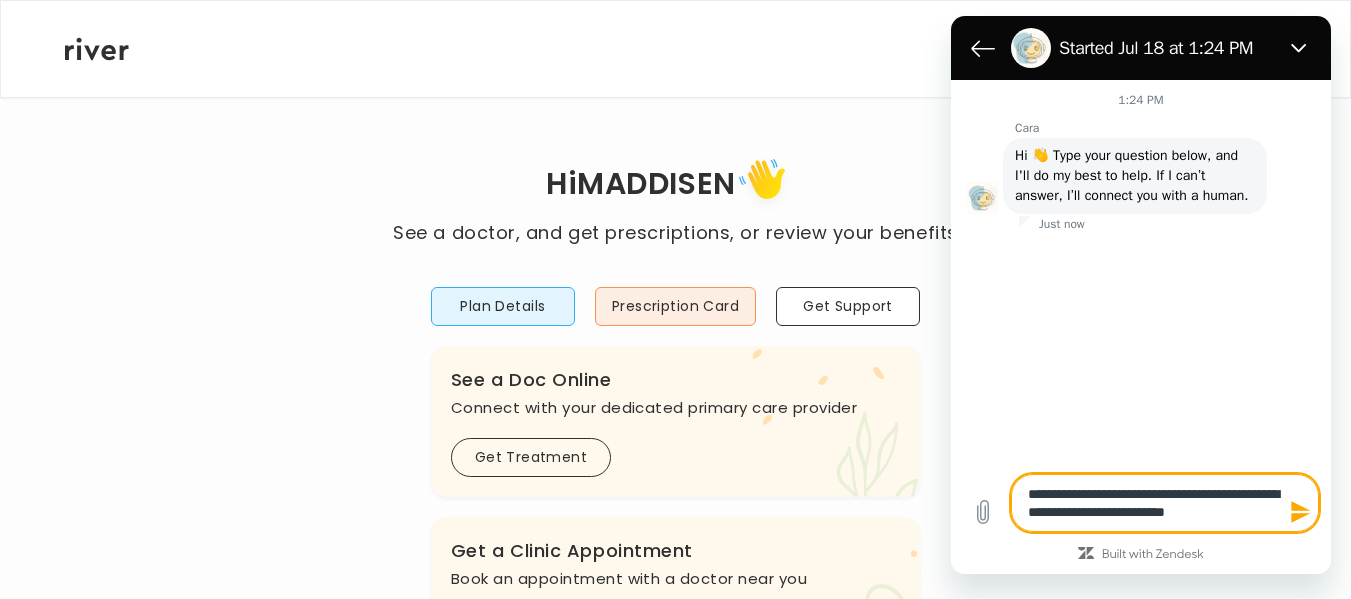type on "**********" 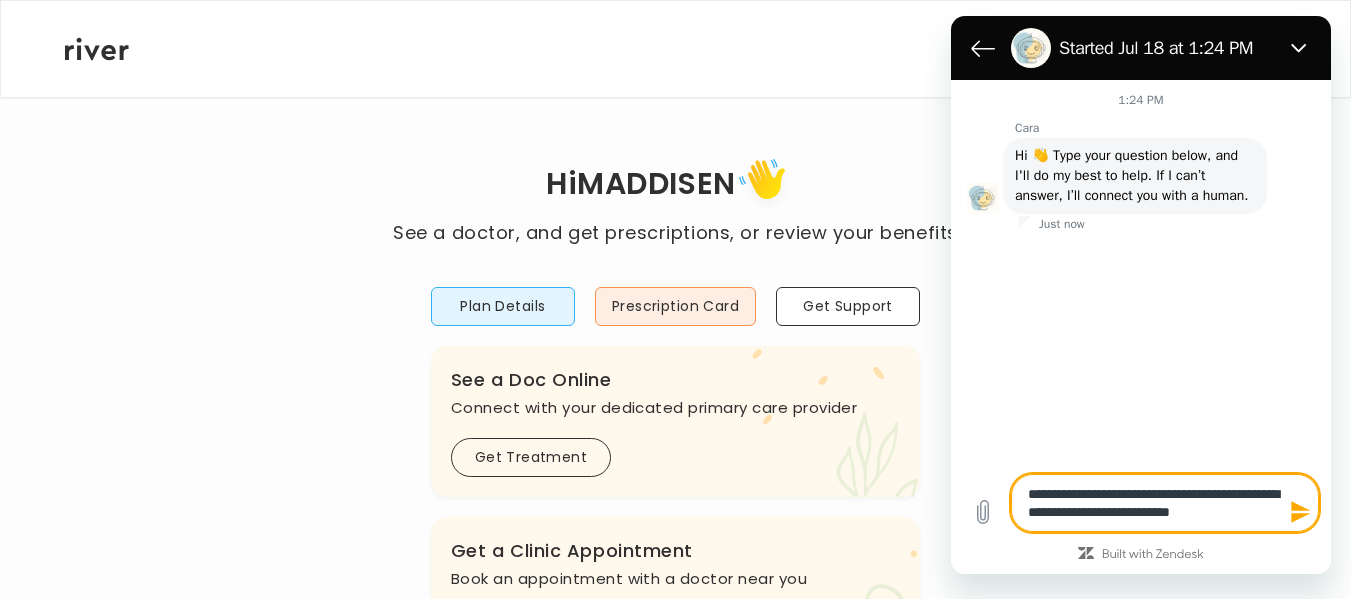 type on "**********" 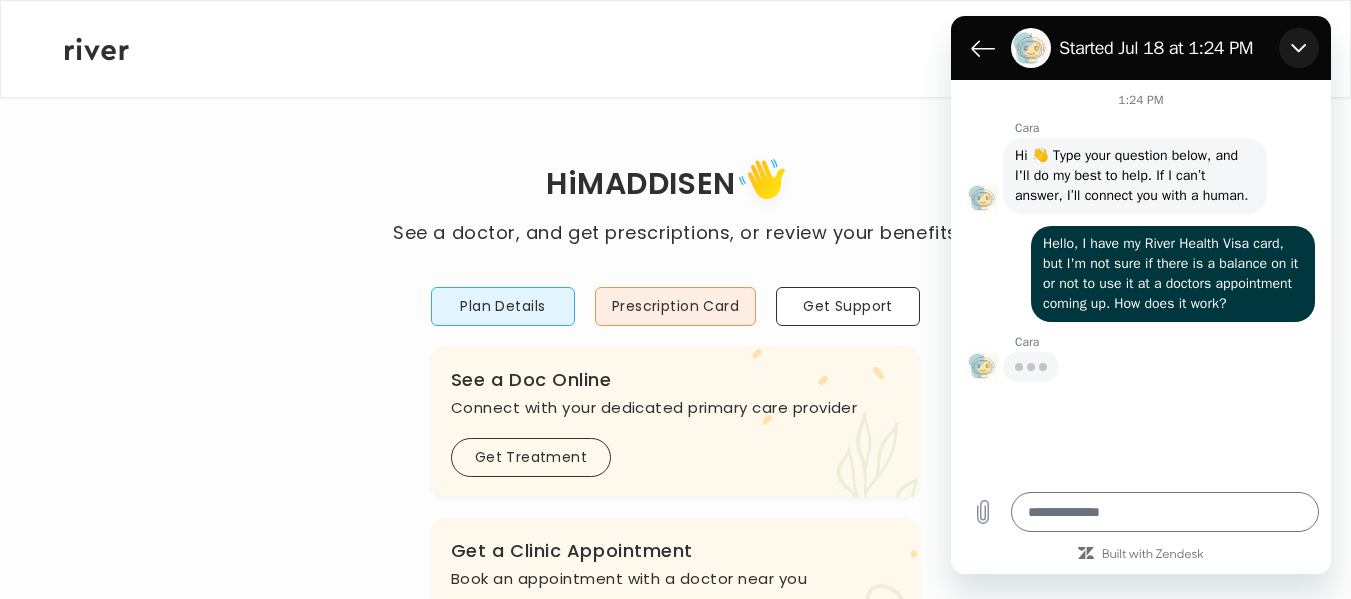 click 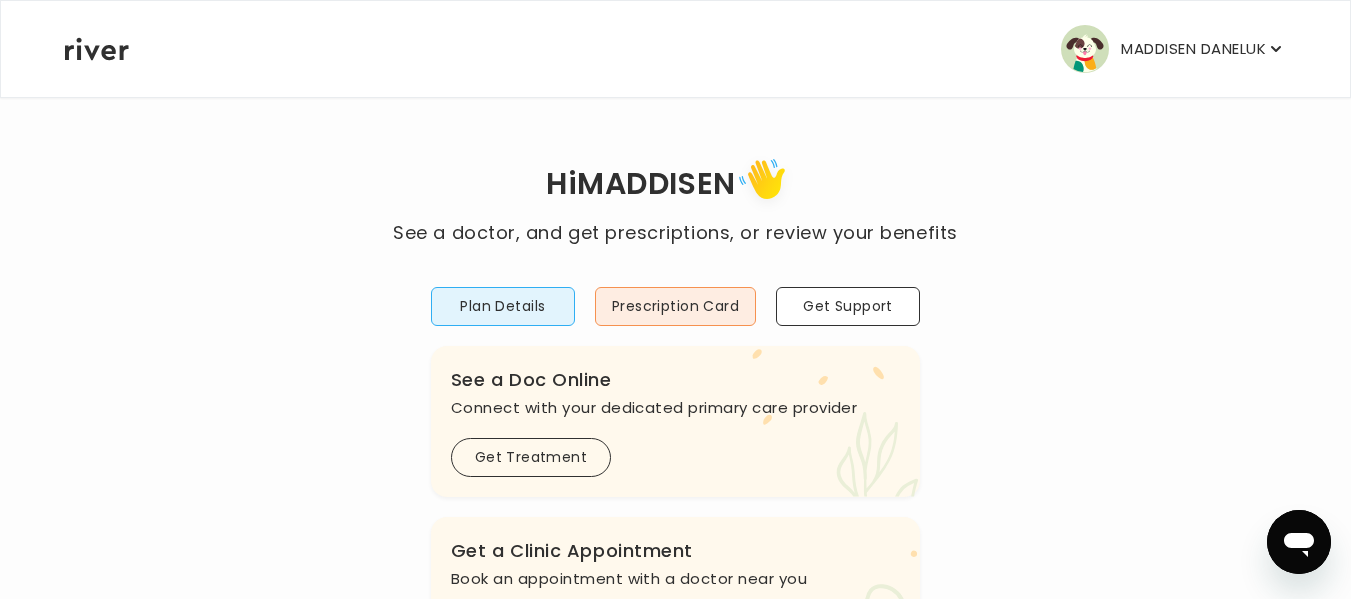 click on "MADDISEN DANELUK" at bounding box center (1193, 49) 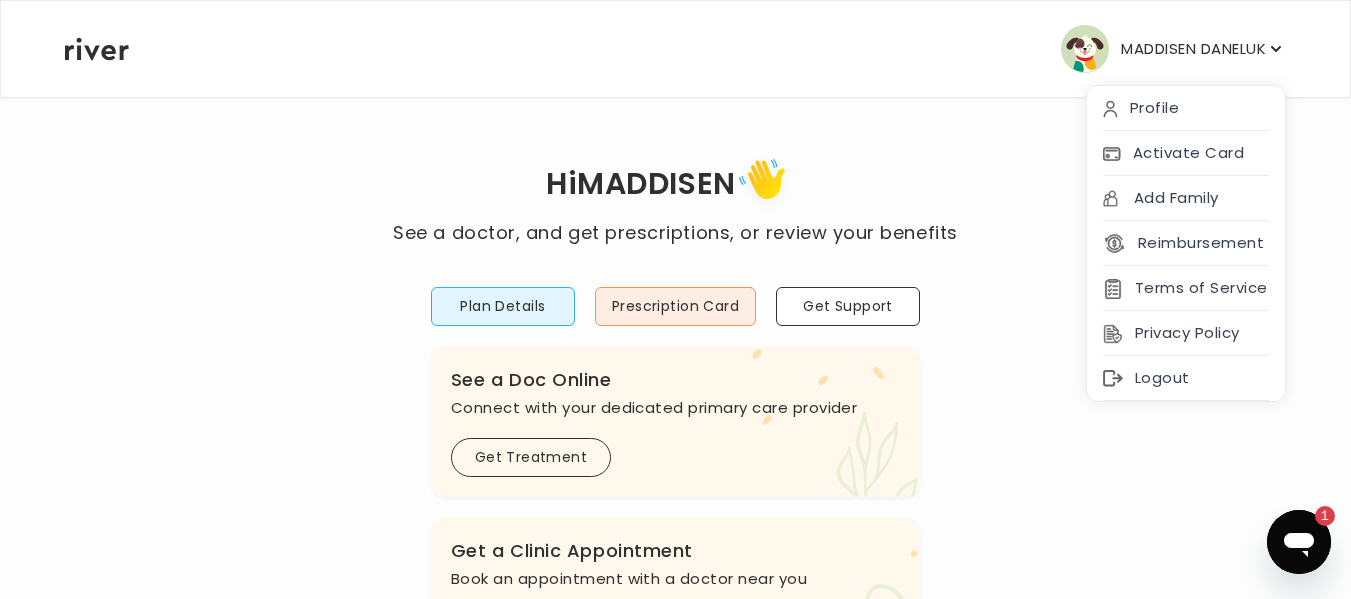 scroll, scrollTop: 0, scrollLeft: 0, axis: both 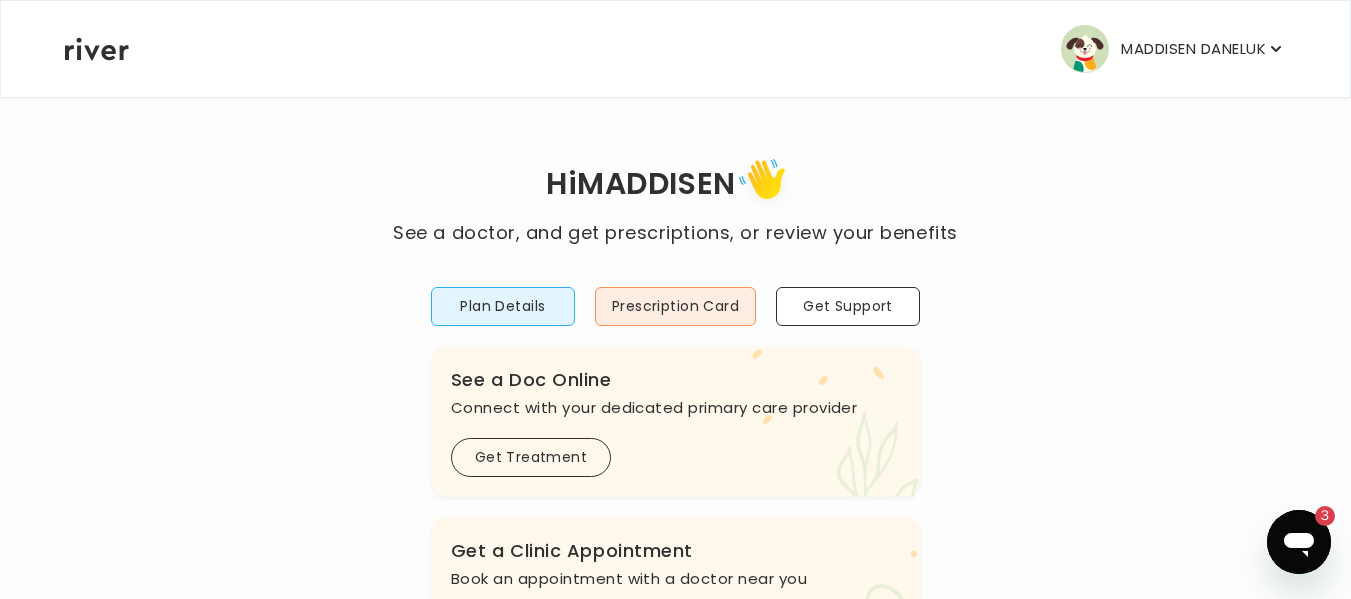 click at bounding box center [1299, 542] 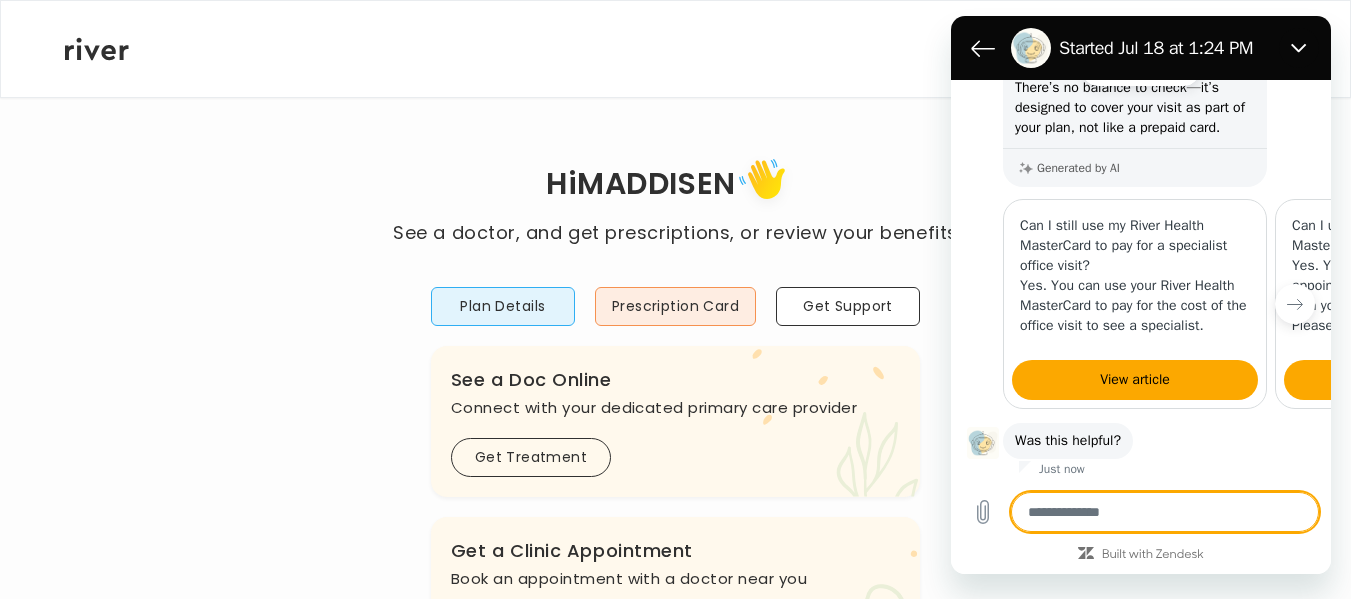scroll, scrollTop: 385, scrollLeft: 0, axis: vertical 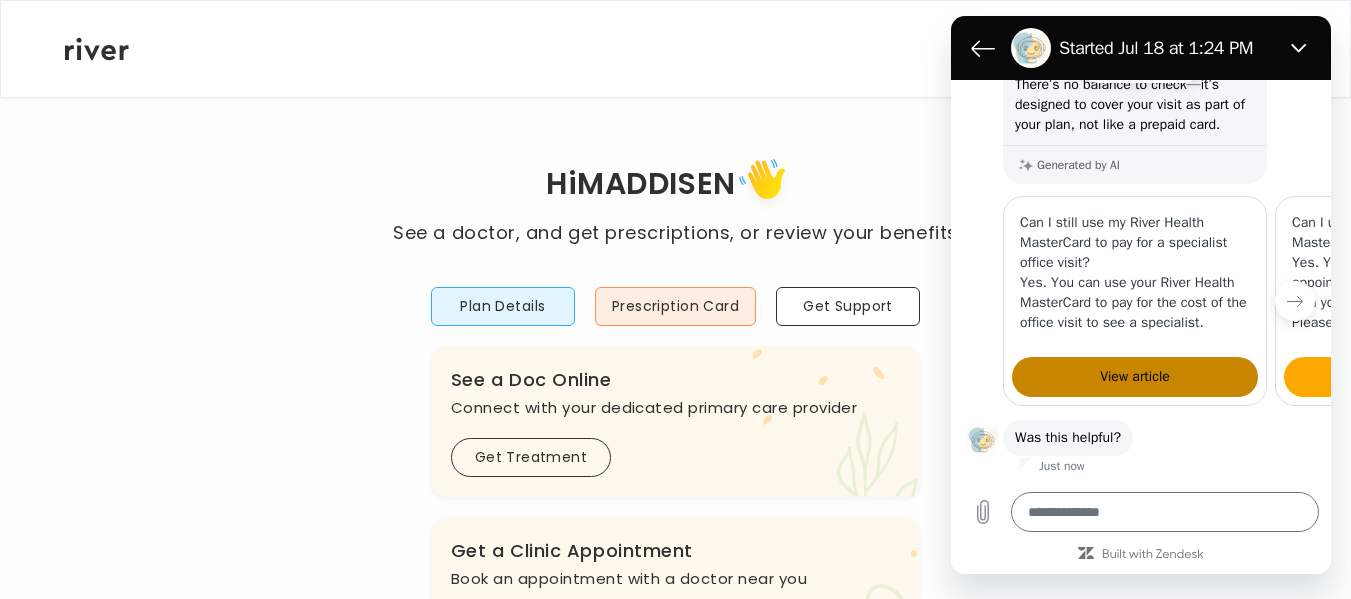 click on "View article" at bounding box center [1135, 377] 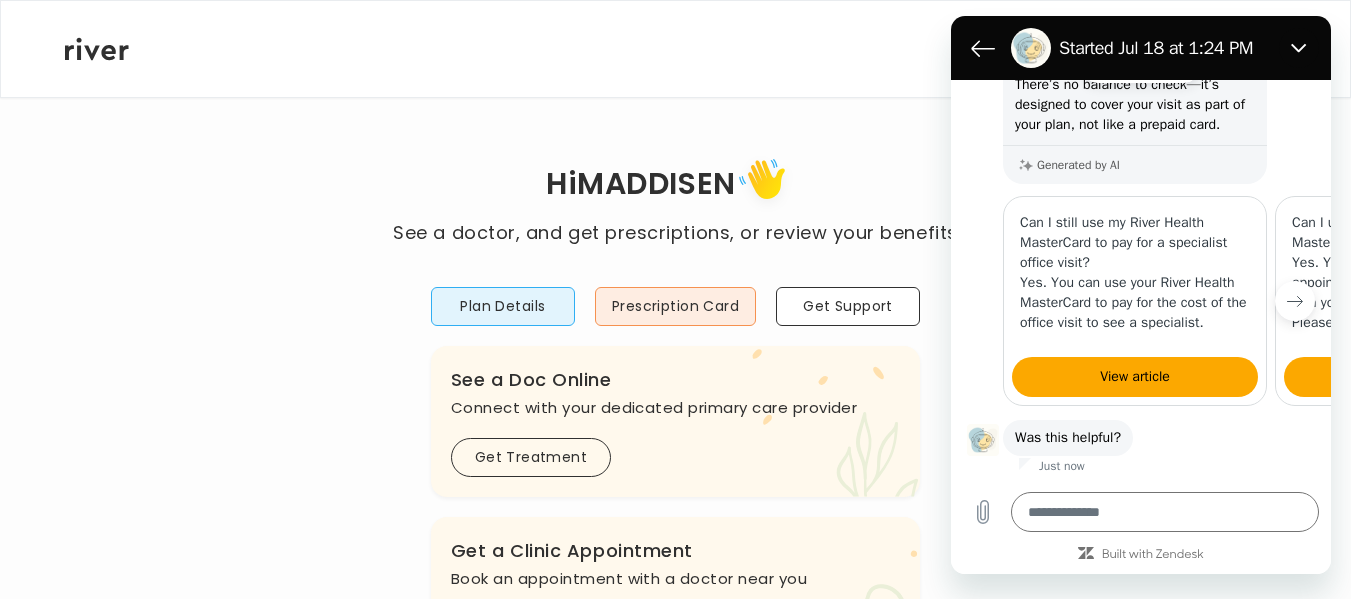 click 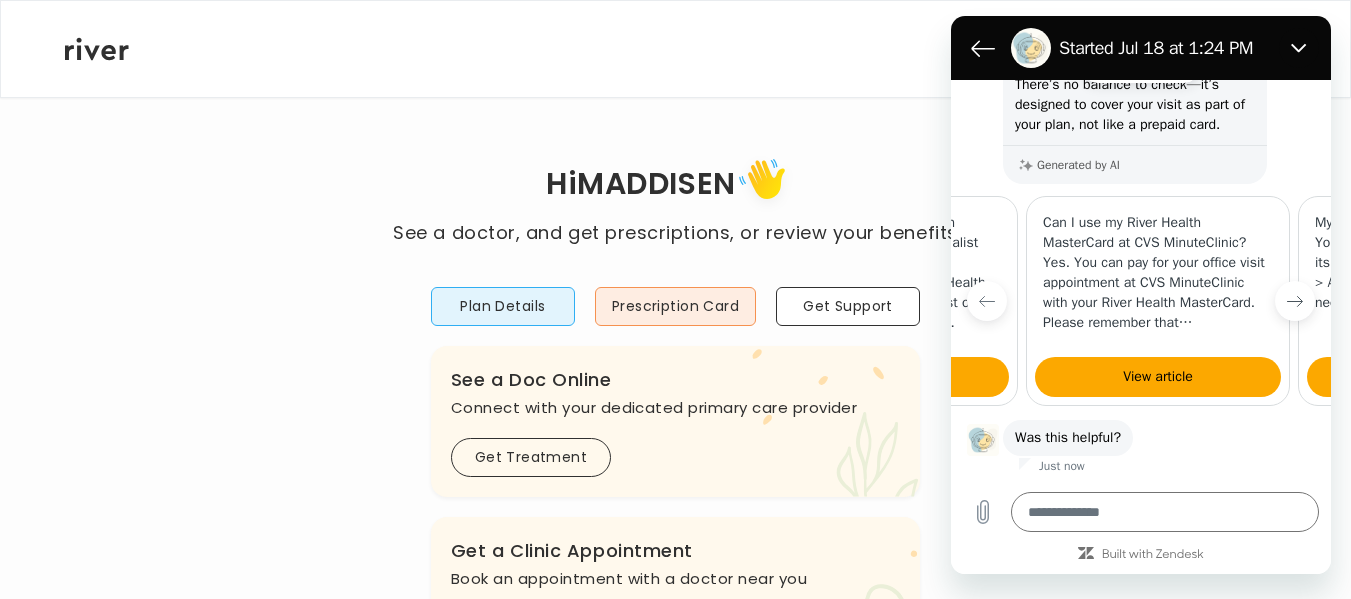 scroll, scrollTop: 0, scrollLeft: 257, axis: horizontal 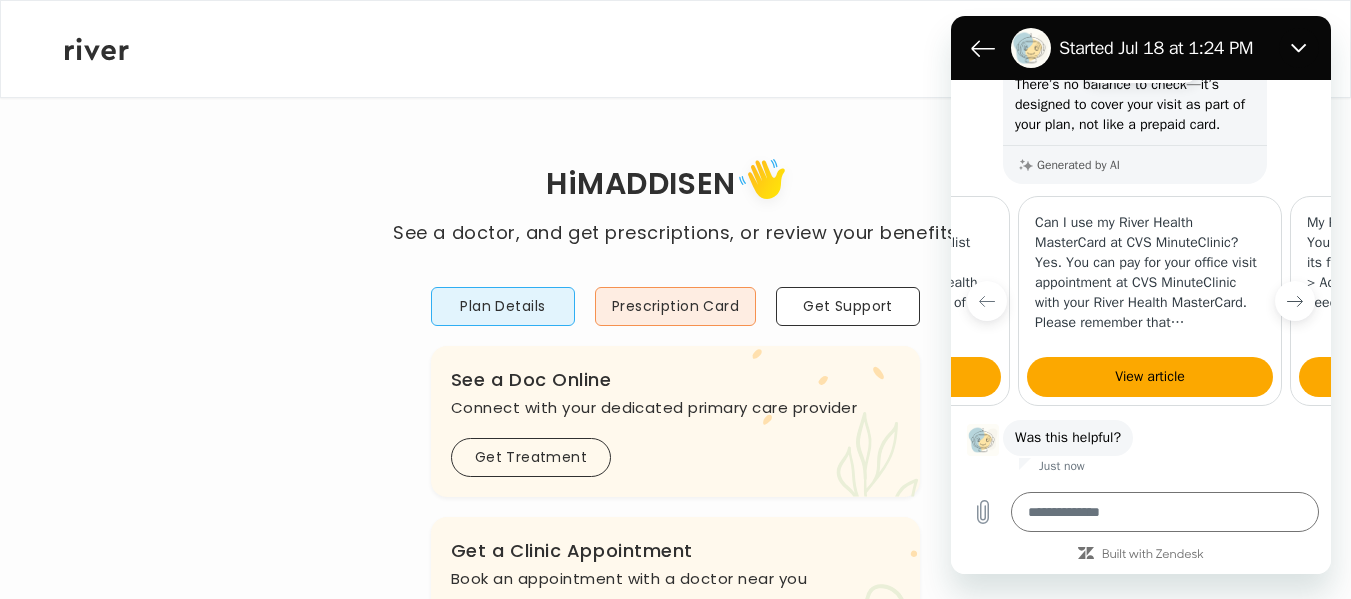 click 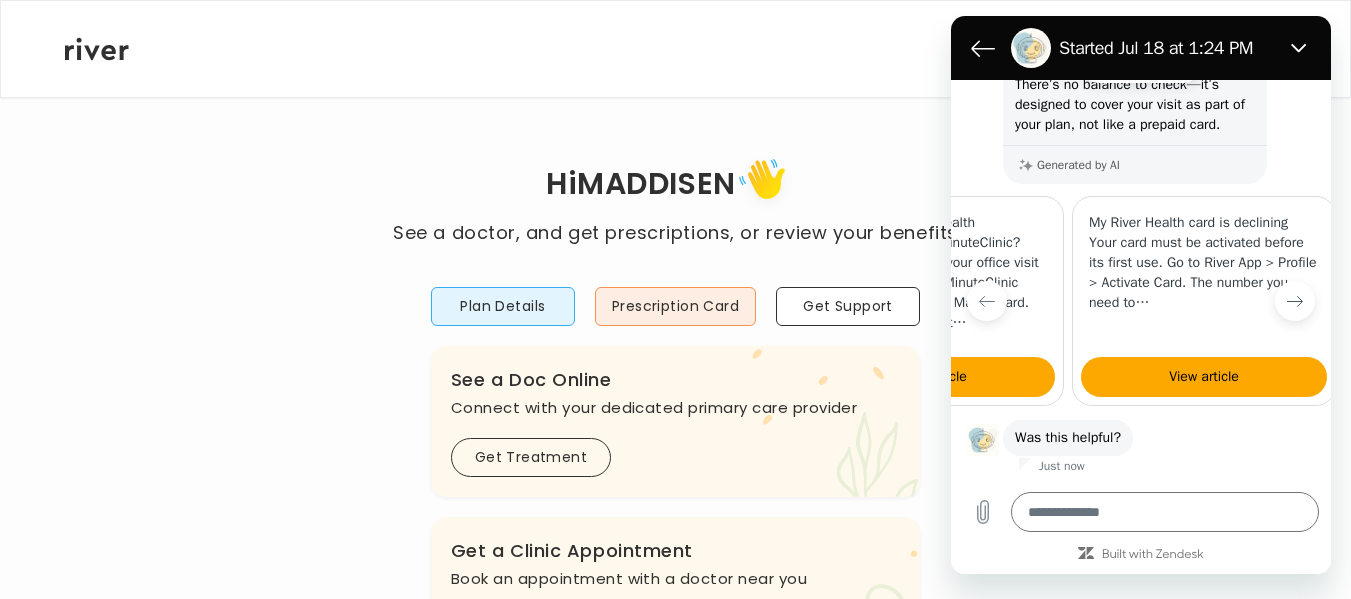 scroll, scrollTop: 0, scrollLeft: 504, axis: horizontal 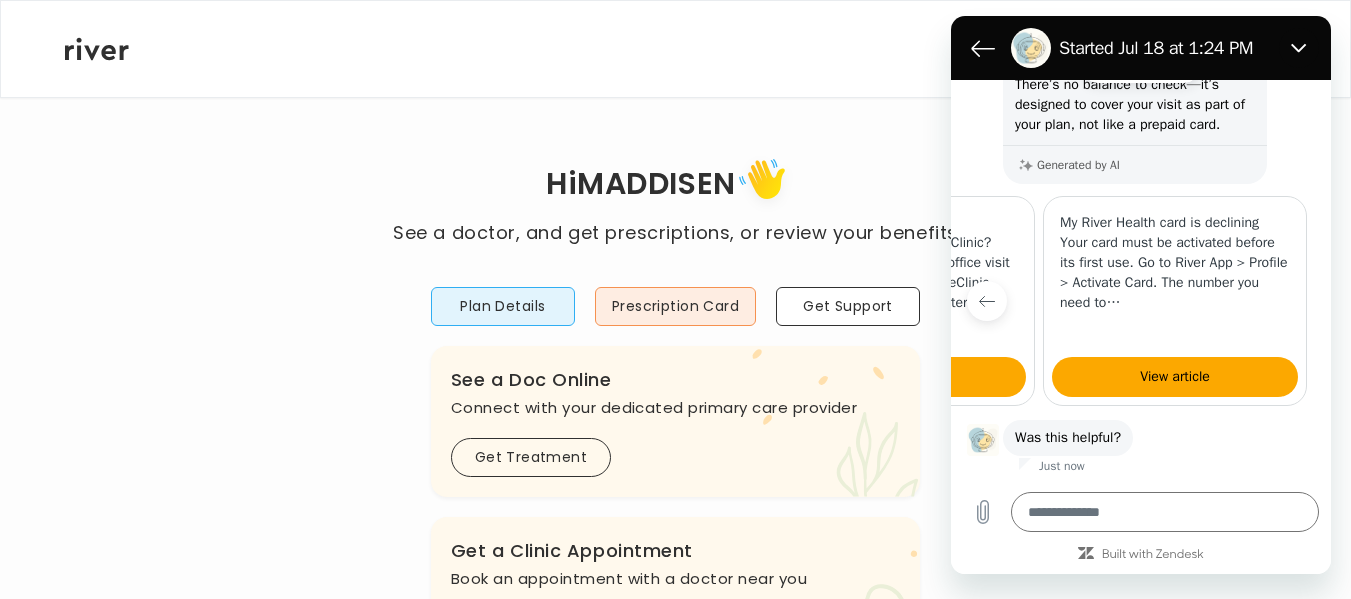 click 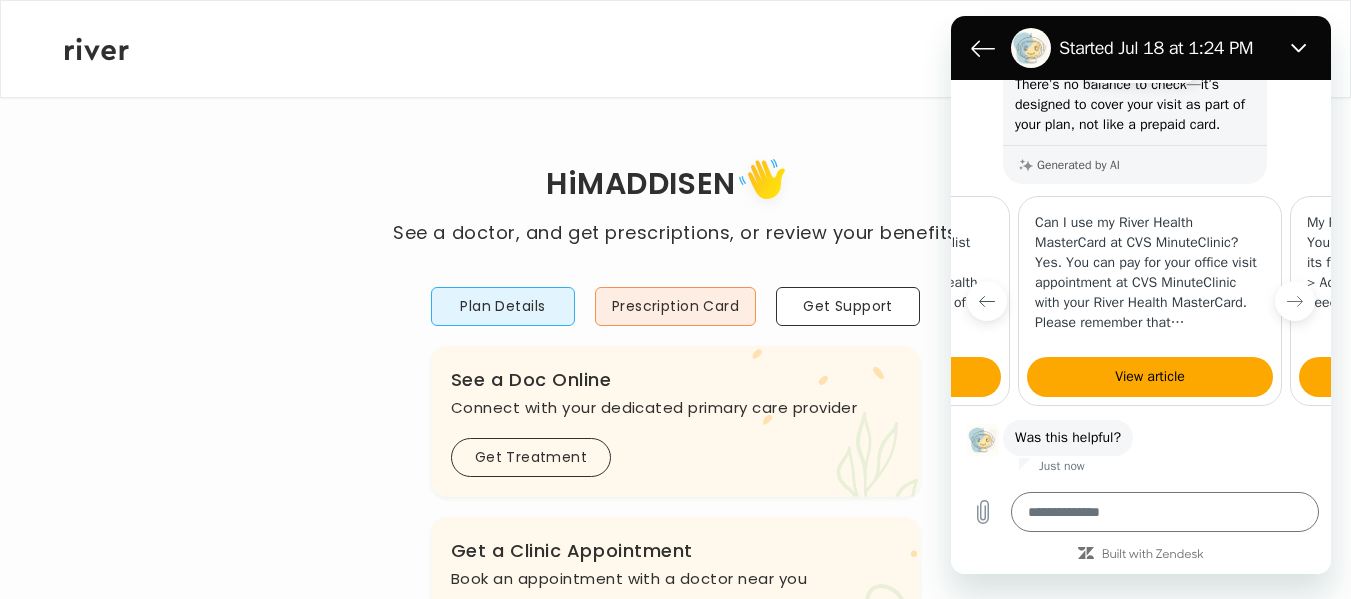 click 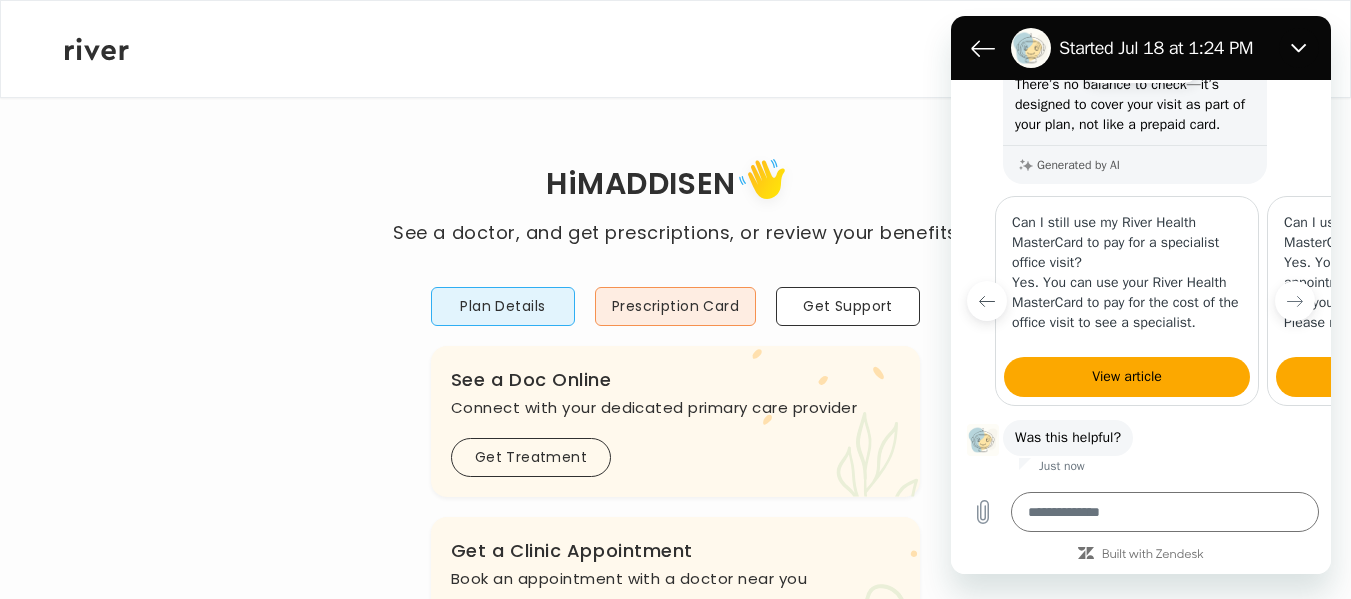 scroll, scrollTop: 0, scrollLeft: 0, axis: both 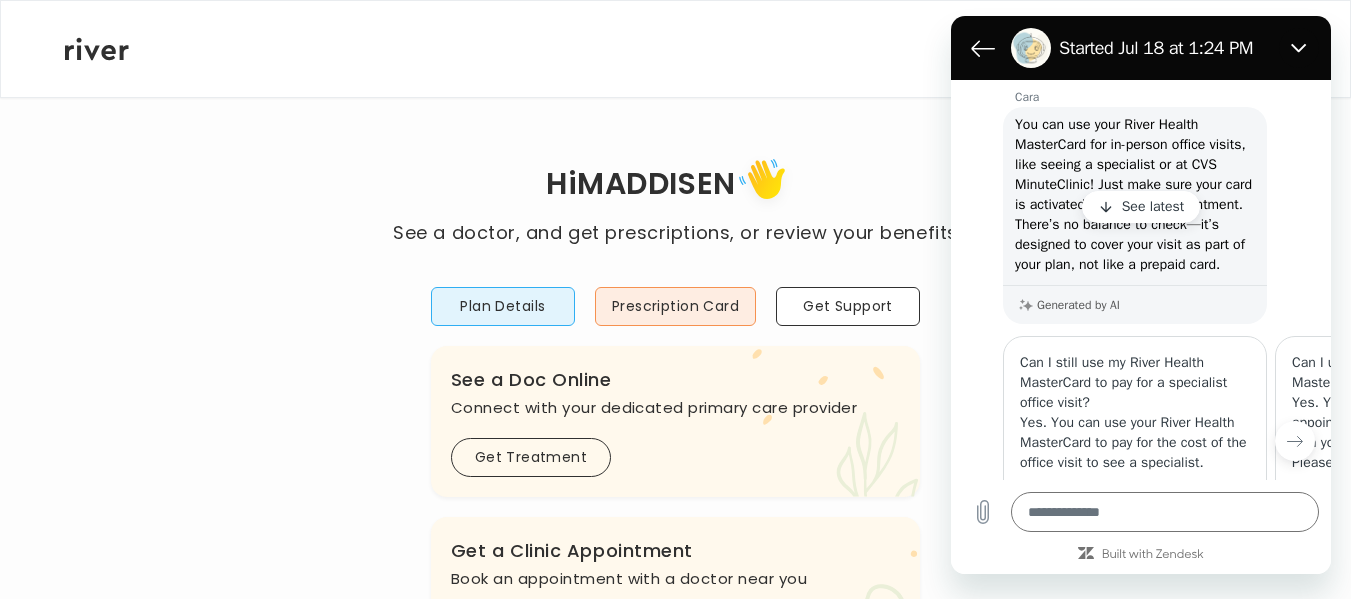 click on "Cara says: You can use your River Health MasterCard for in-person office visits, like seeing a specialist or at CVS MinuteClinic! Just make sure your card is activated before your appointment. There’s no balance to check—it’s designed to cover your visit as part of your plan, not like a prepaid card." at bounding box center (1135, 195) 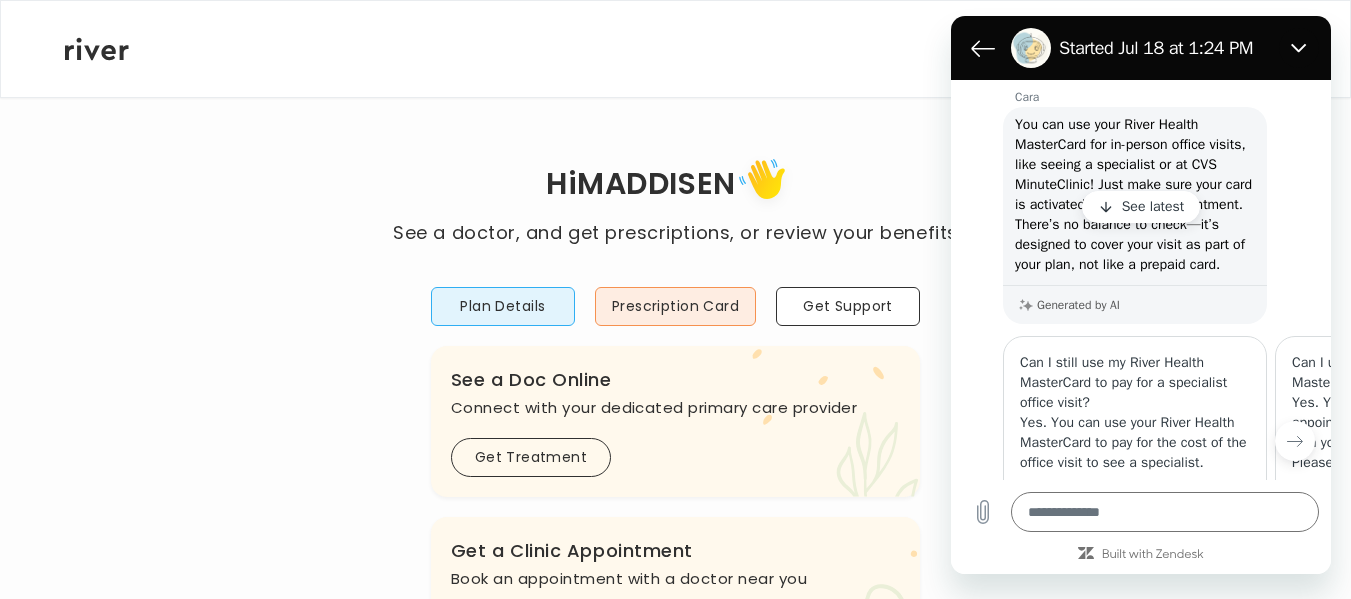 click on "See latest" at bounding box center (1153, 207) 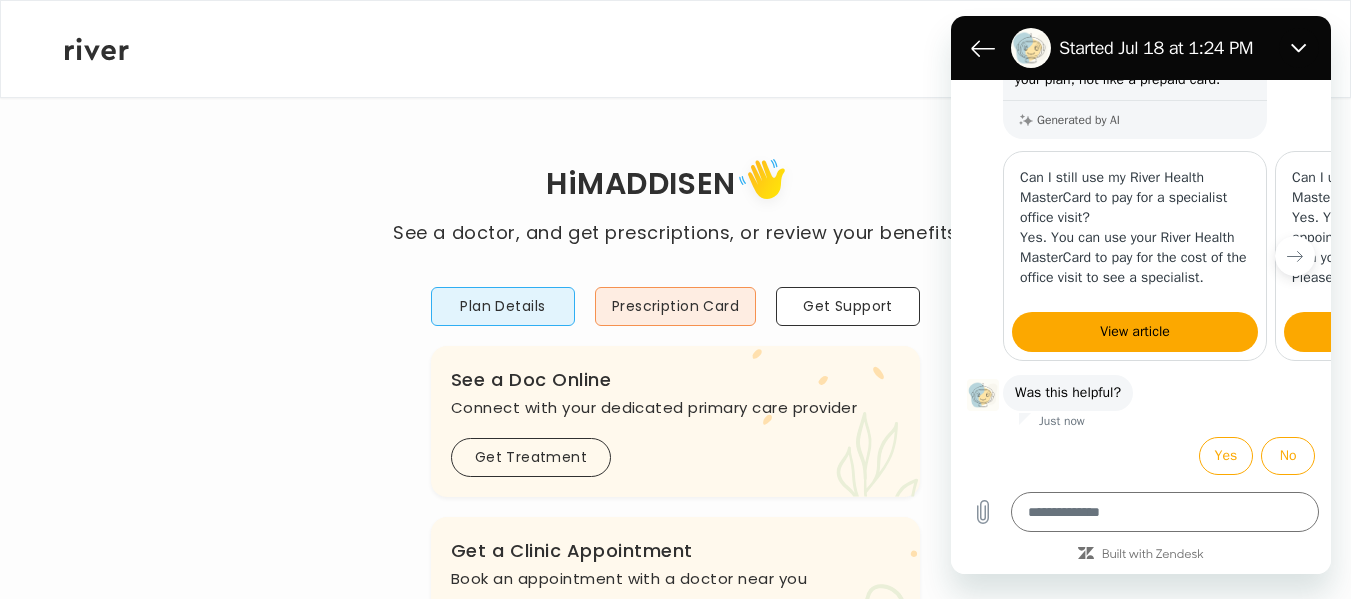 scroll, scrollTop: 510, scrollLeft: 0, axis: vertical 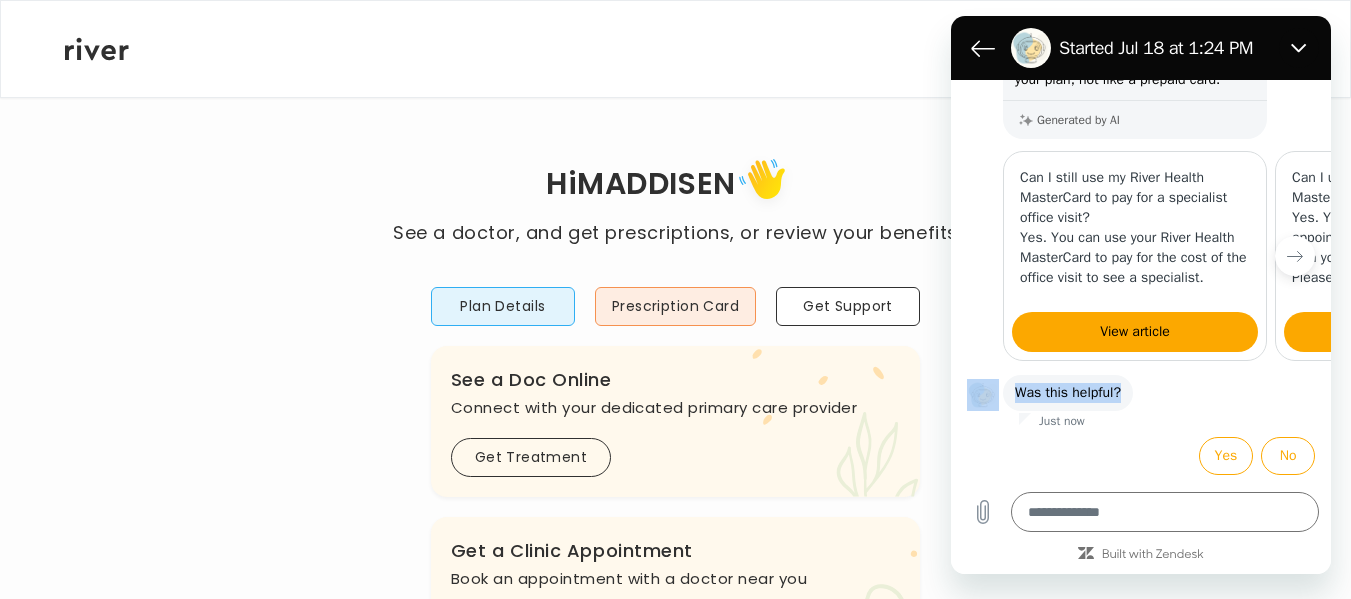 drag, startPoint x: 1315, startPoint y: 378, endPoint x: 1322, endPoint y: 351, distance: 27.89265 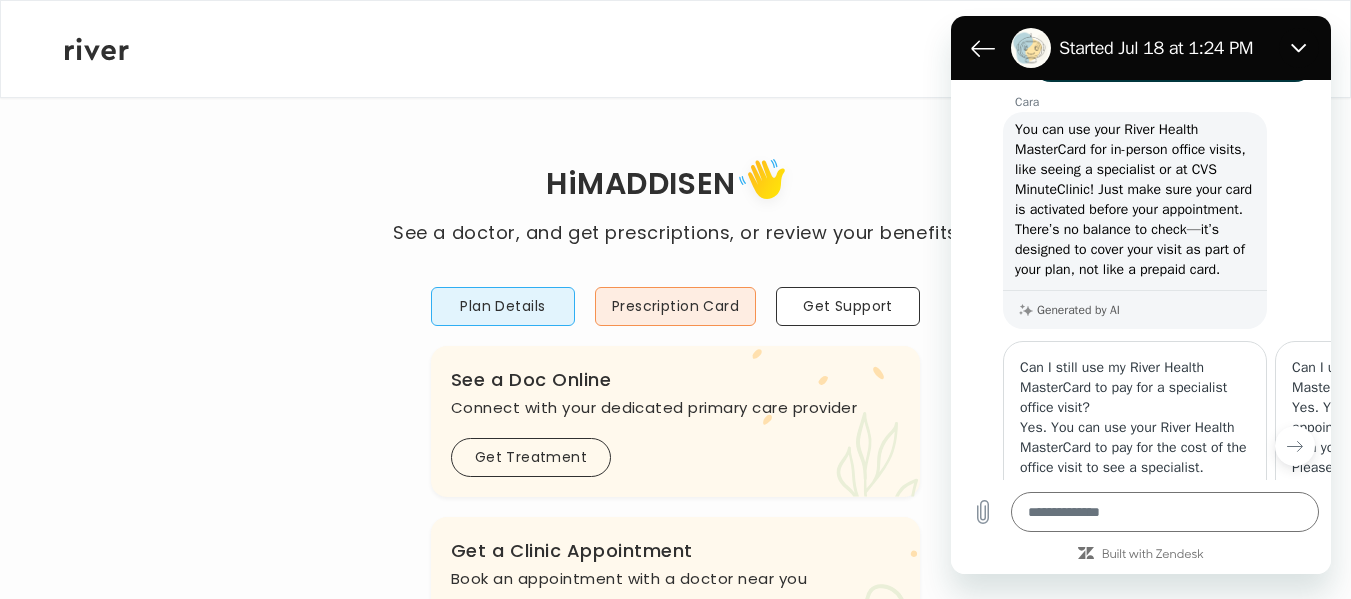 scroll, scrollTop: 220, scrollLeft: 0, axis: vertical 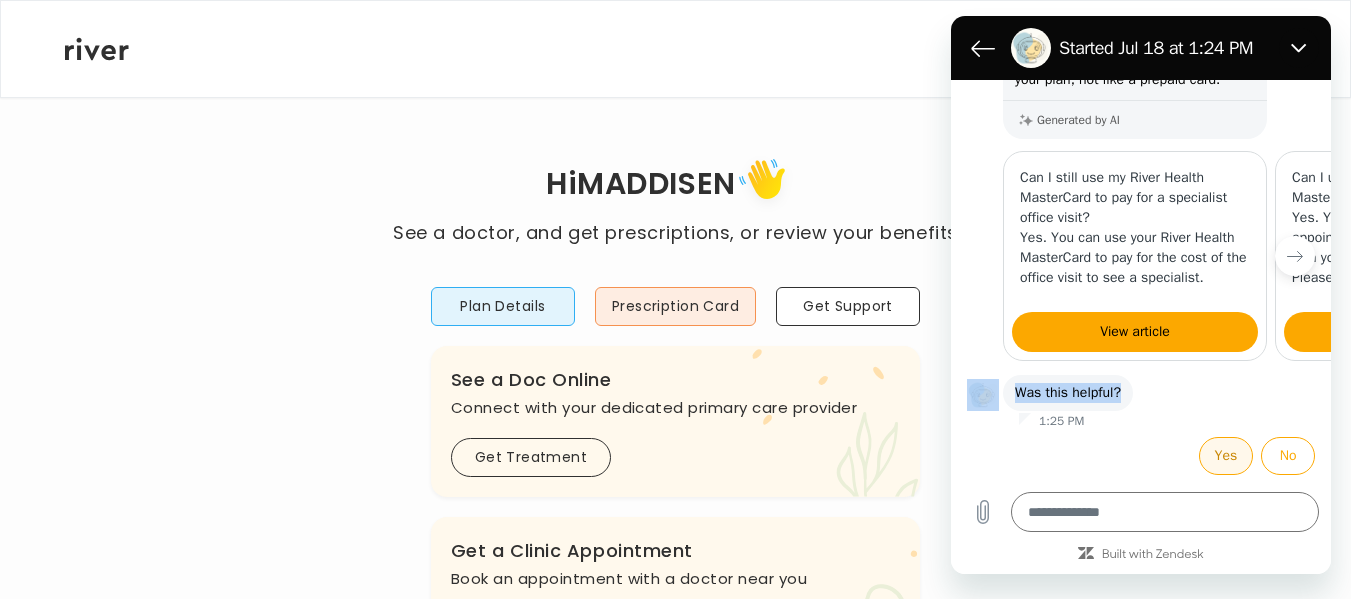 click on "Yes" at bounding box center (1226, 456) 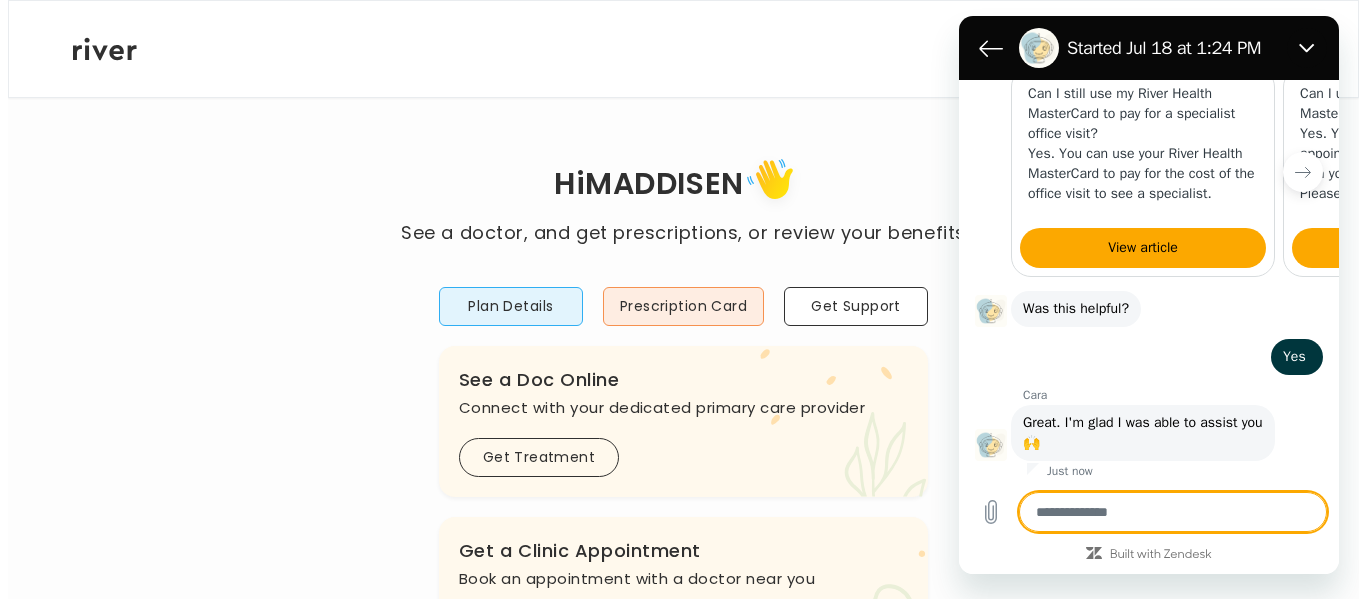 scroll, scrollTop: 598, scrollLeft: 0, axis: vertical 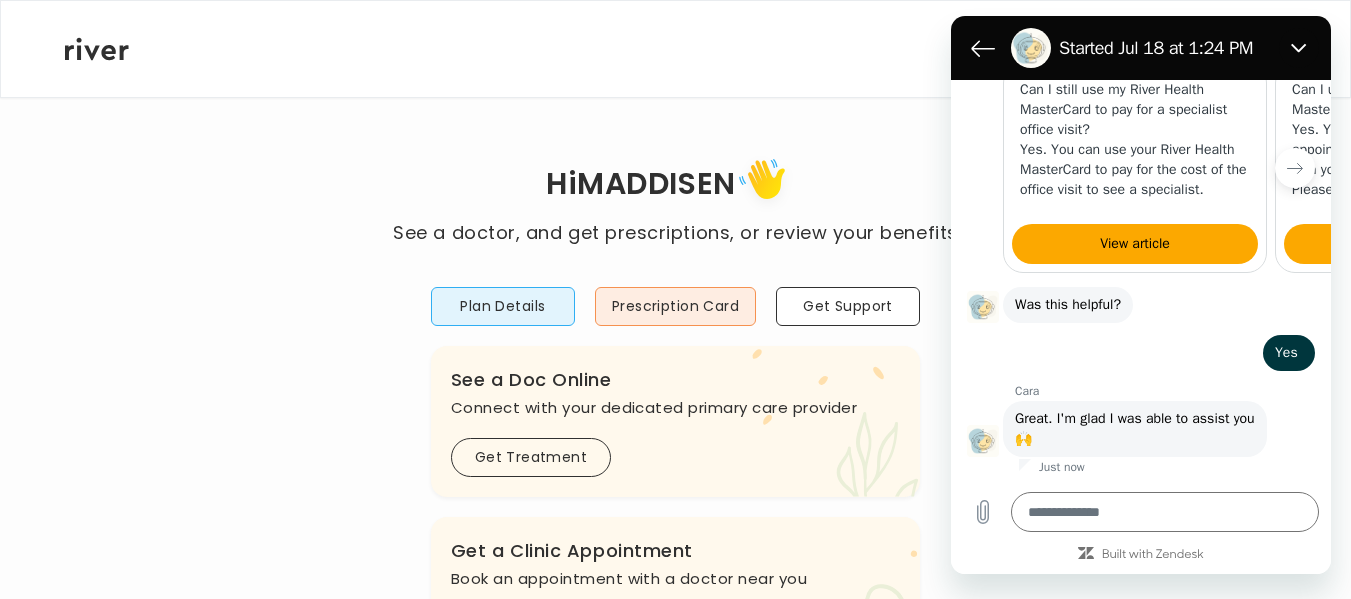click on "MADDISEN DANELUK Profile Activate Card Add Family Reimbursement Terms of Service Privacy Policy Logout" at bounding box center (675, 49) 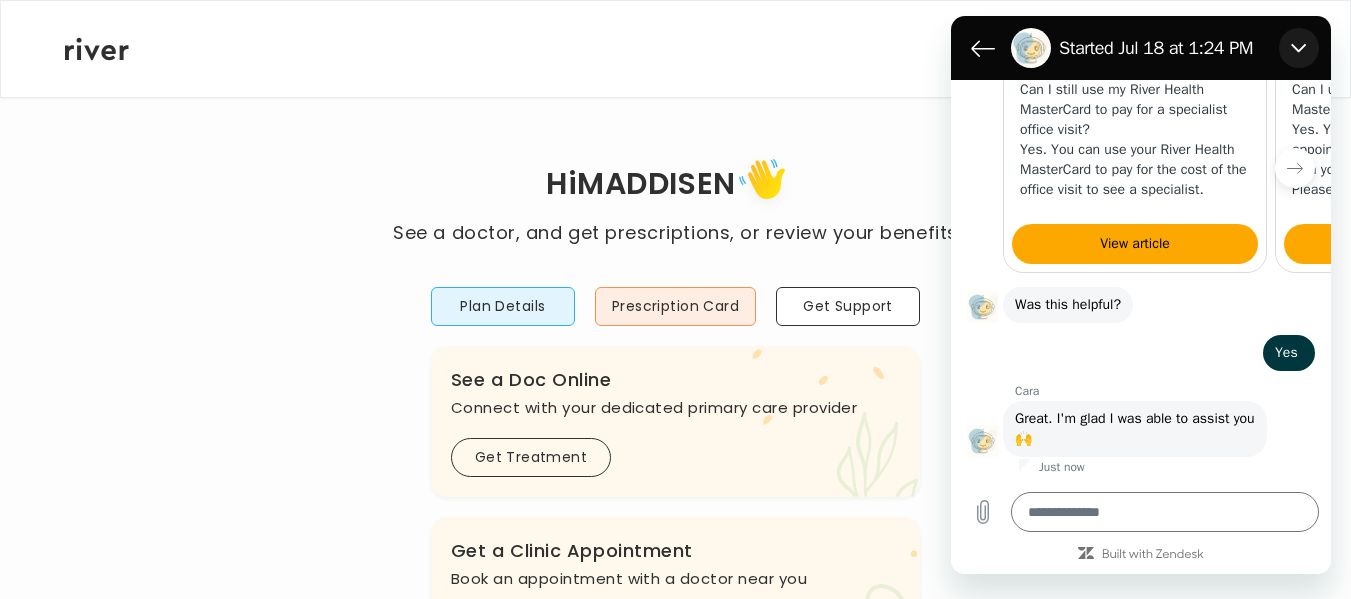 click at bounding box center (1299, 48) 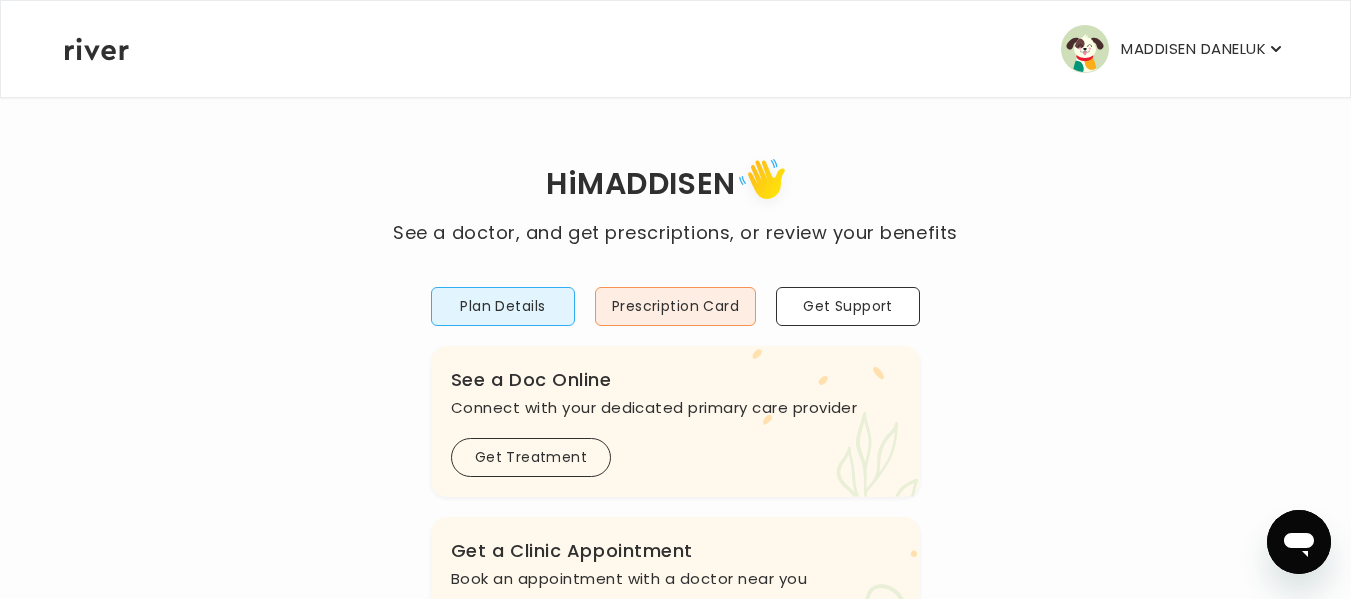 click on "MADDISEN DANELUK" at bounding box center (1173, 49) 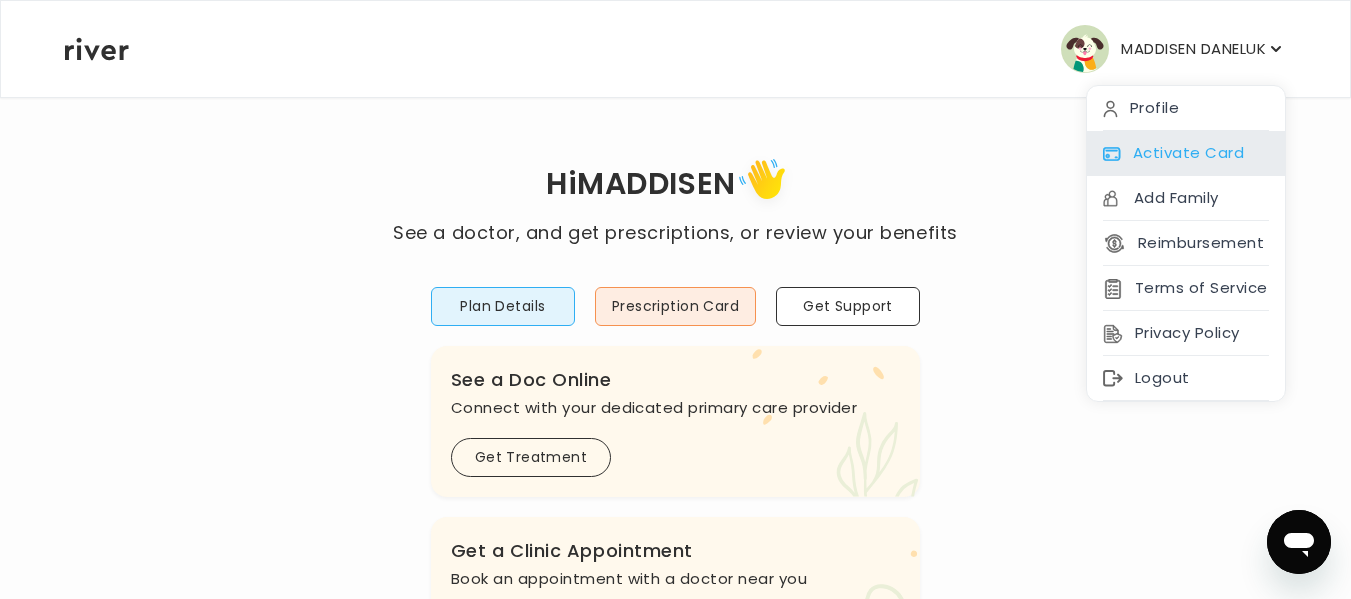 click on "Activate Card" at bounding box center (1186, 153) 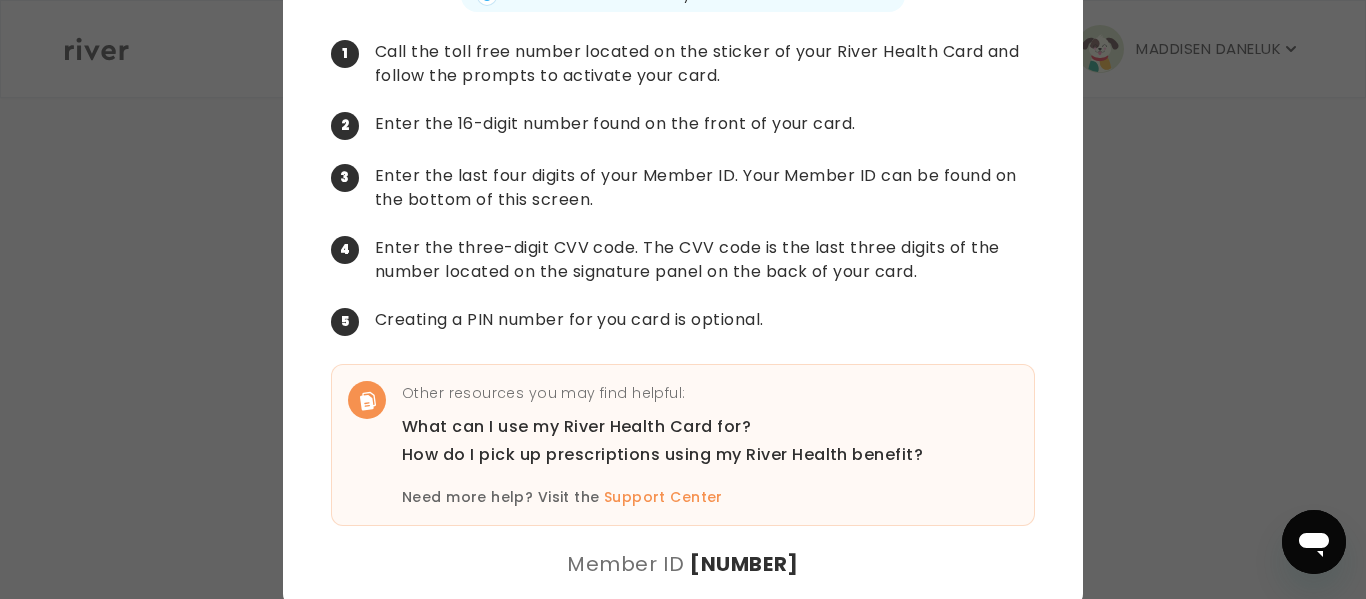 scroll, scrollTop: 0, scrollLeft: 0, axis: both 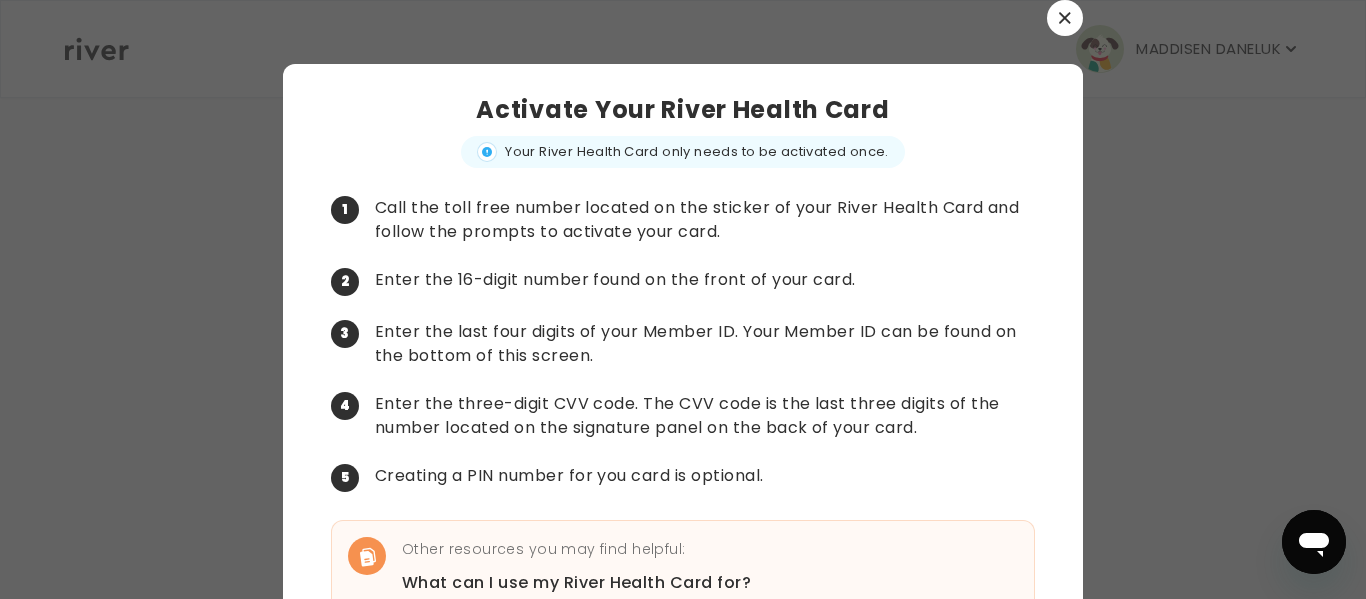 click 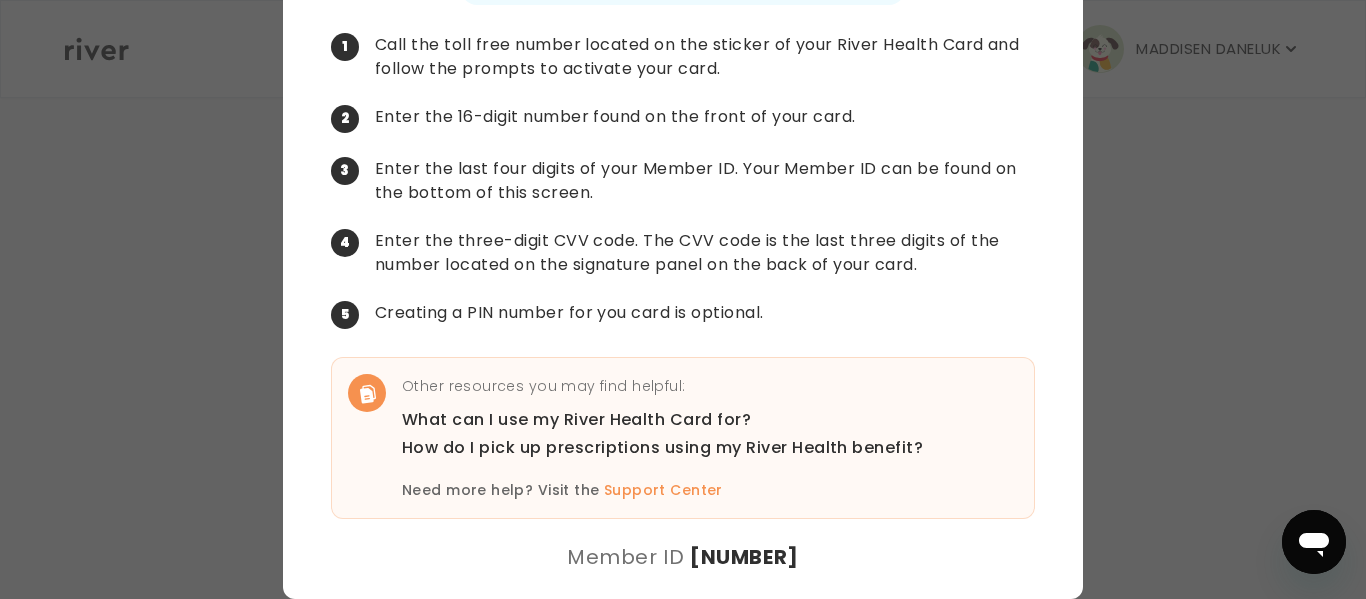 scroll, scrollTop: 0, scrollLeft: 0, axis: both 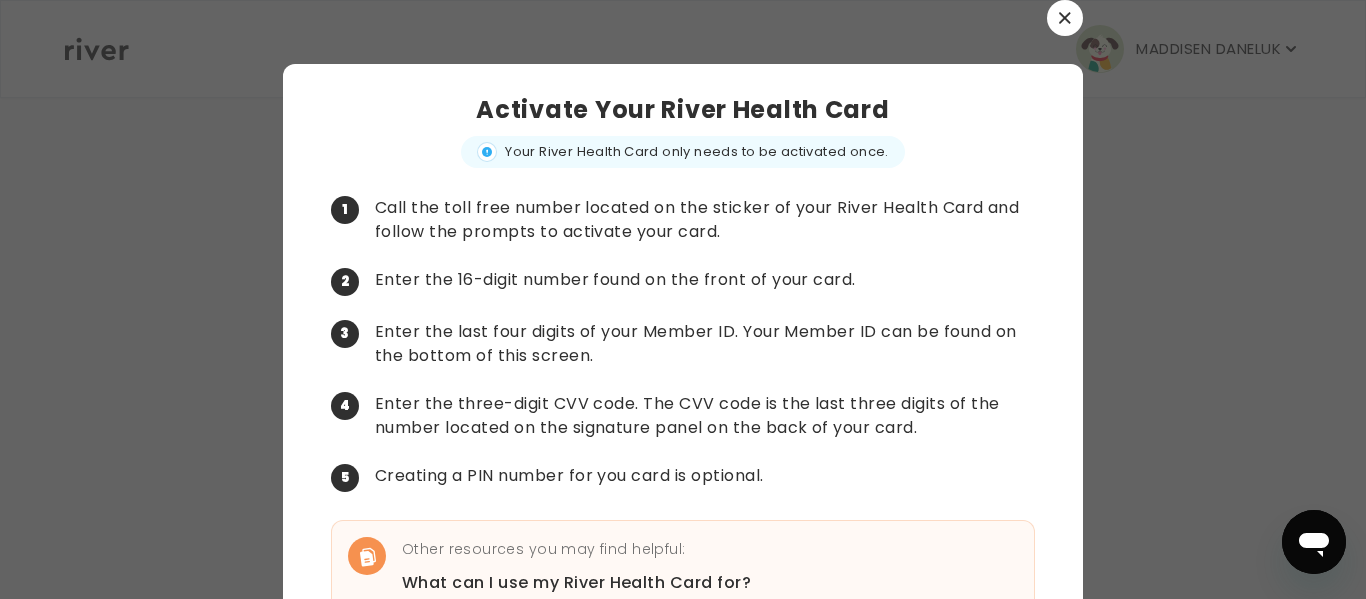 click 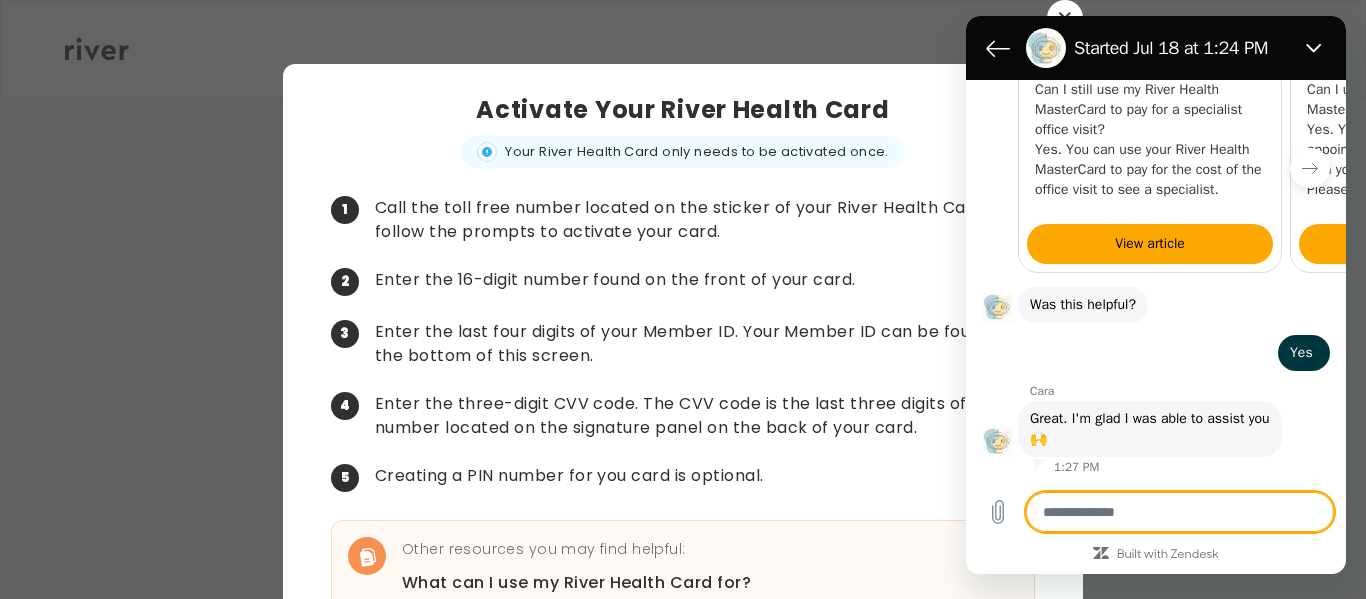 click at bounding box center (1180, 512) 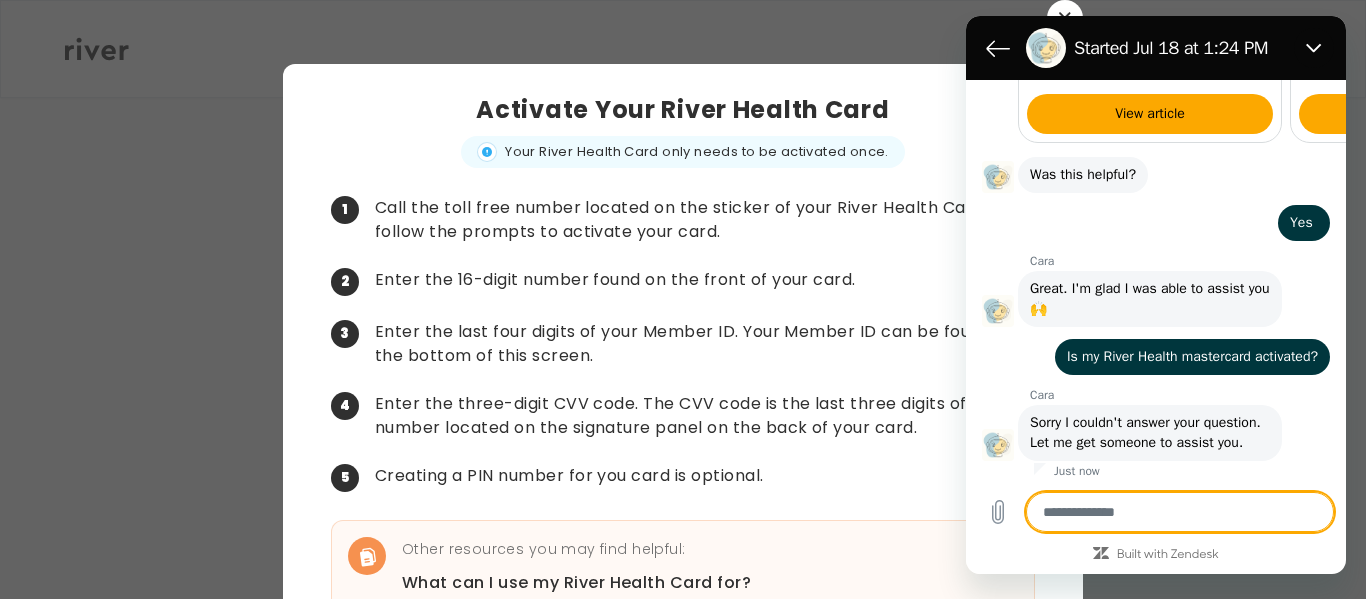 scroll, scrollTop: 818, scrollLeft: 0, axis: vertical 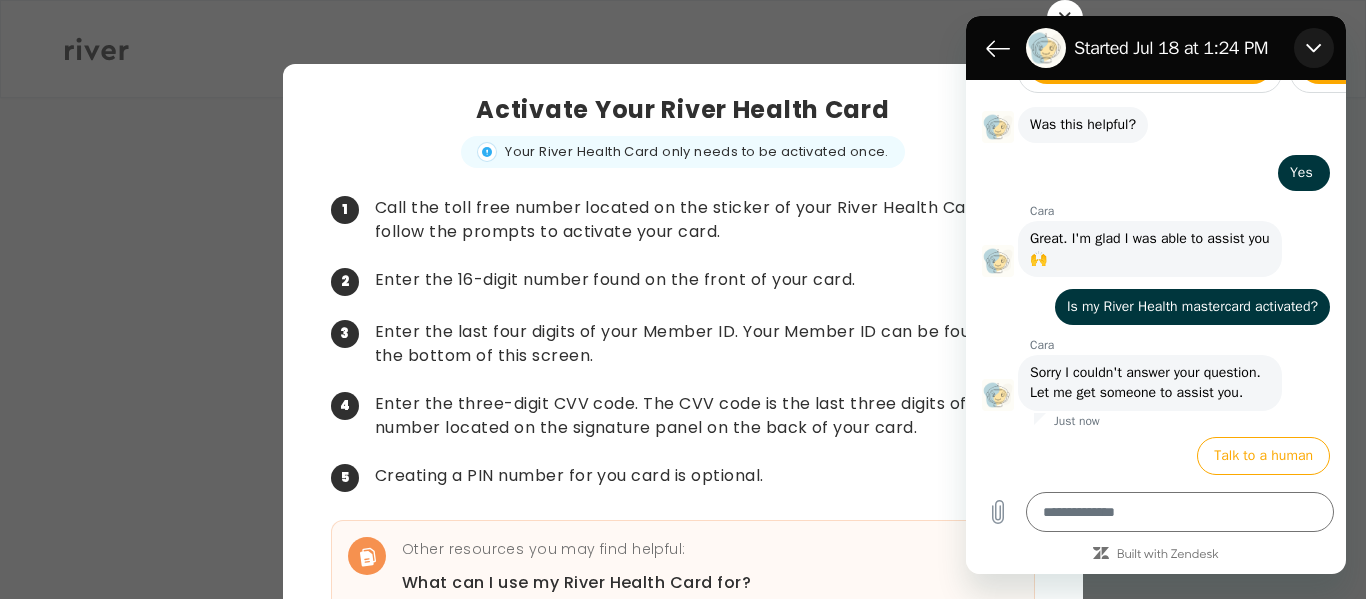 click 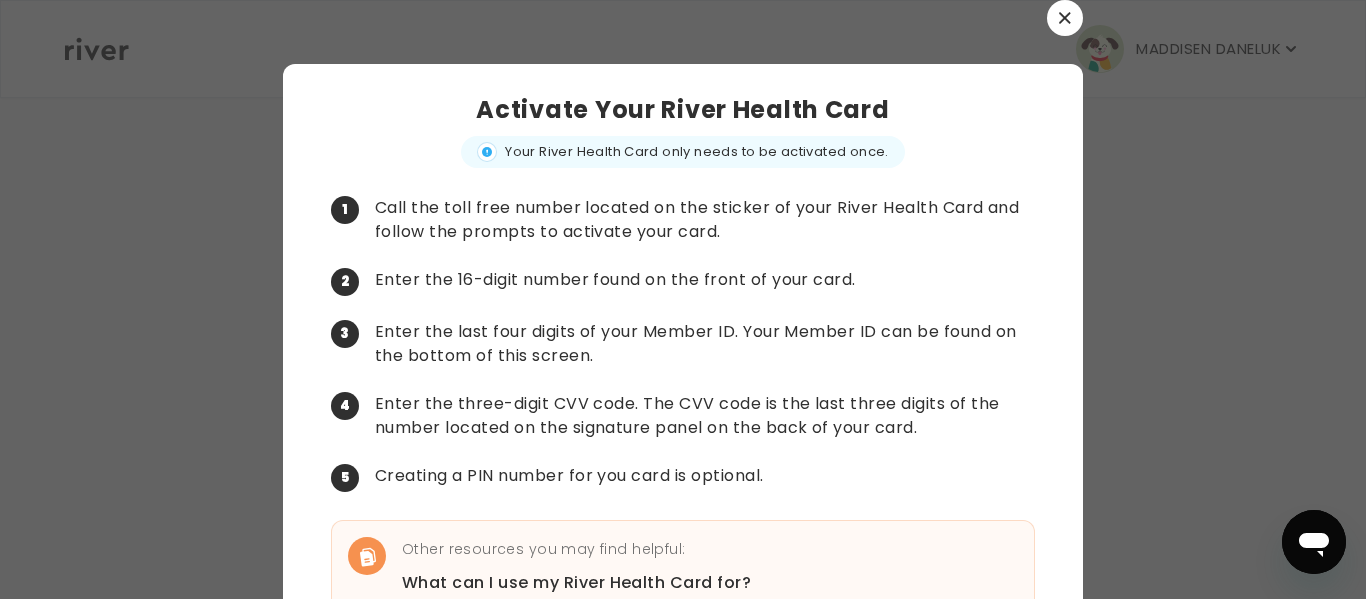 scroll, scrollTop: 163, scrollLeft: 0, axis: vertical 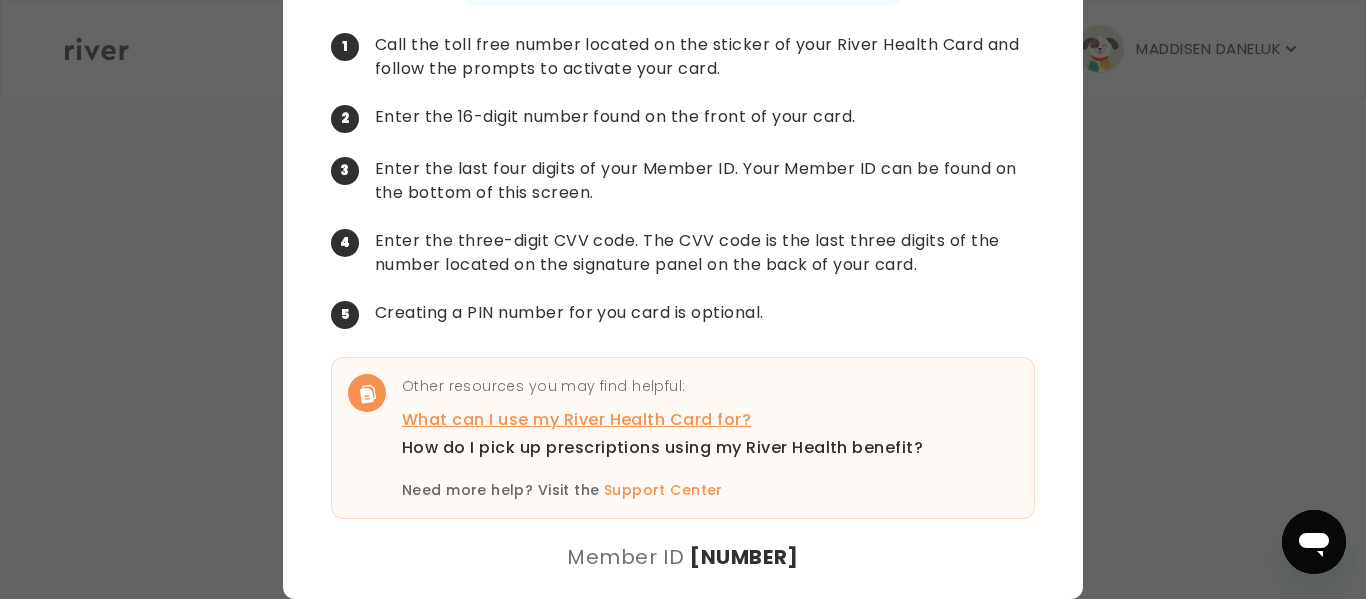 click on "What can I use my River Health Card for?" at bounding box center [662, 420] 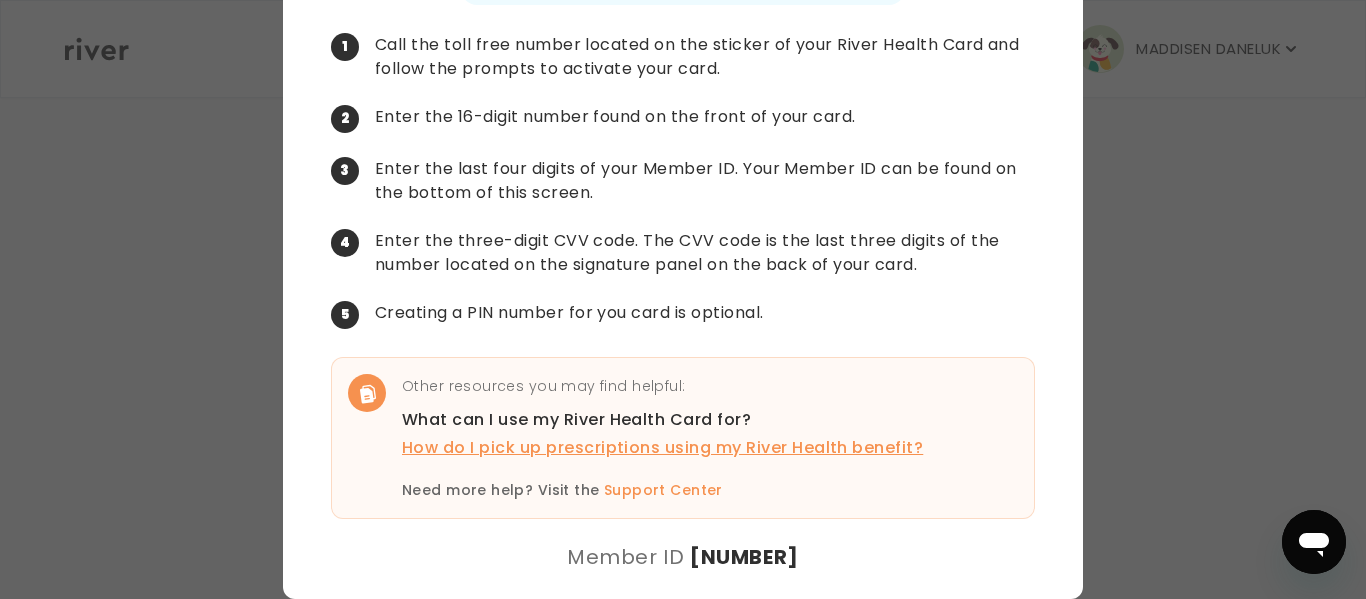 click on "How do I pick up prescriptions using my River Health benefit?" at bounding box center (662, 448) 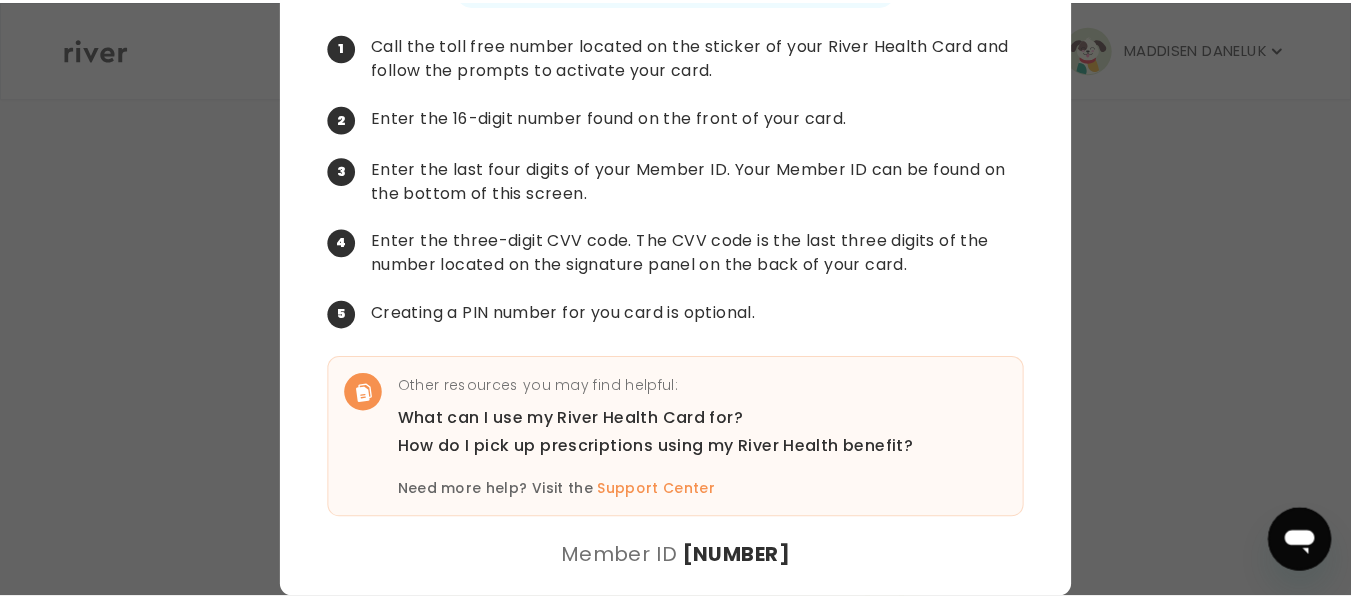 scroll, scrollTop: 0, scrollLeft: 0, axis: both 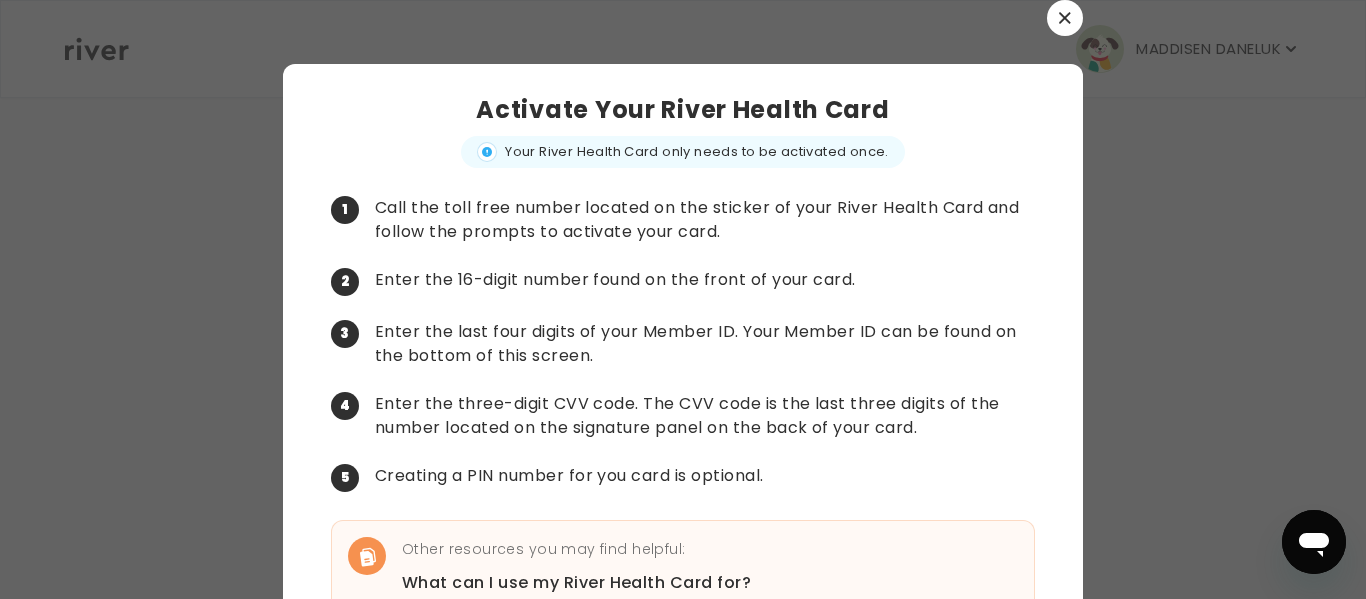 click 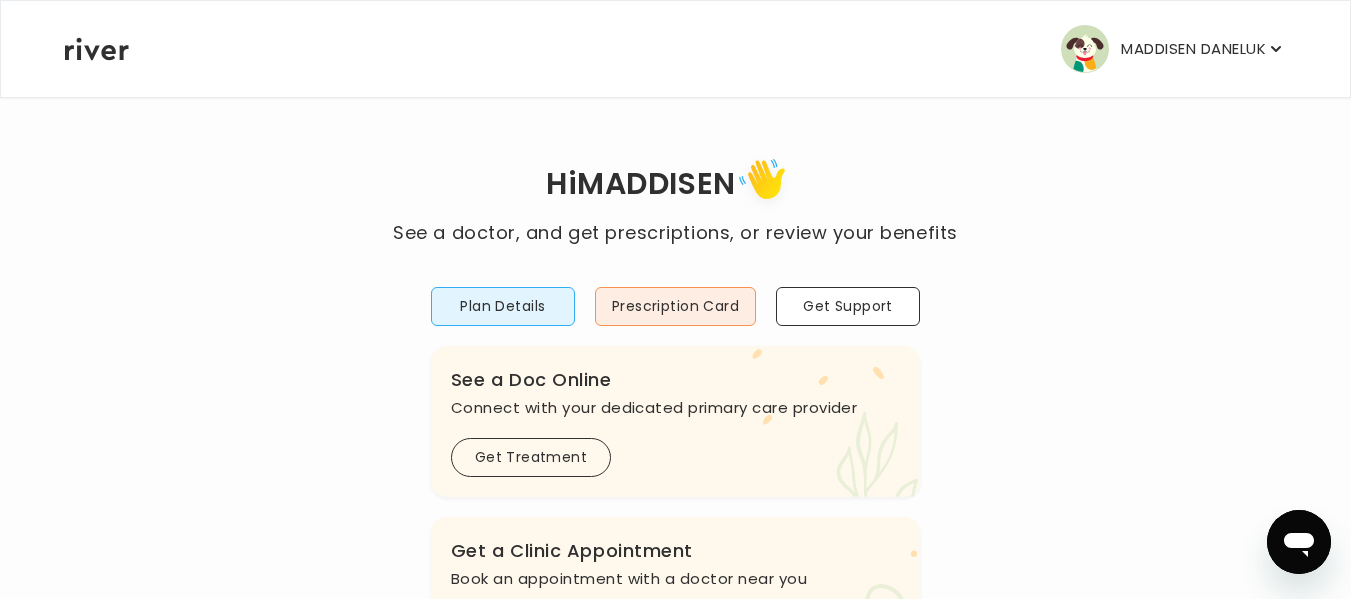click at bounding box center [1299, 542] 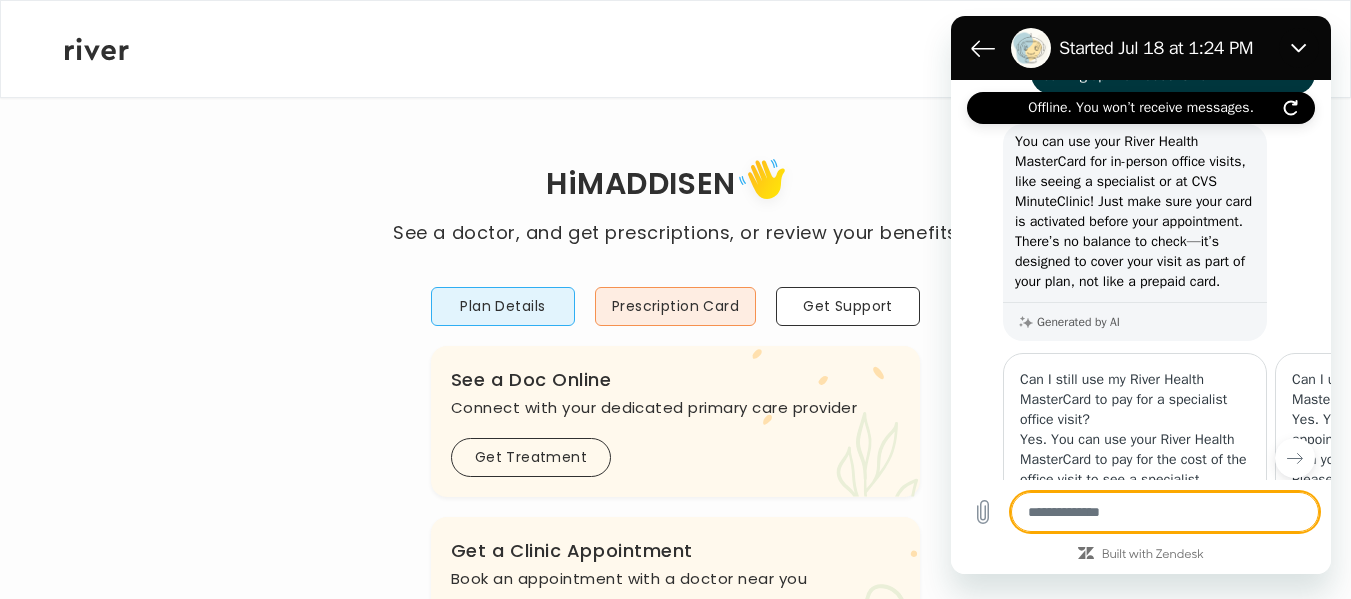 scroll, scrollTop: 225, scrollLeft: 0, axis: vertical 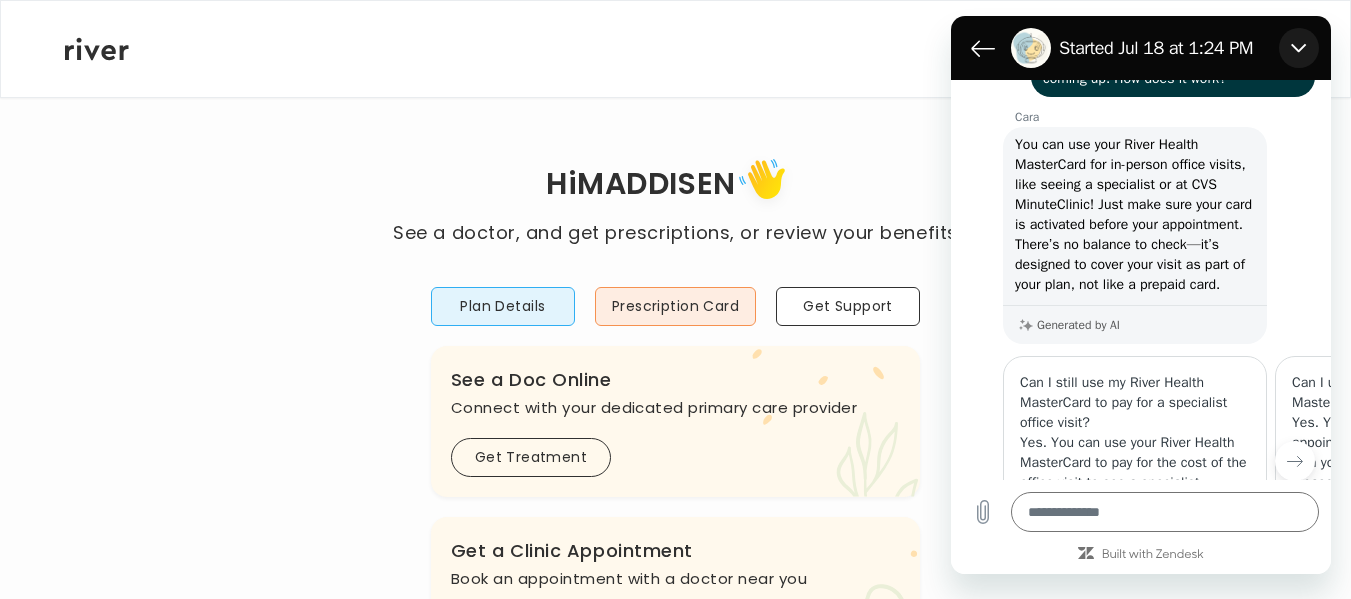 click at bounding box center [1299, 48] 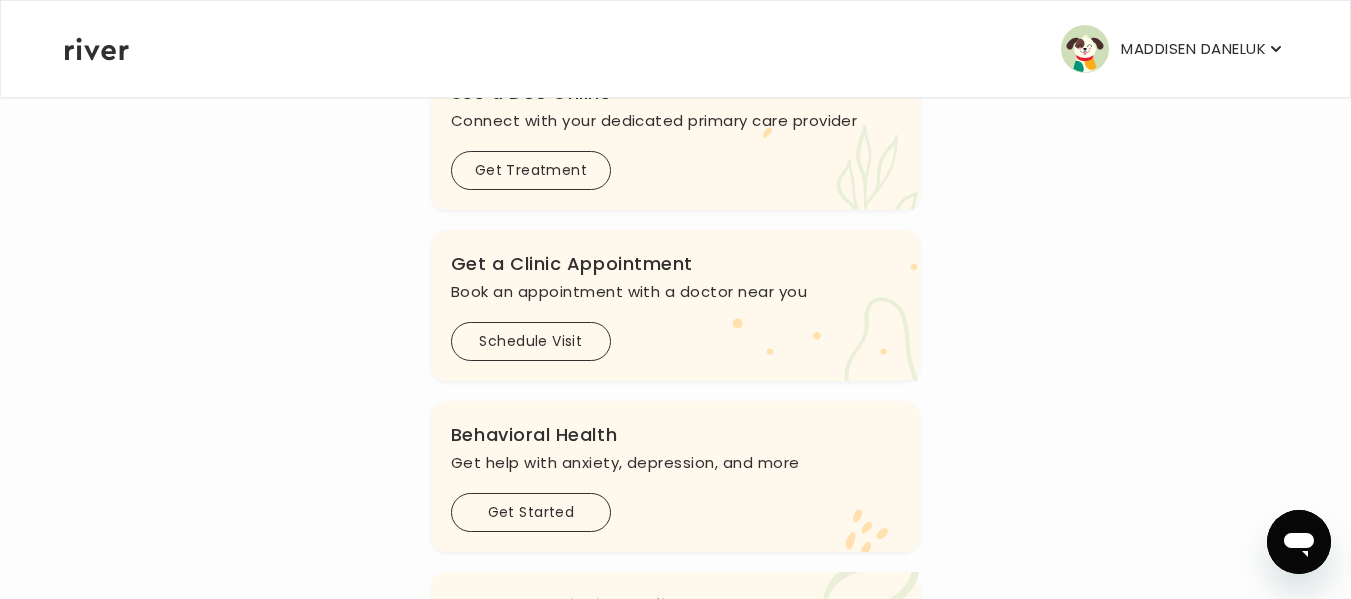 scroll, scrollTop: 0, scrollLeft: 0, axis: both 